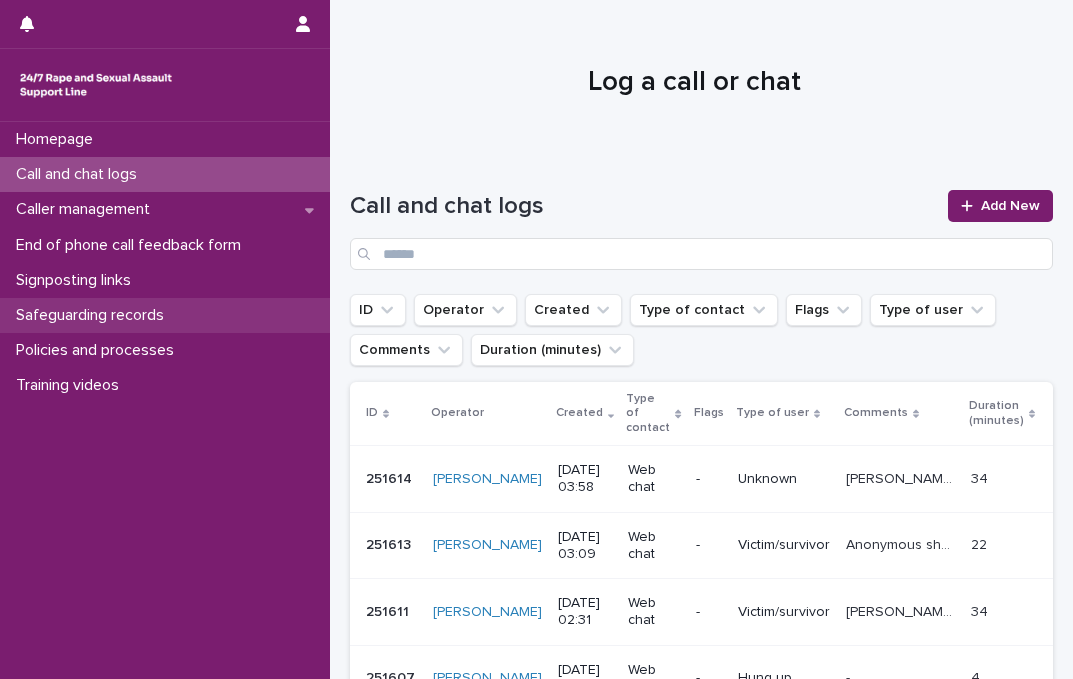 scroll, scrollTop: 0, scrollLeft: 0, axis: both 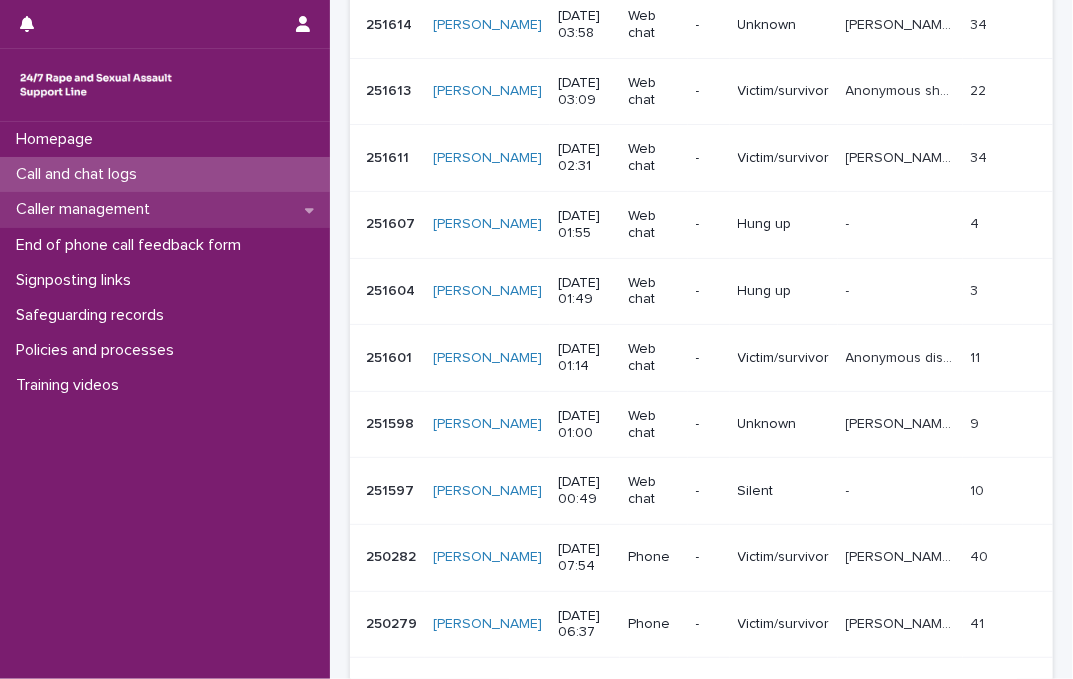 click on "Caller management" at bounding box center (165, 209) 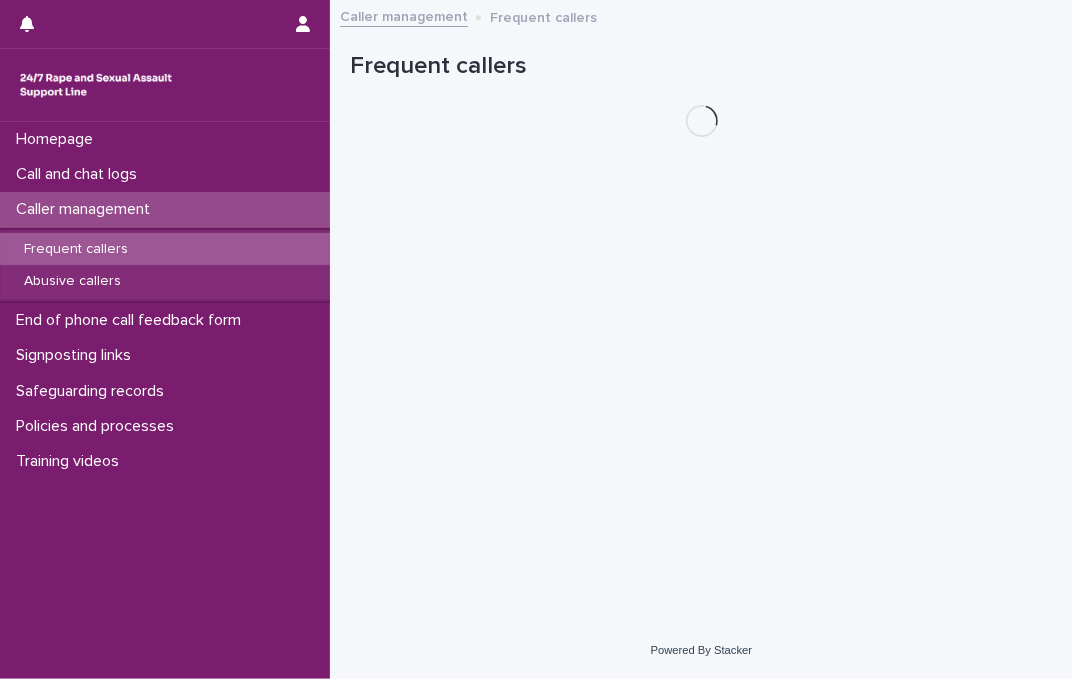 scroll, scrollTop: 0, scrollLeft: 0, axis: both 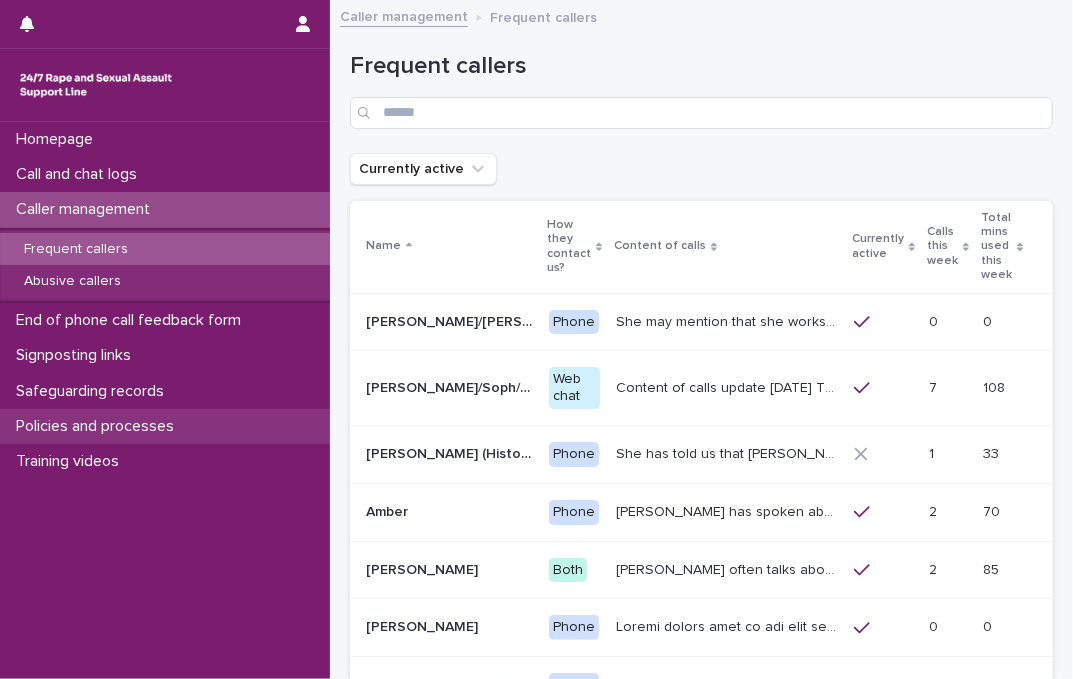 click on "Policies and processes" at bounding box center (99, 426) 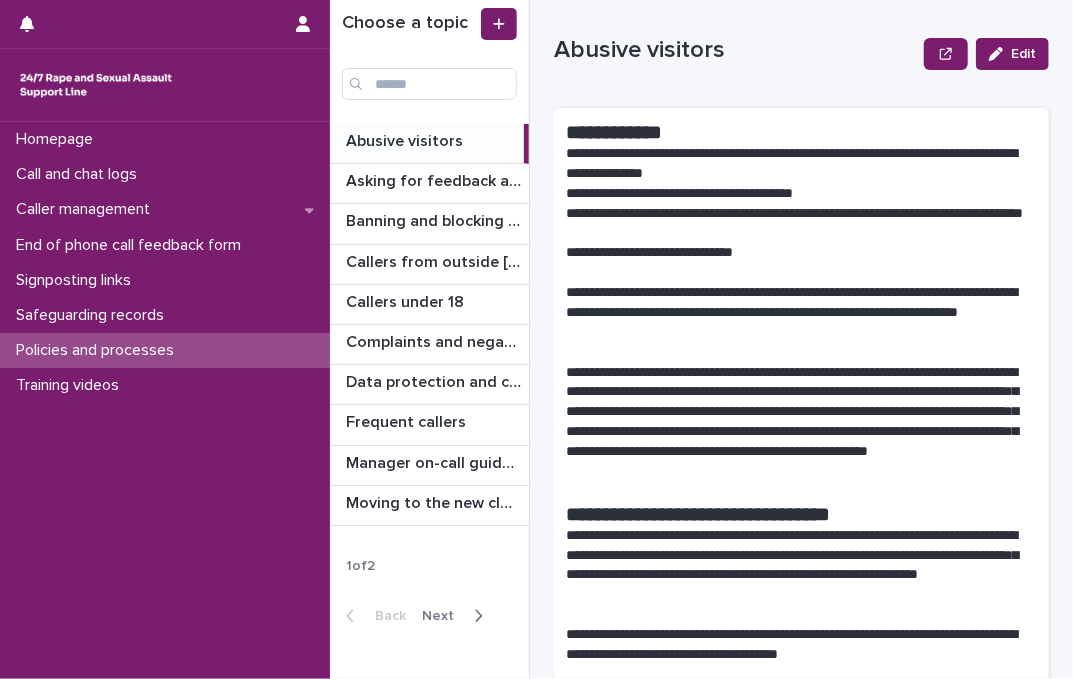 click 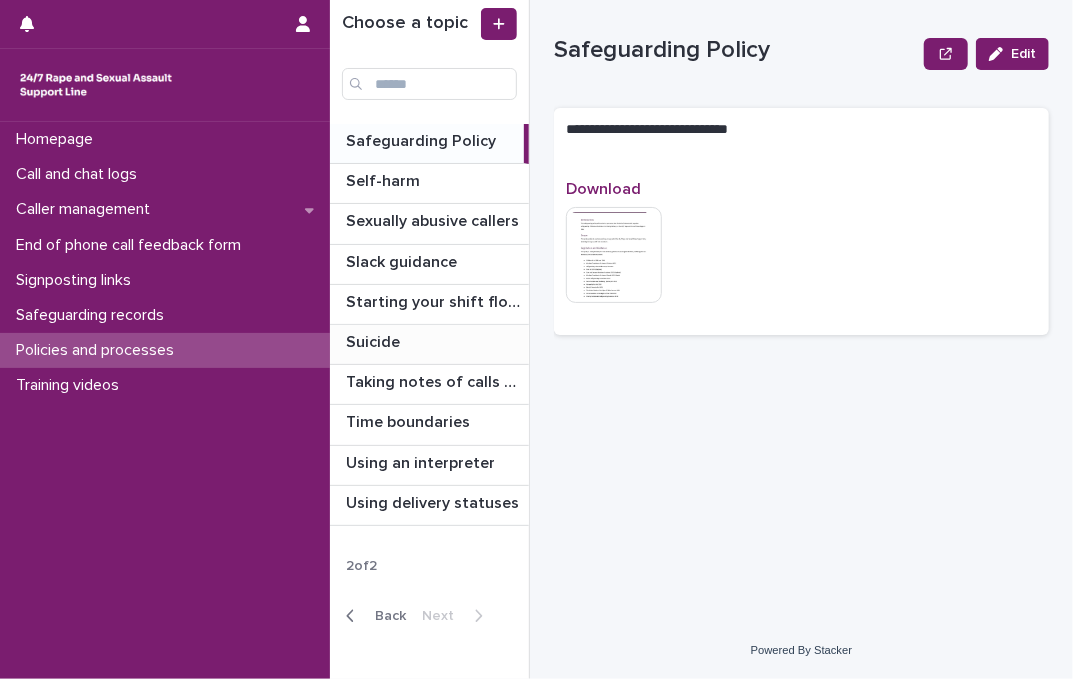 click on "Suicide" at bounding box center [375, 340] 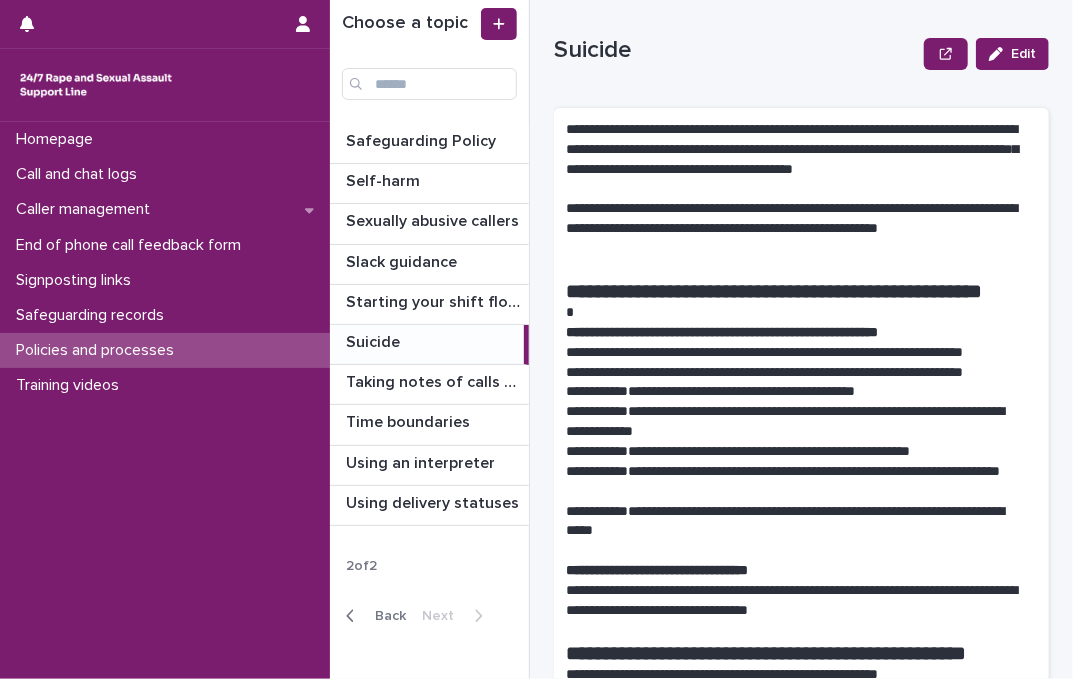click on "**********" at bounding box center [795, 392] 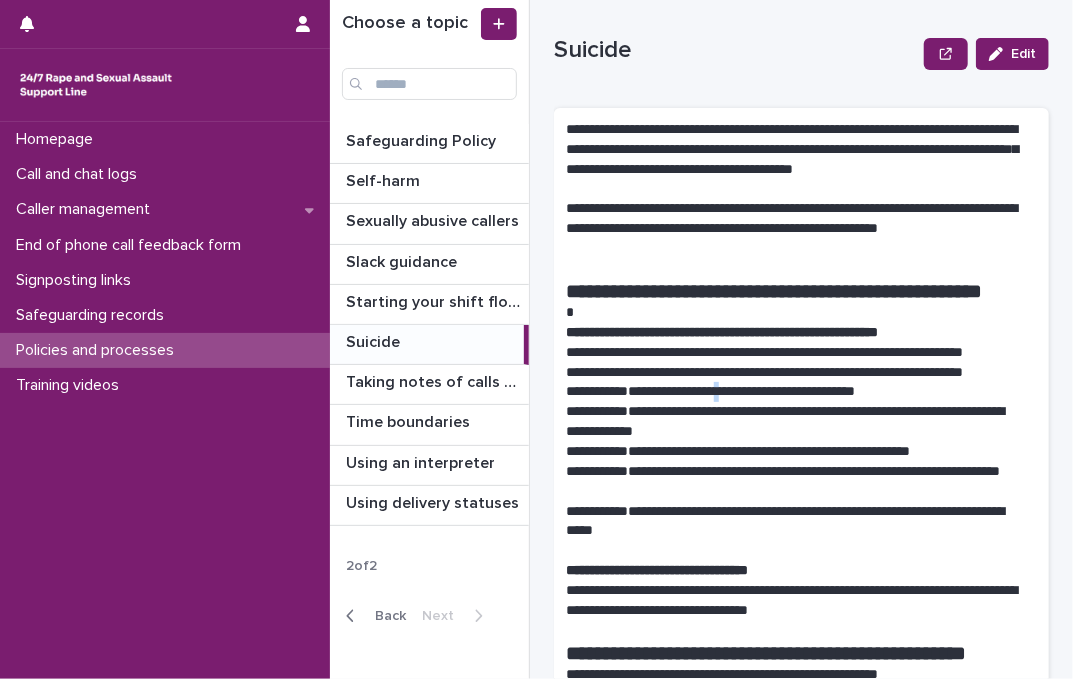 click on "**********" at bounding box center [795, 392] 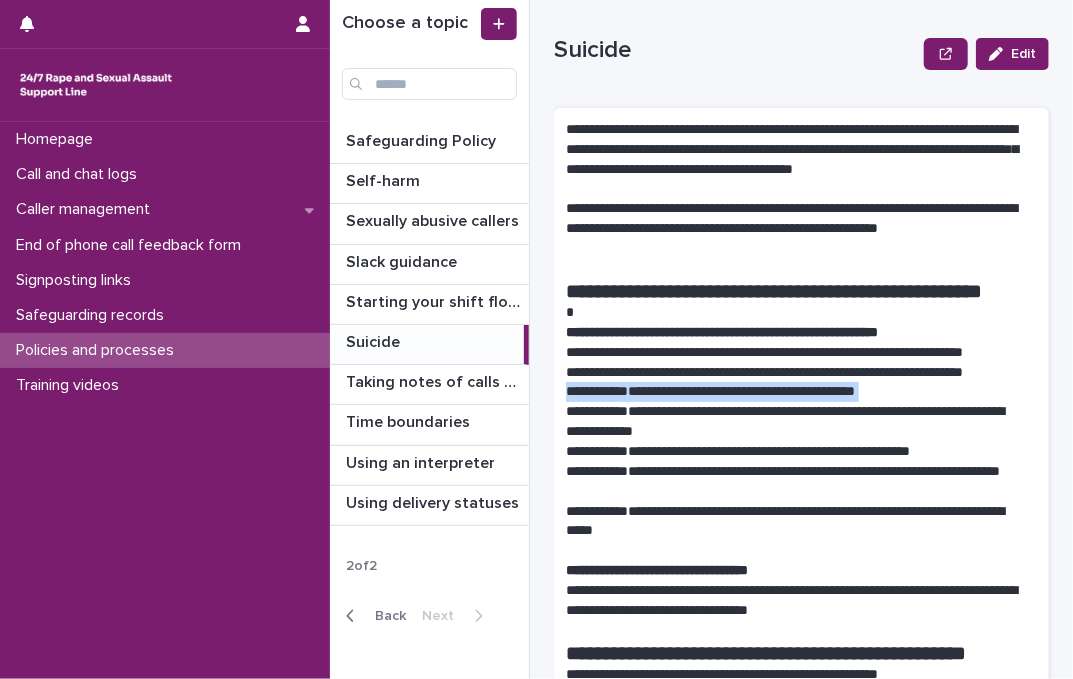 click on "**********" at bounding box center (795, 392) 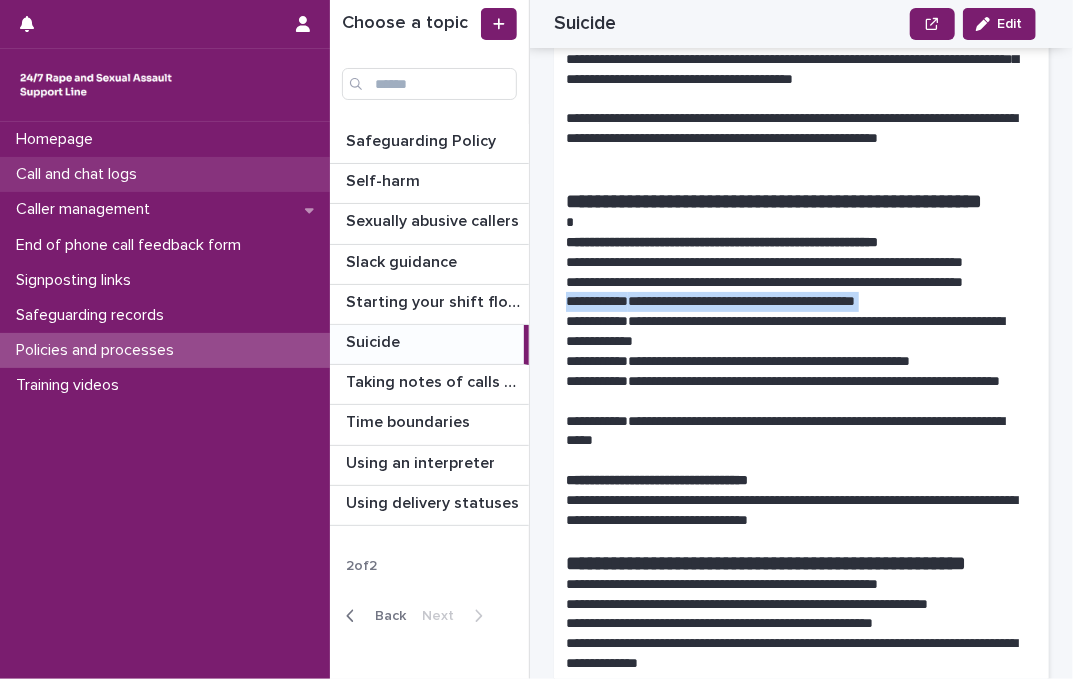click on "Call and chat logs" at bounding box center [80, 174] 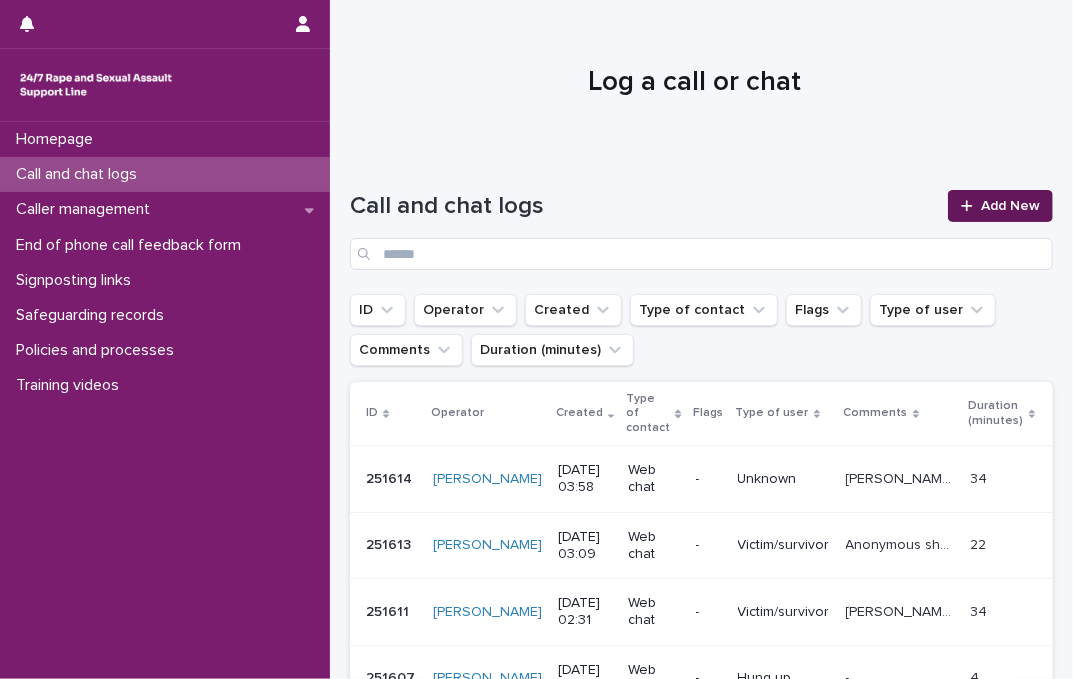 click on "Add New" at bounding box center [1000, 206] 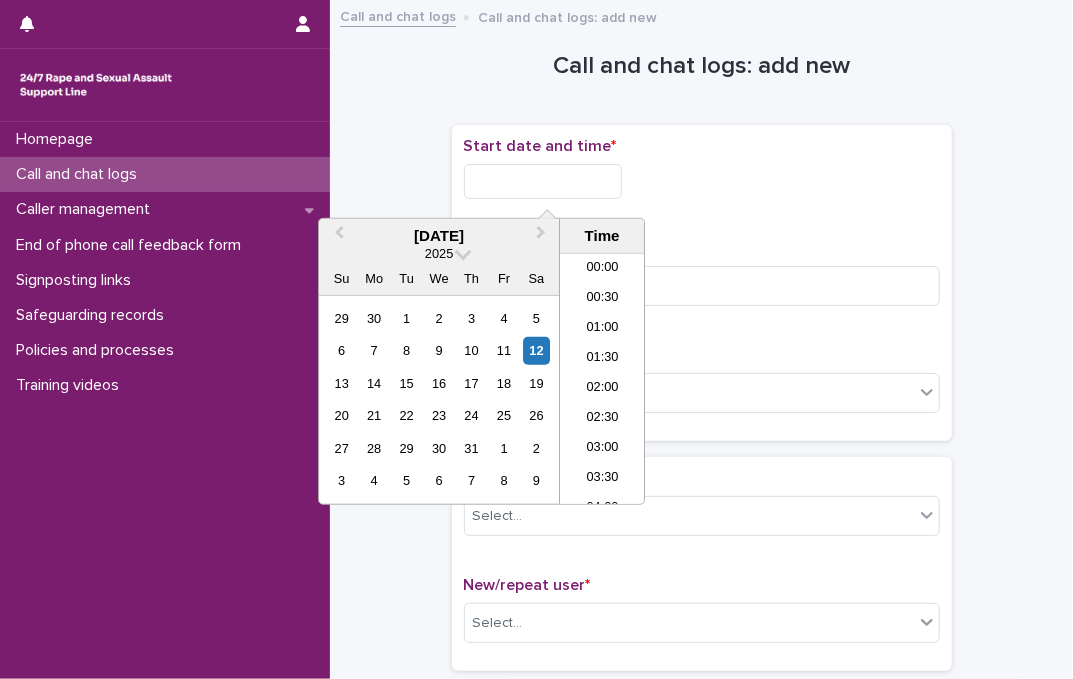 click at bounding box center [543, 181] 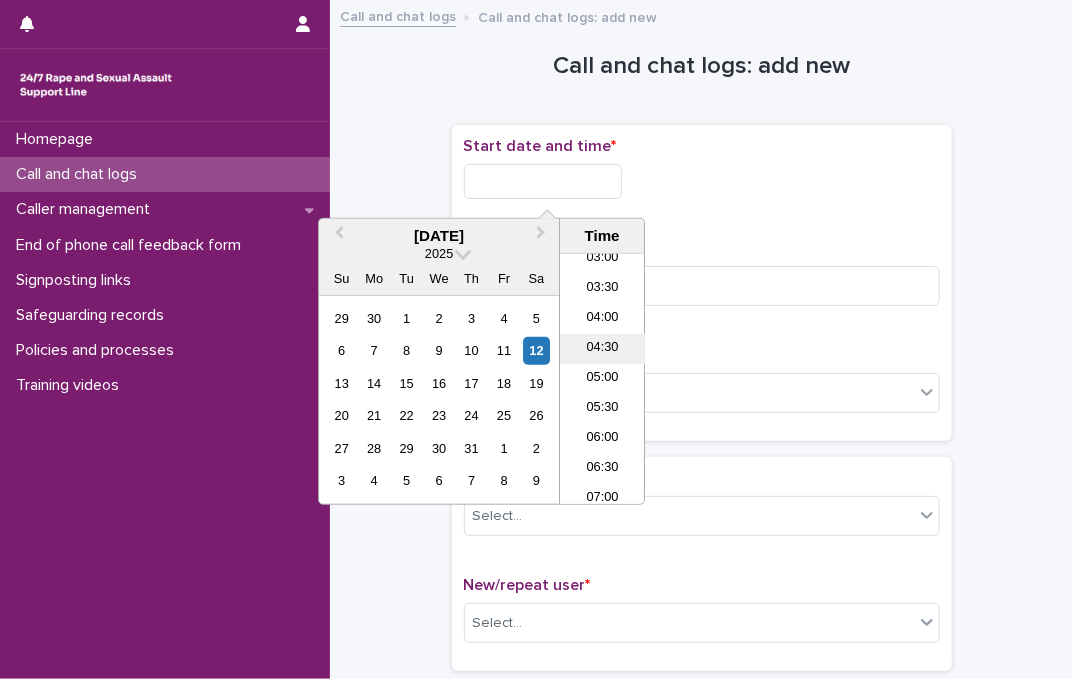 click on "04:30" at bounding box center (602, 349) 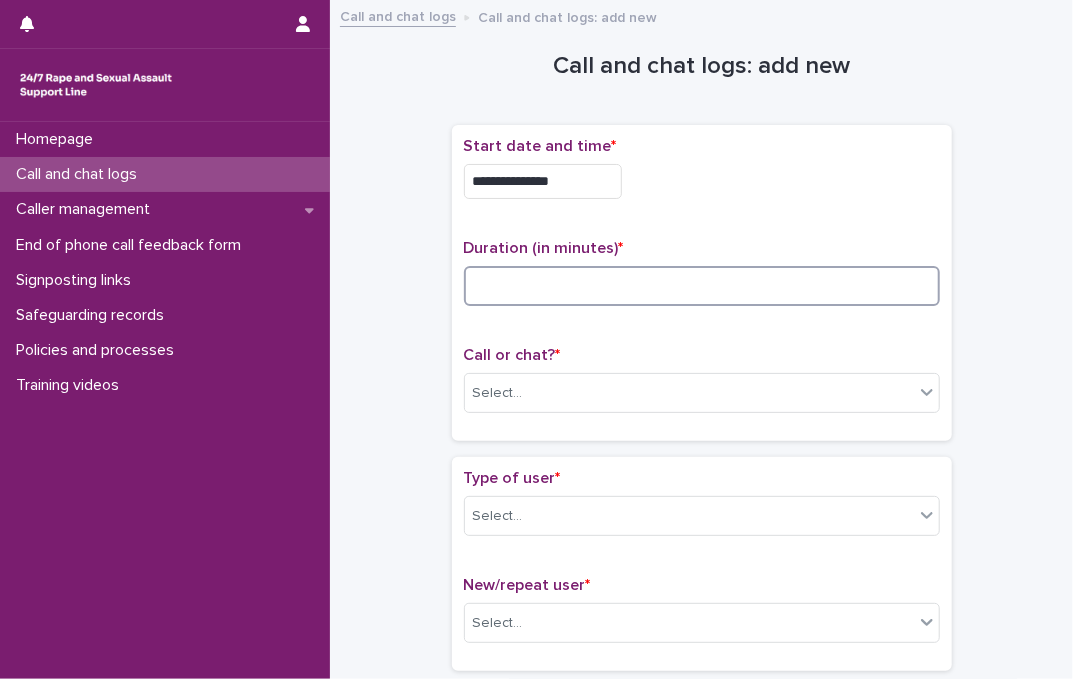 click at bounding box center [702, 286] 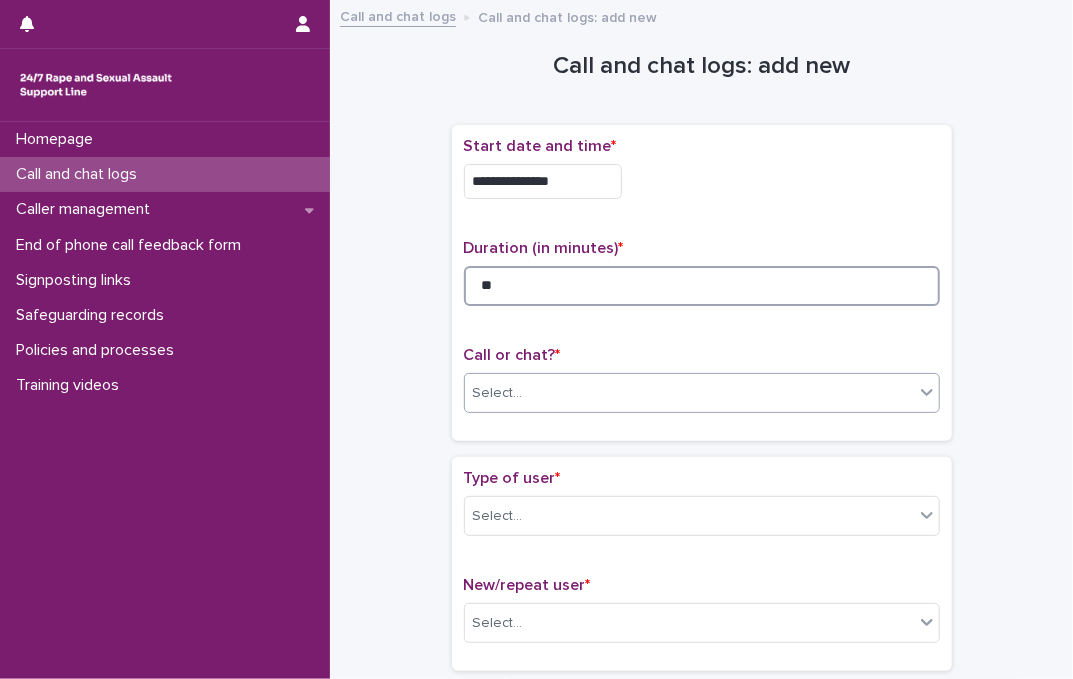 type on "**" 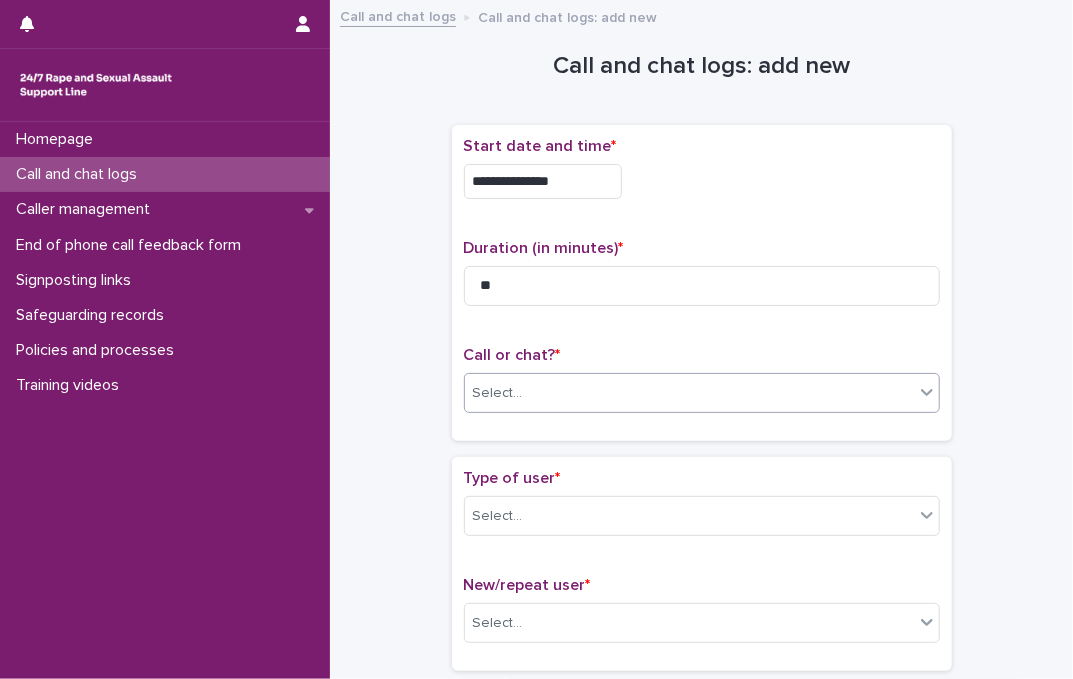 click on "Select..." at bounding box center [689, 393] 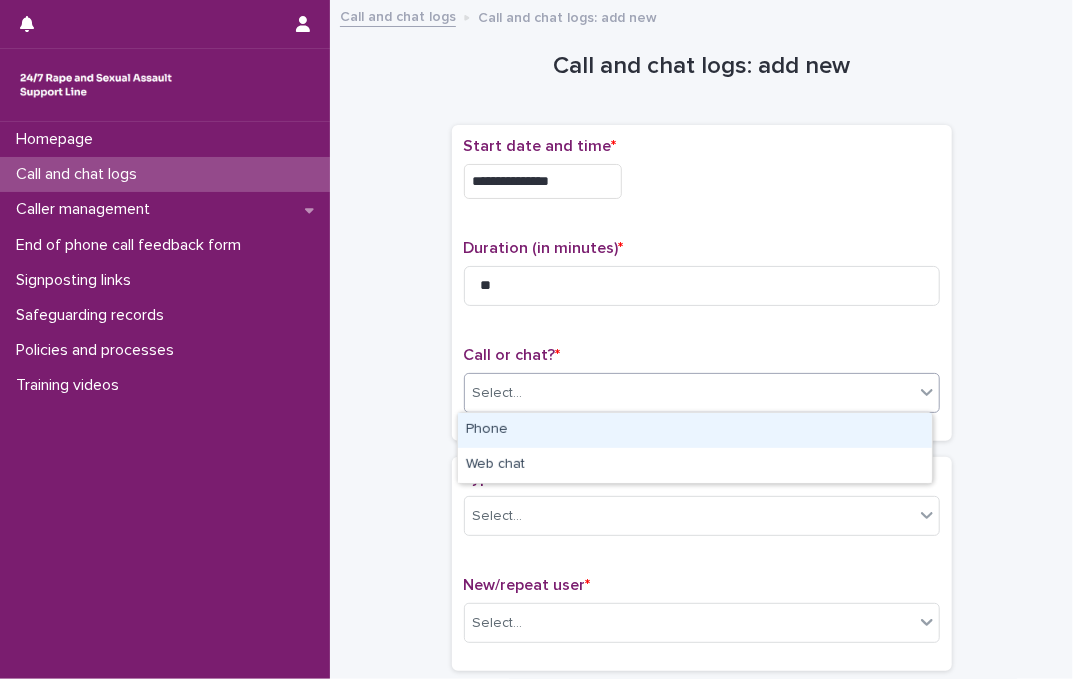 click on "Phone" at bounding box center [695, 430] 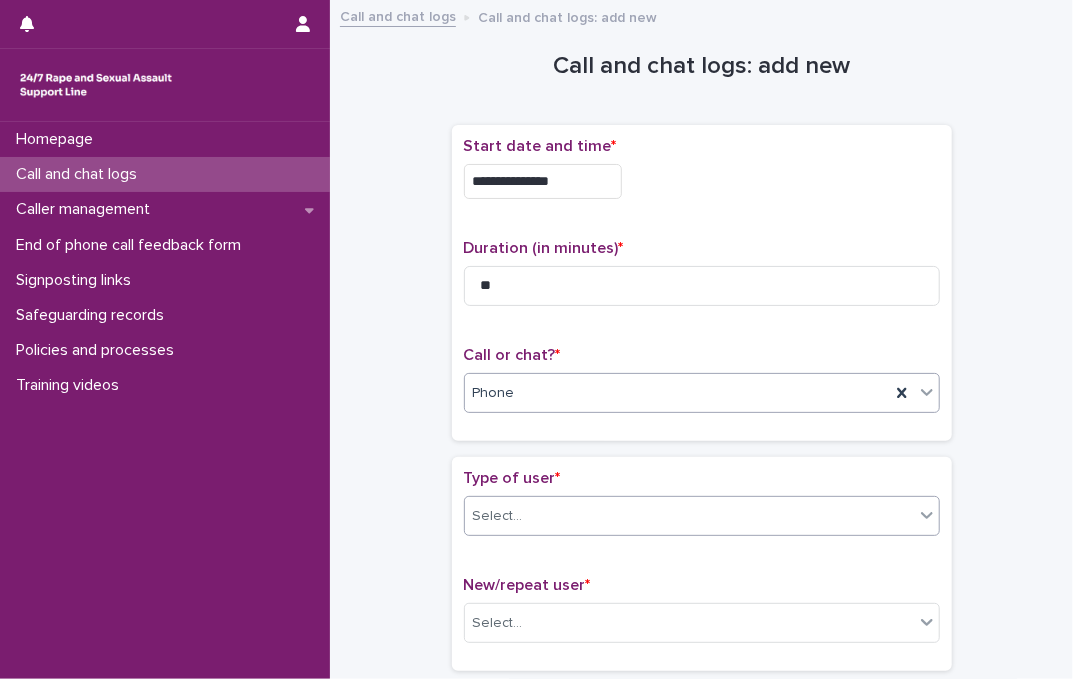 click on "Select..." at bounding box center (689, 516) 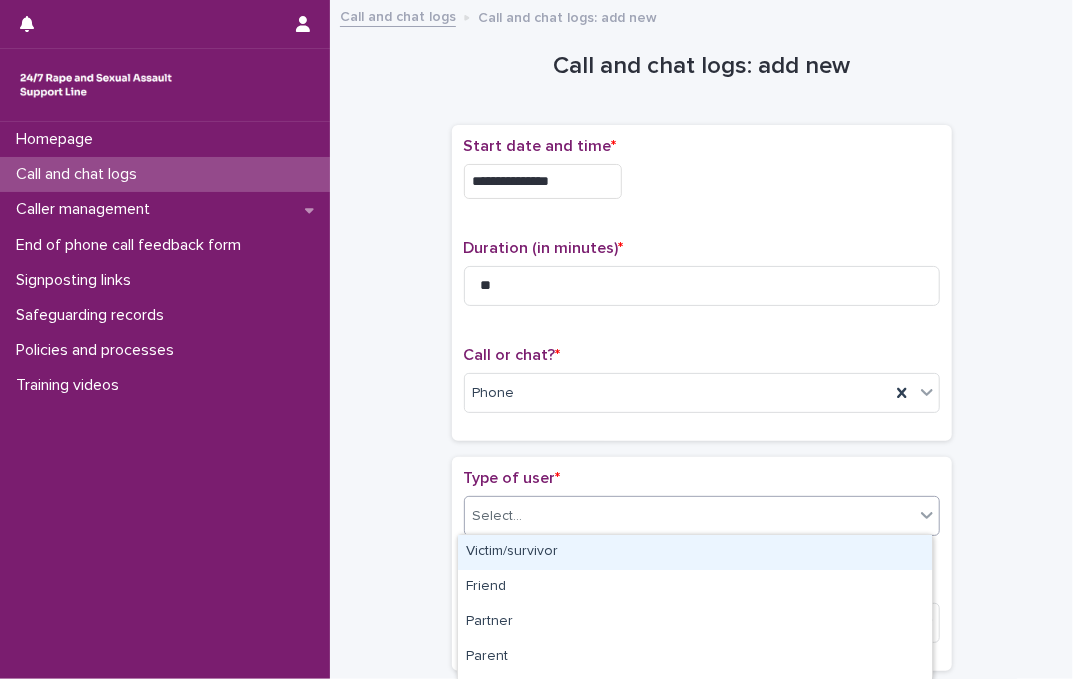 click on "Victim/survivor" at bounding box center [695, 552] 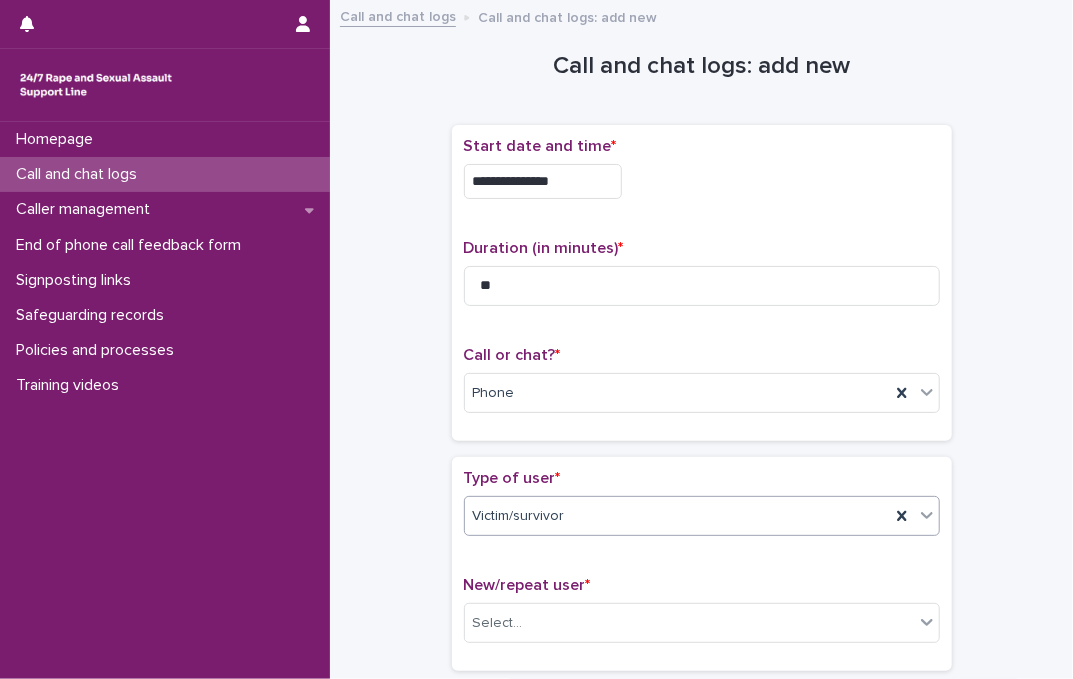 click on "Type of user *" at bounding box center [702, 478] 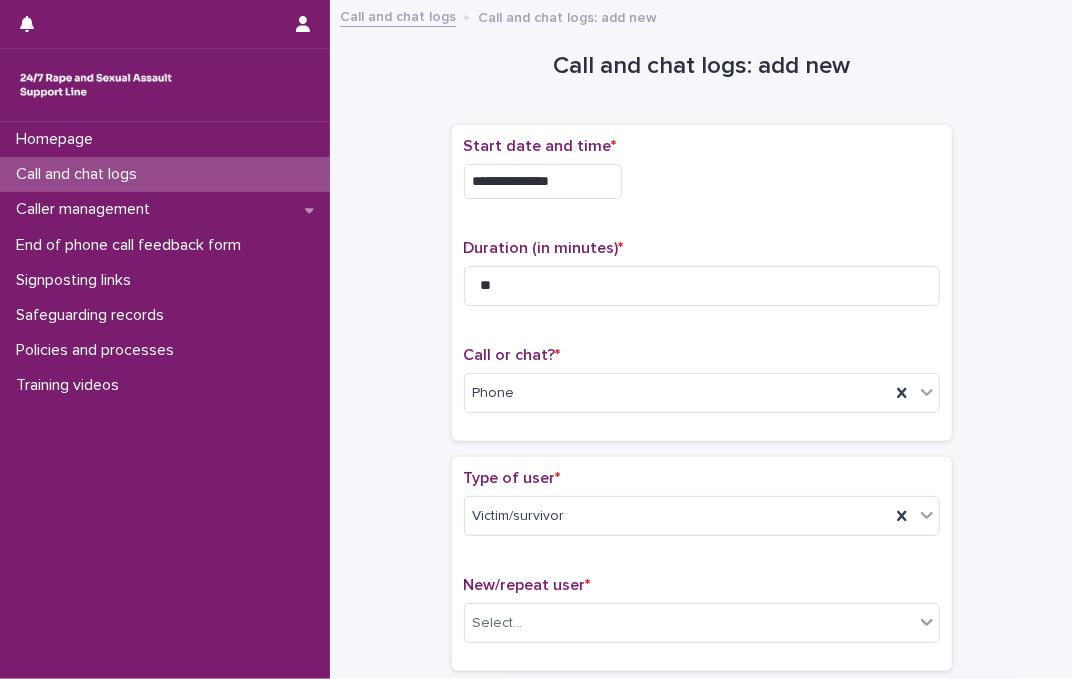 scroll, scrollTop: 272, scrollLeft: 0, axis: vertical 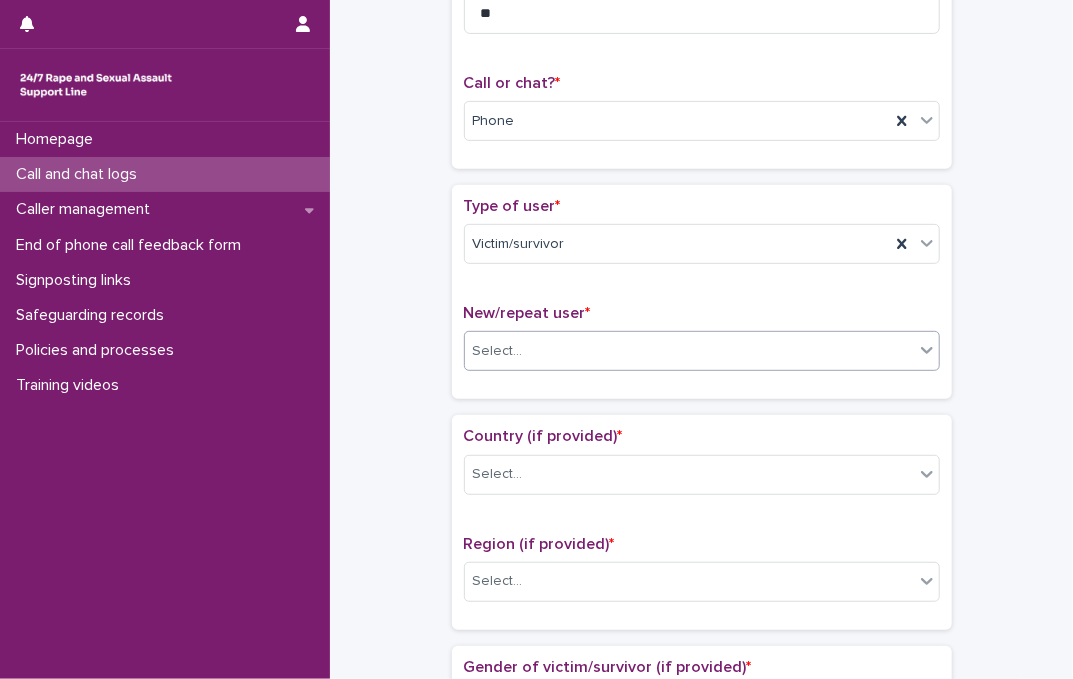 click on "Select..." at bounding box center [689, 351] 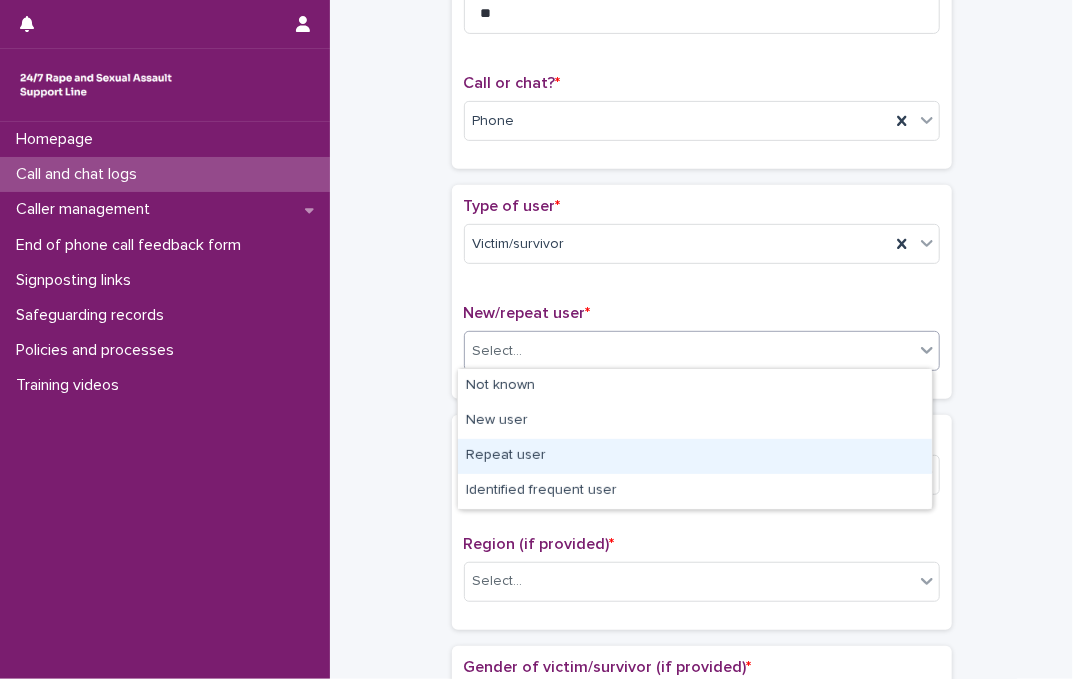 click on "Repeat user" at bounding box center [695, 456] 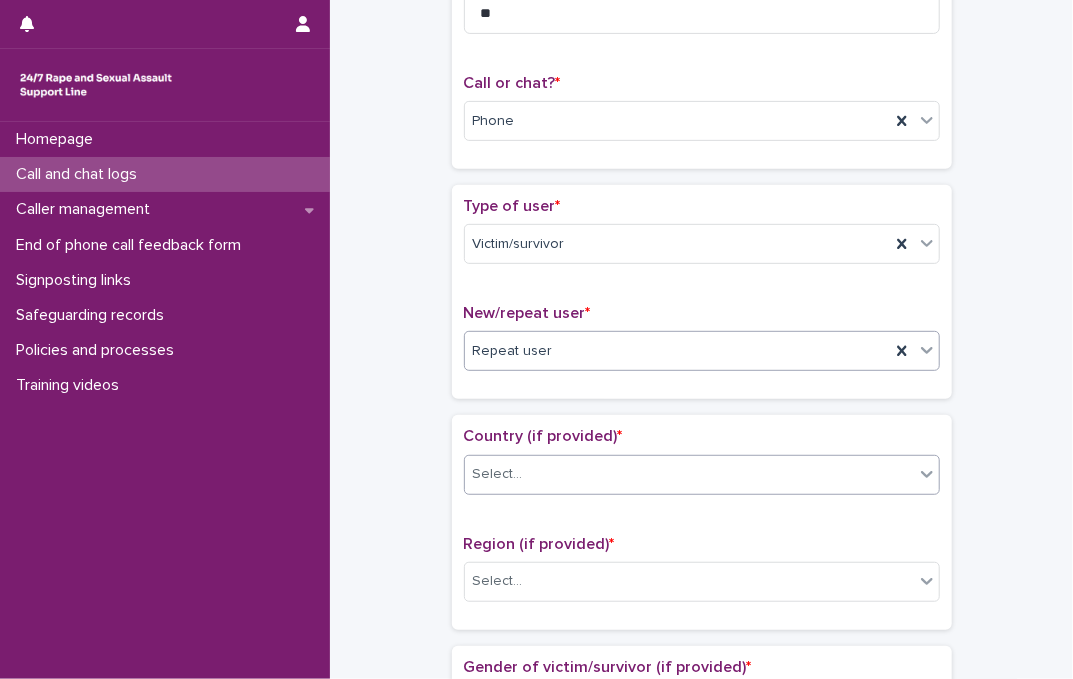 click on "Select..." at bounding box center [689, 474] 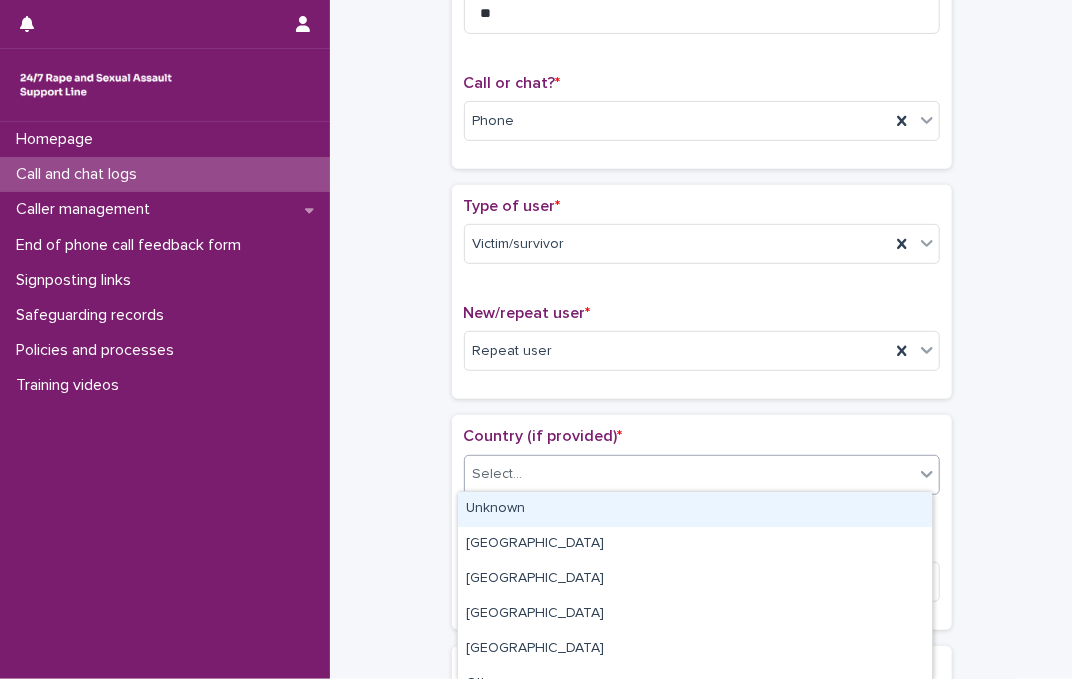 click on "Unknown" at bounding box center (695, 509) 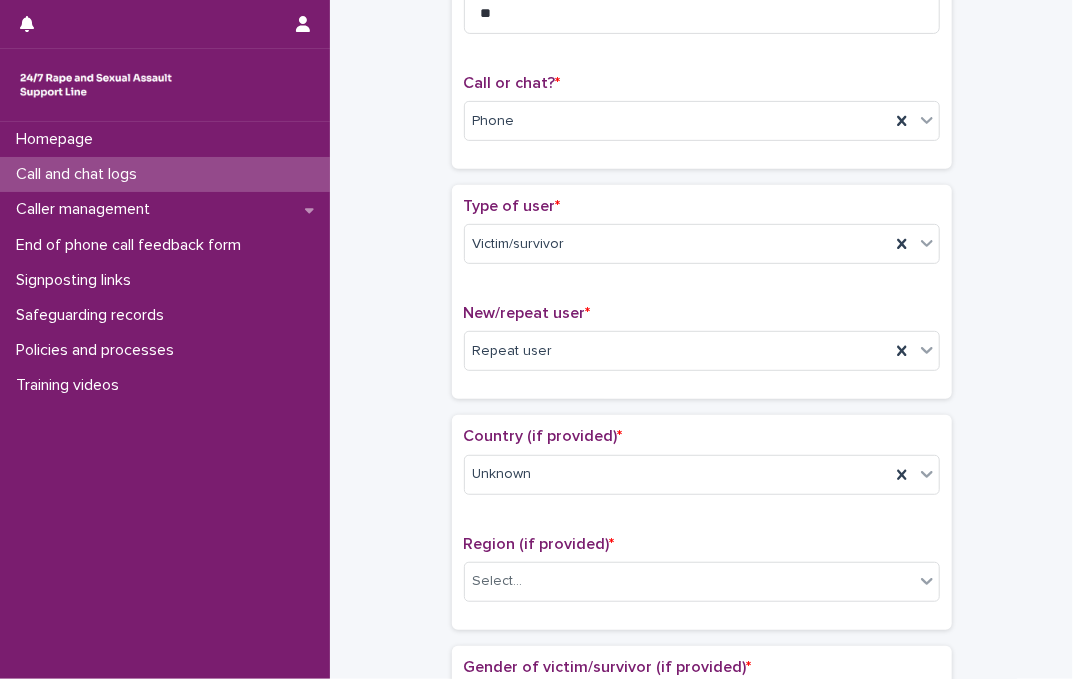 click on "**********" at bounding box center (701, 762) 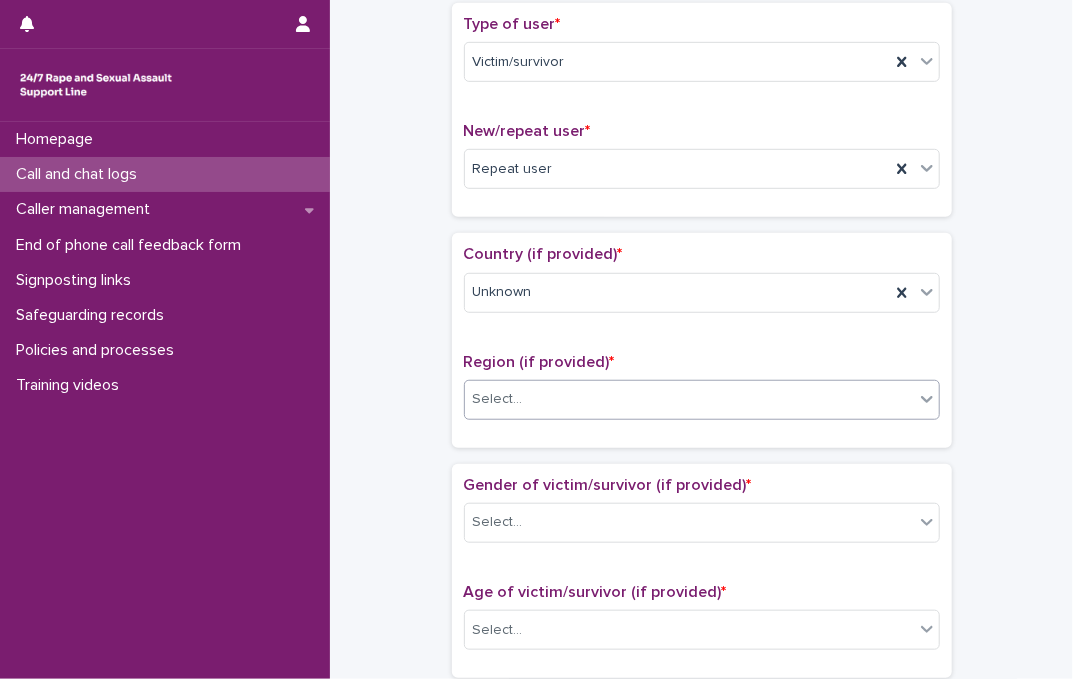 click on "Select..." at bounding box center (689, 399) 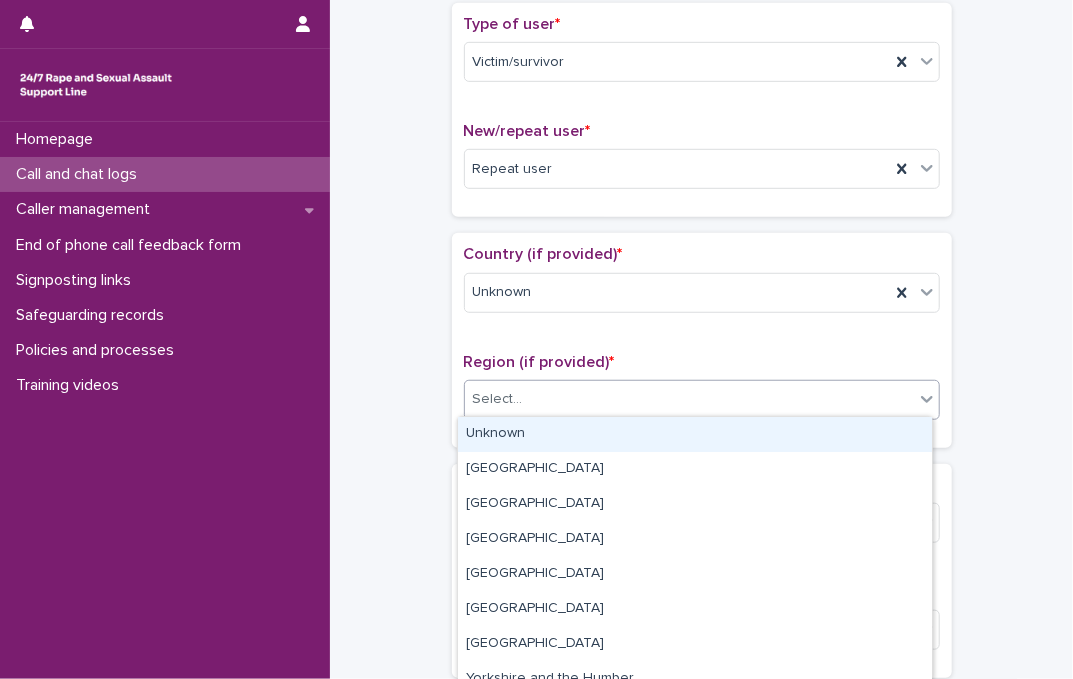click on "Unknown" at bounding box center (695, 434) 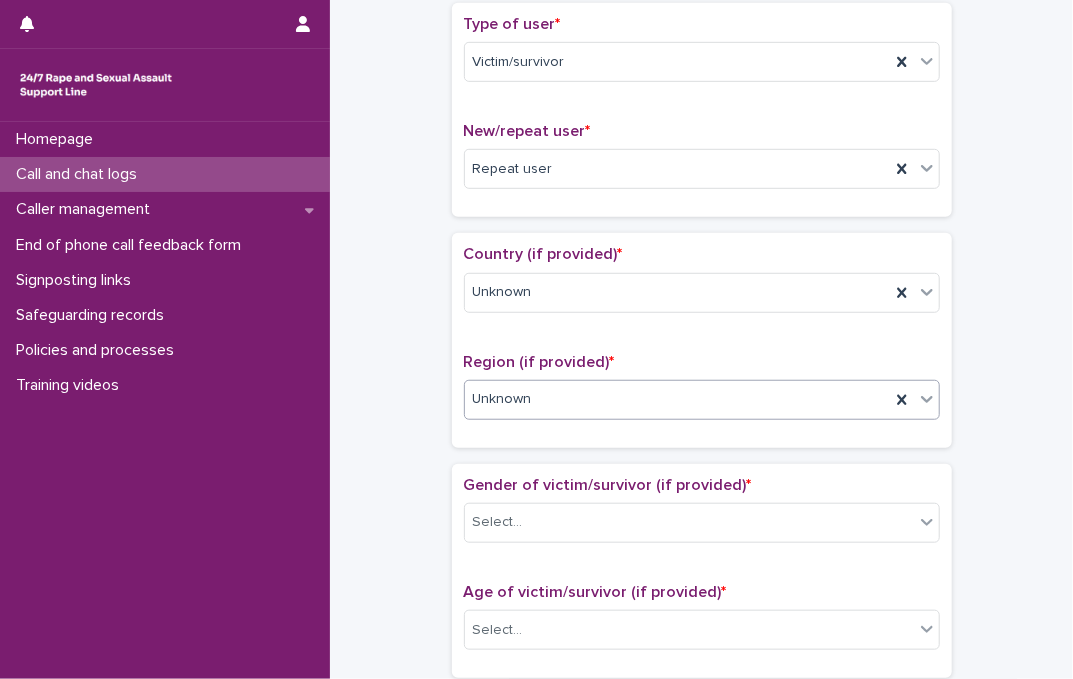 click on "**********" at bounding box center [701, 580] 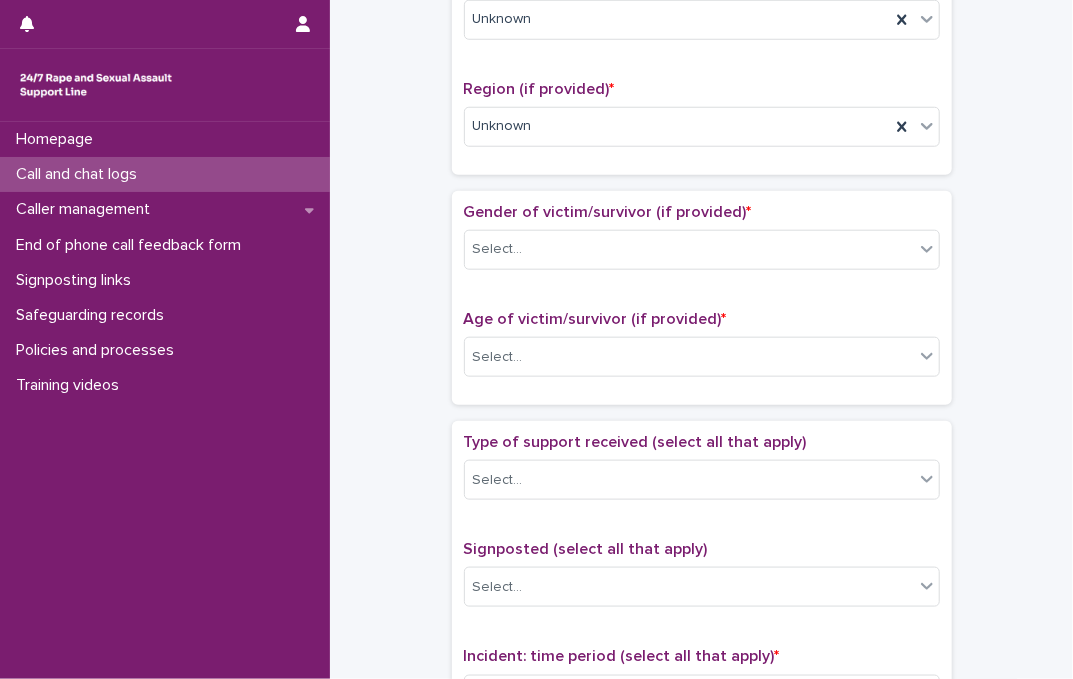 scroll, scrollTop: 818, scrollLeft: 0, axis: vertical 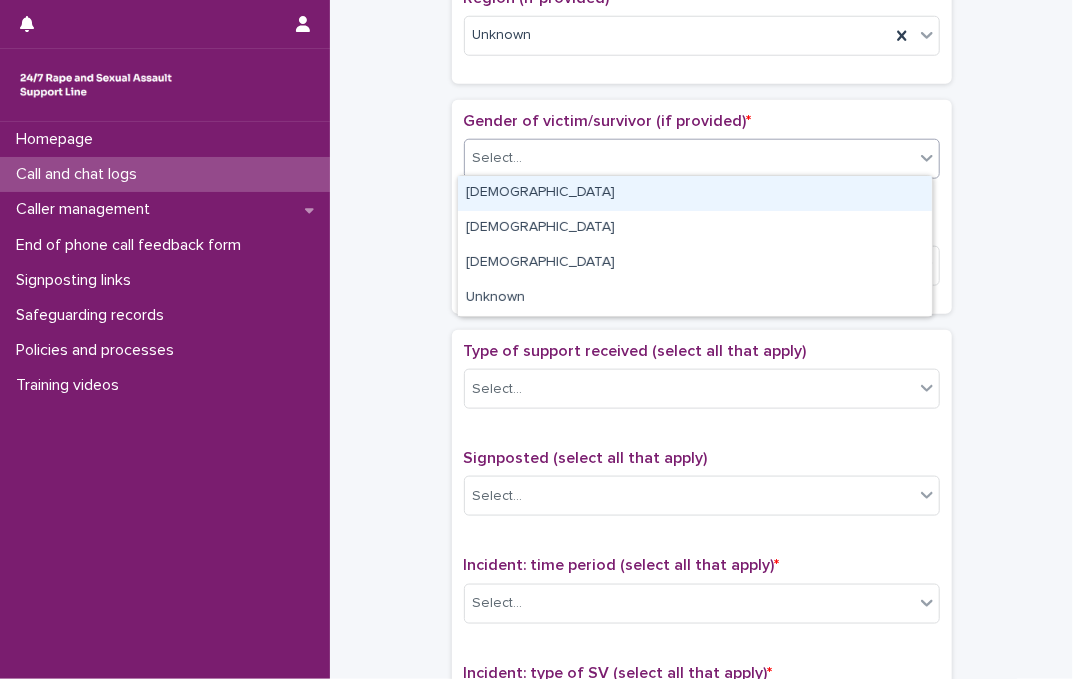 click on "Select..." at bounding box center (689, 158) 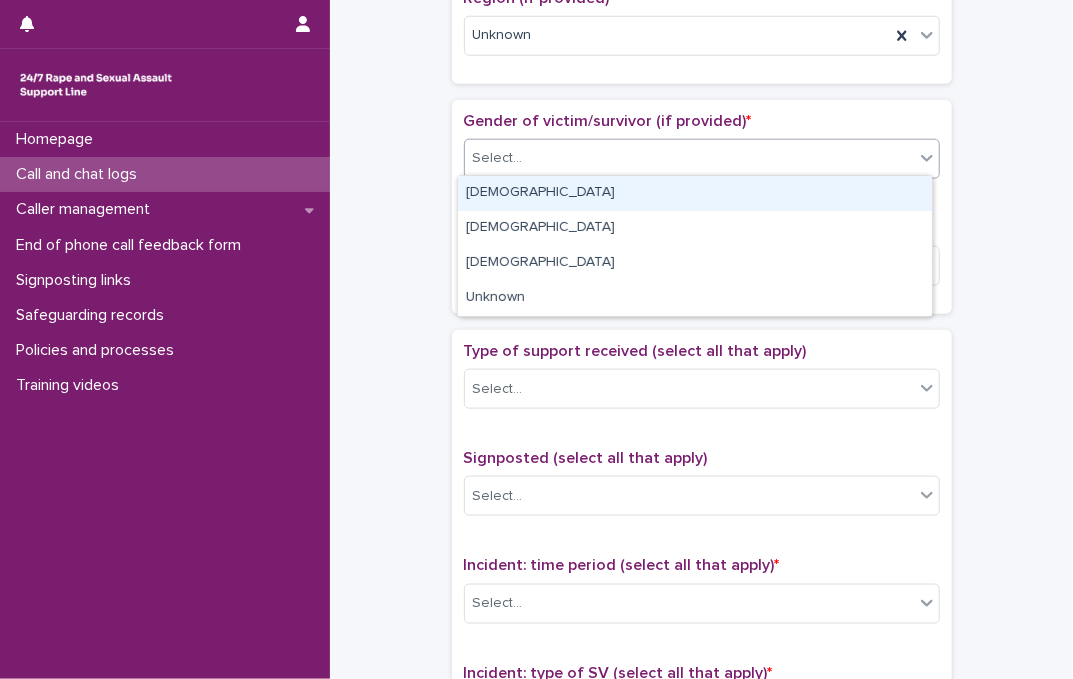 click on "[DEMOGRAPHIC_DATA]" at bounding box center (695, 193) 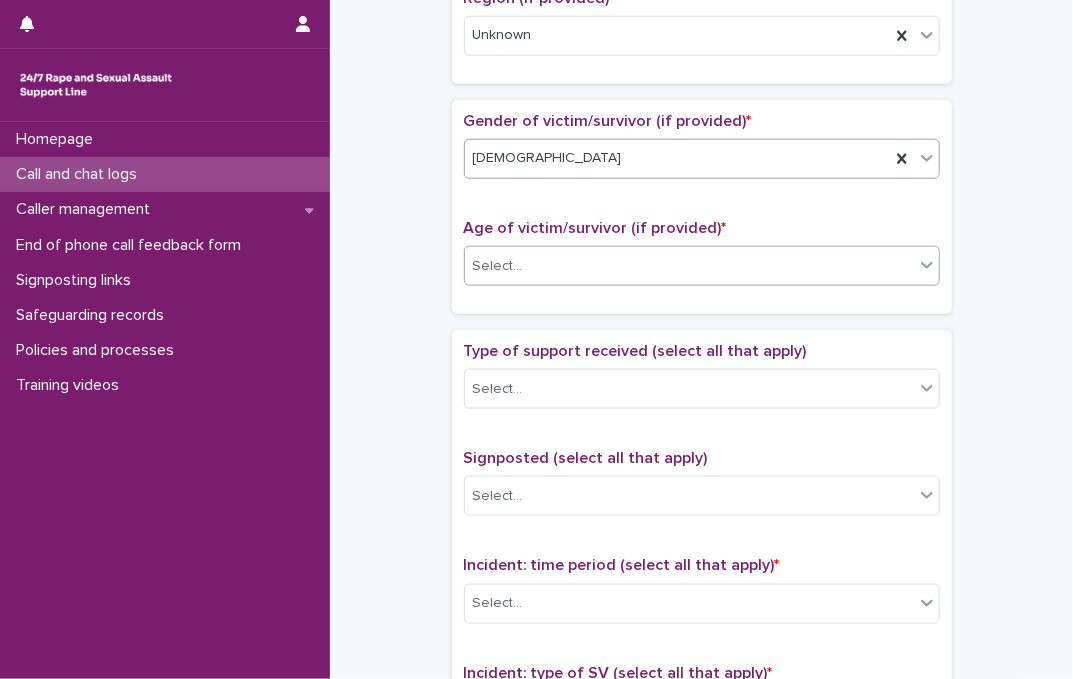 click on "Select..." at bounding box center [689, 266] 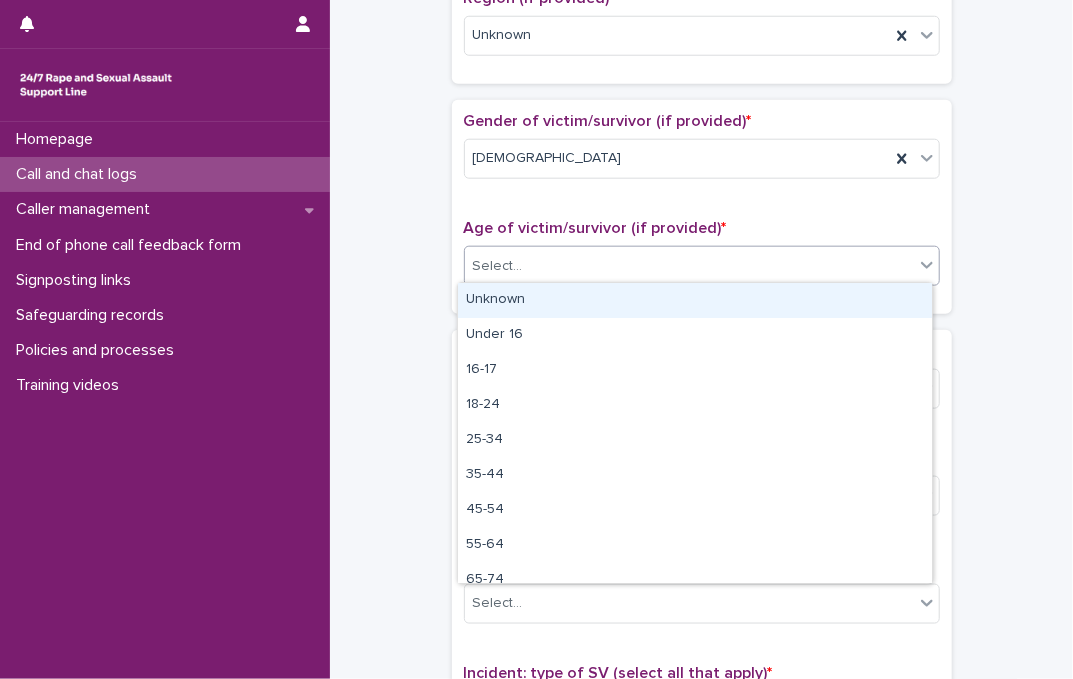click on "Unknown" at bounding box center [695, 300] 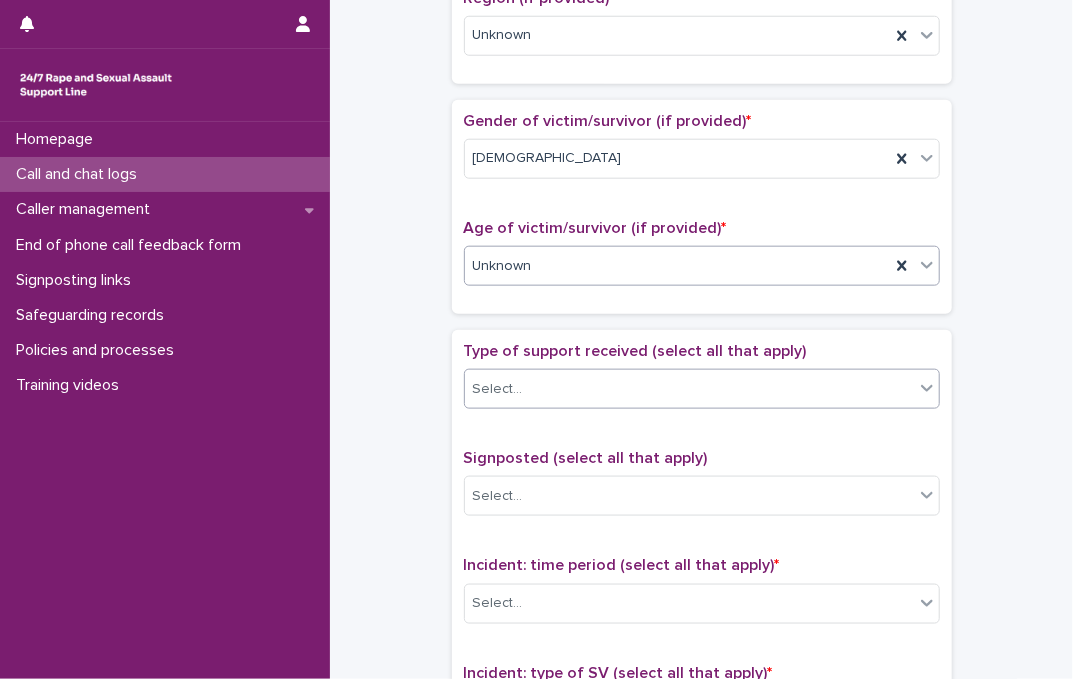 click on "Select..." at bounding box center [689, 389] 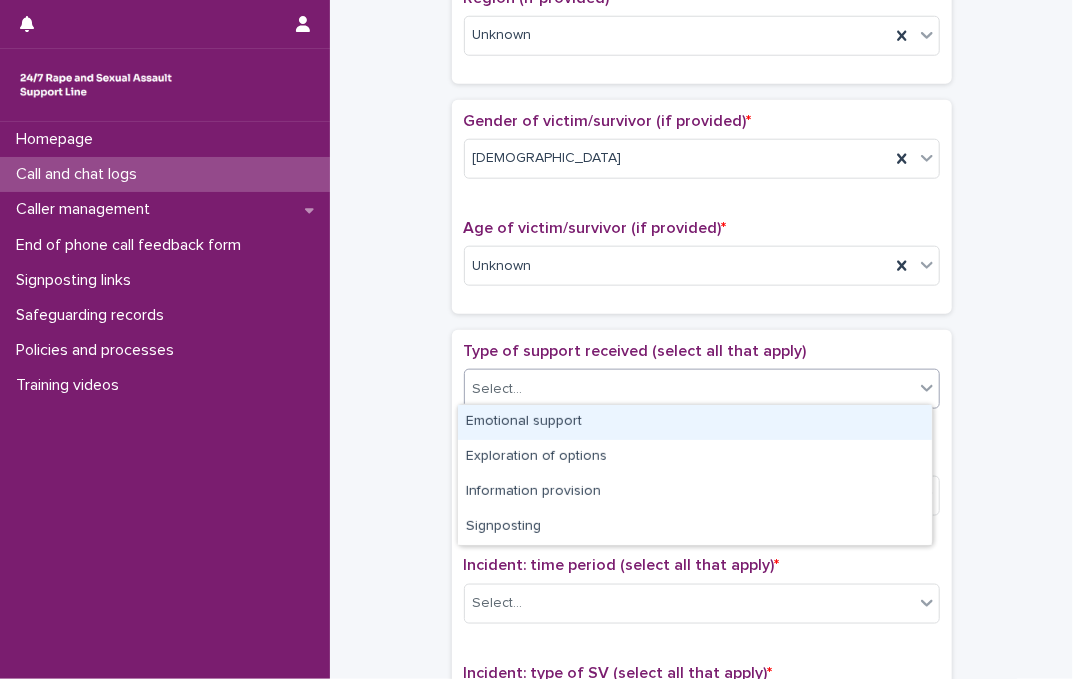 click on "Emotional support" at bounding box center [695, 422] 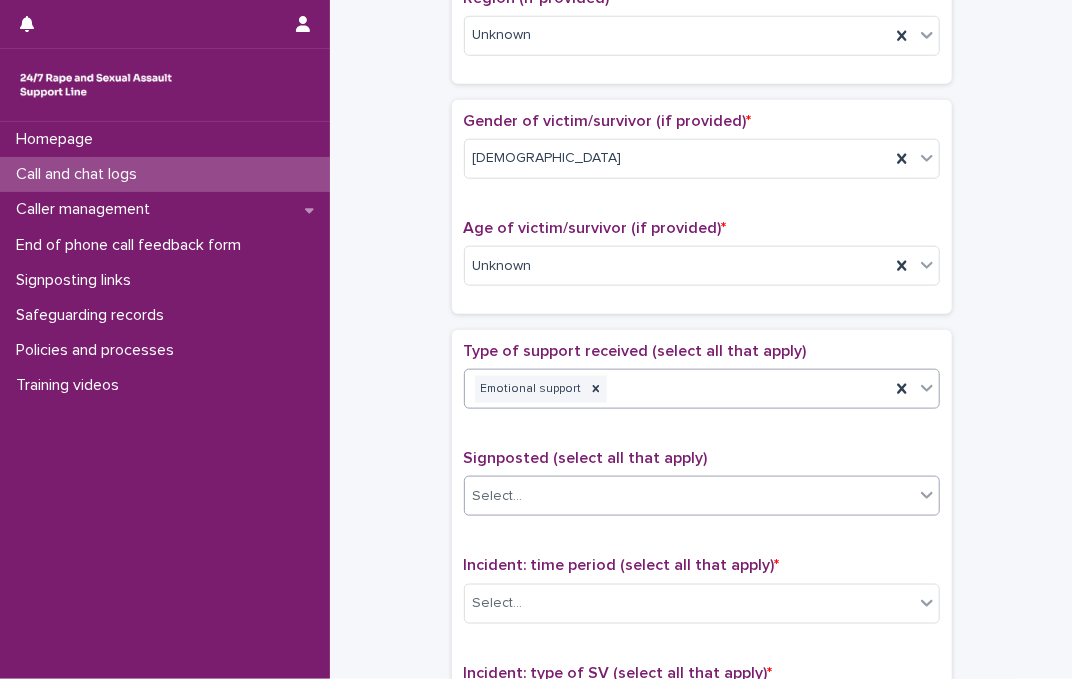 click on "Select..." at bounding box center (689, 496) 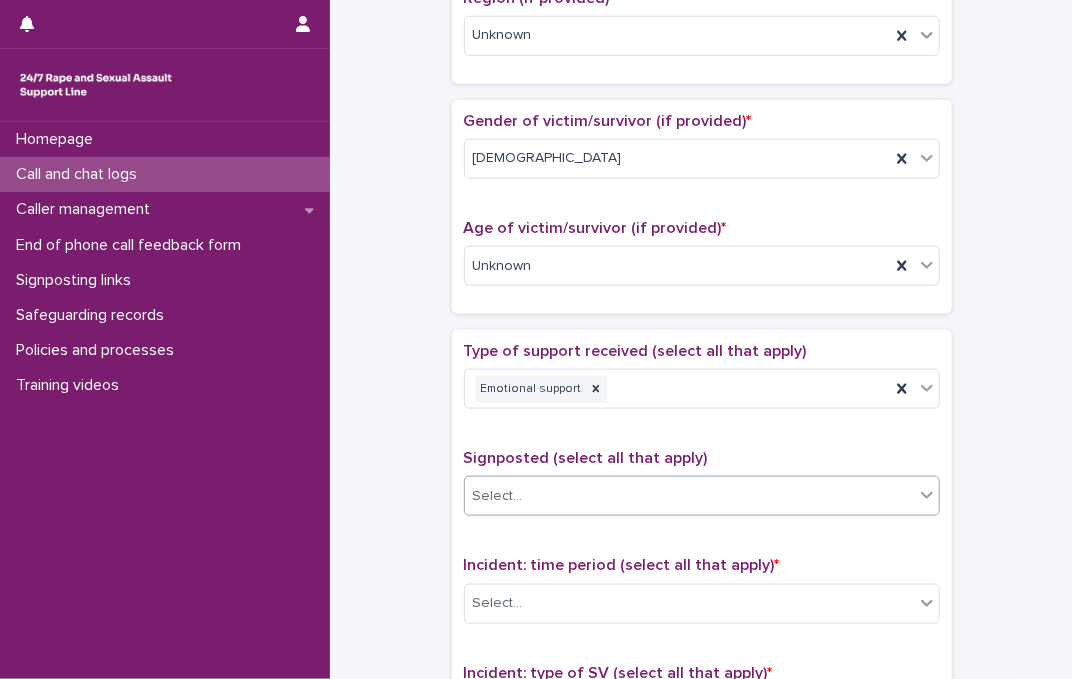 click on "Select..." at bounding box center (689, 496) 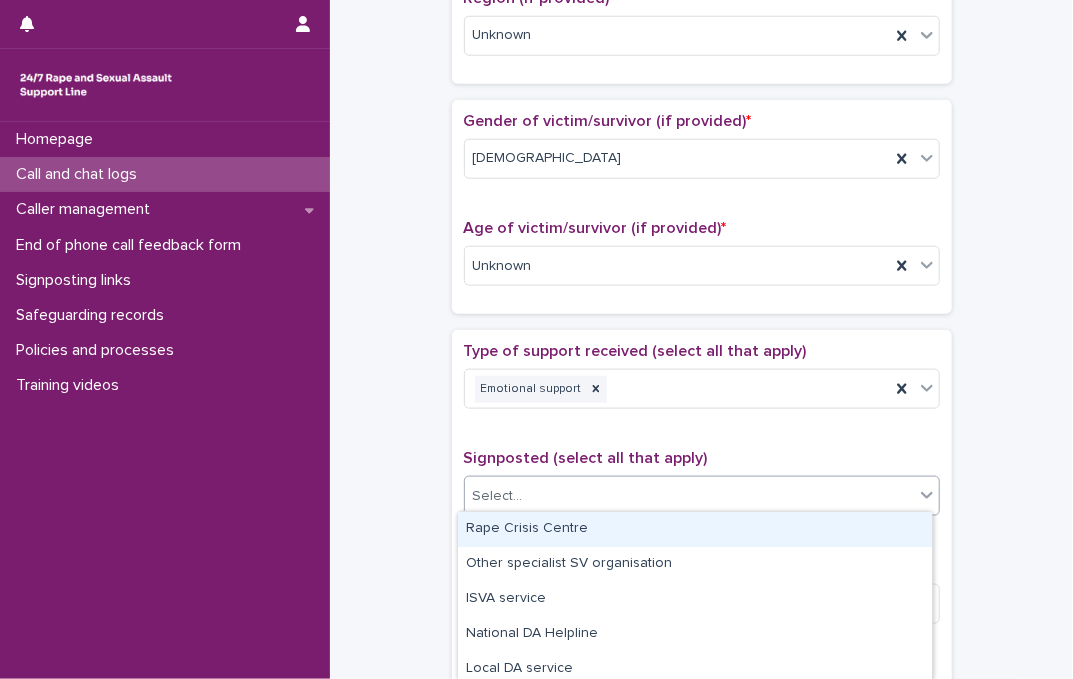 click on "**********" at bounding box center [701, 216] 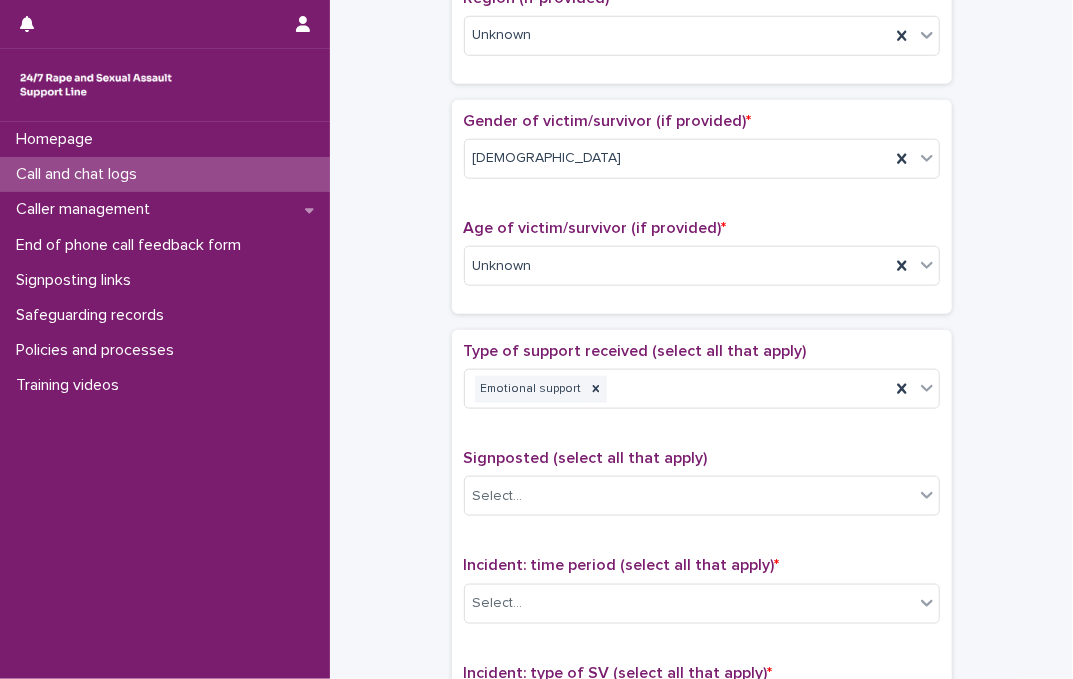 scroll, scrollTop: 1090, scrollLeft: 0, axis: vertical 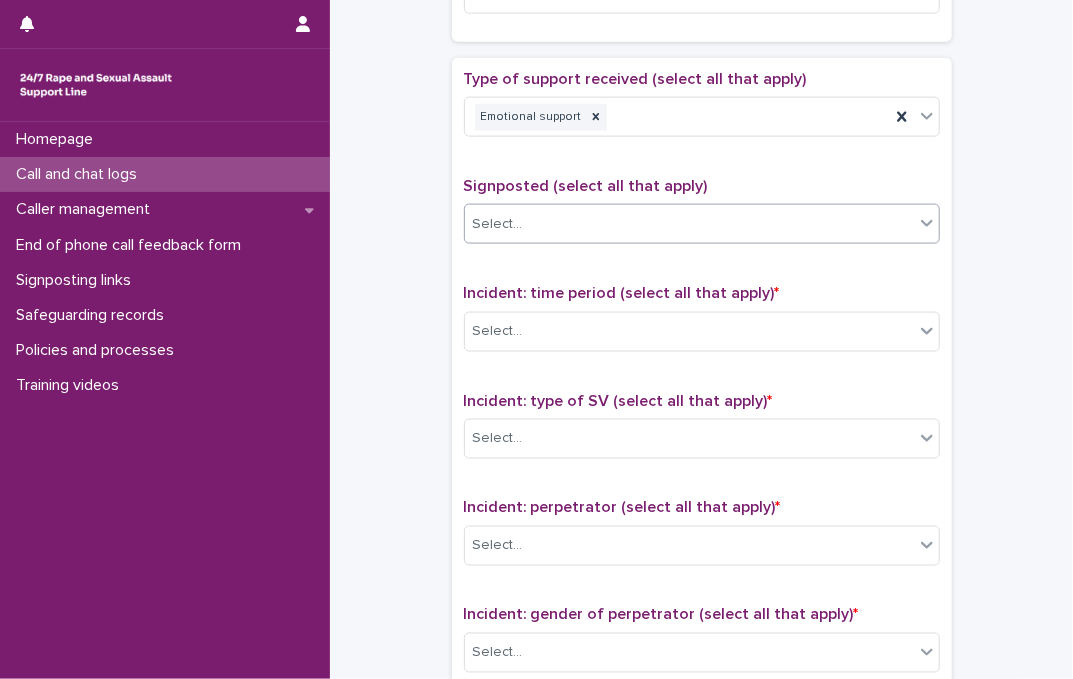 click on "Select..." at bounding box center (689, 224) 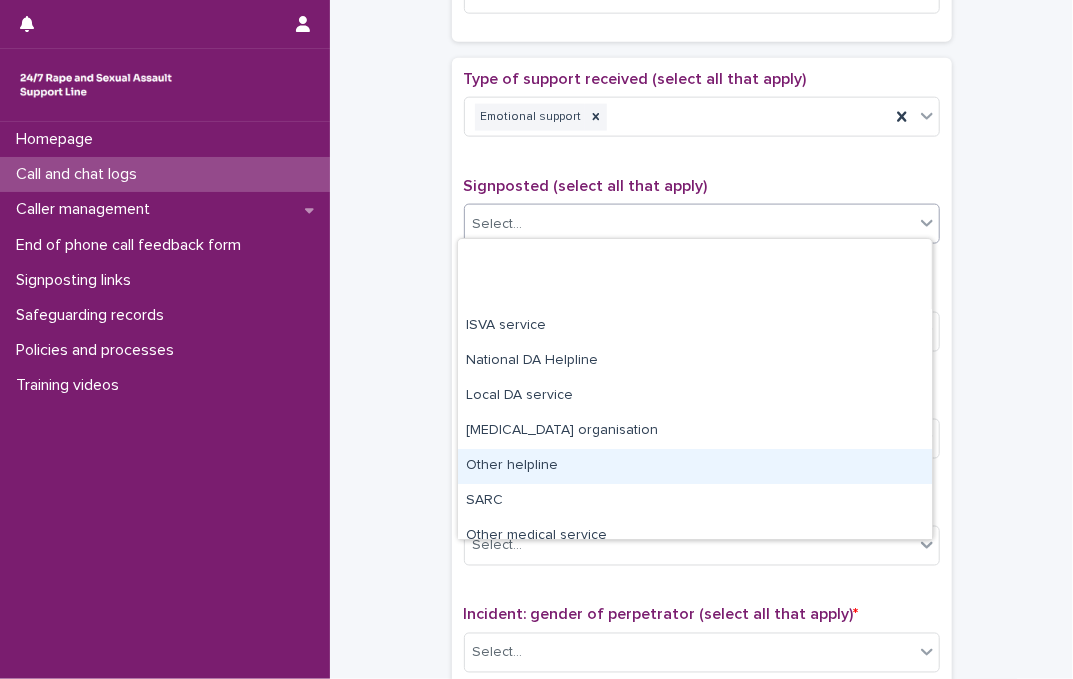 scroll, scrollTop: 119, scrollLeft: 0, axis: vertical 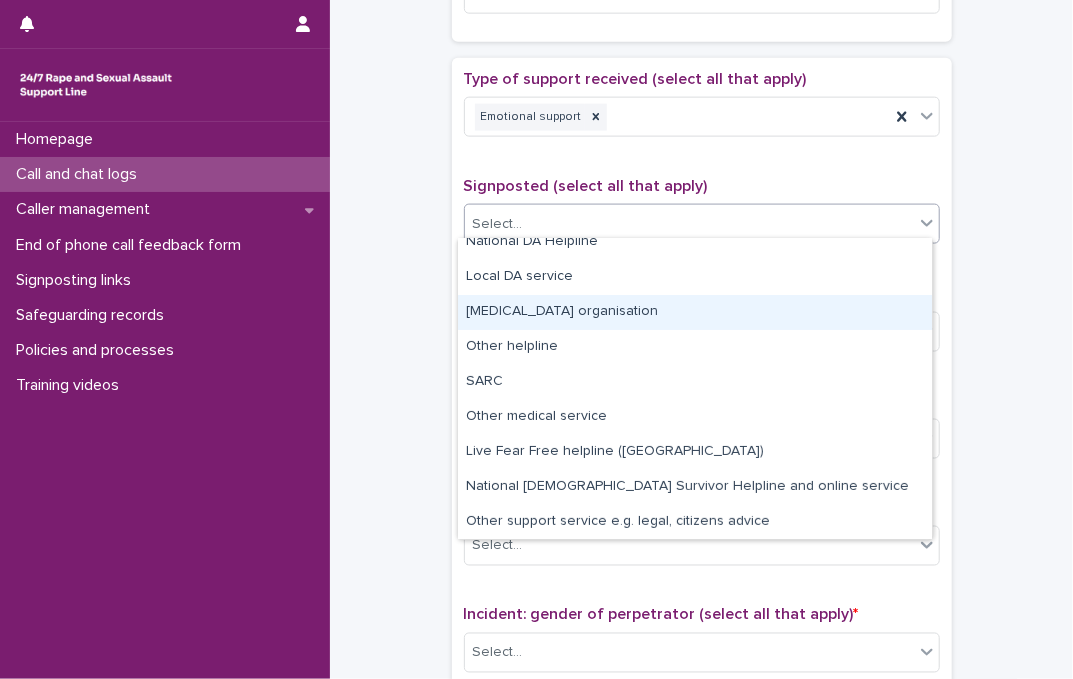 click on "**********" at bounding box center (701, -56) 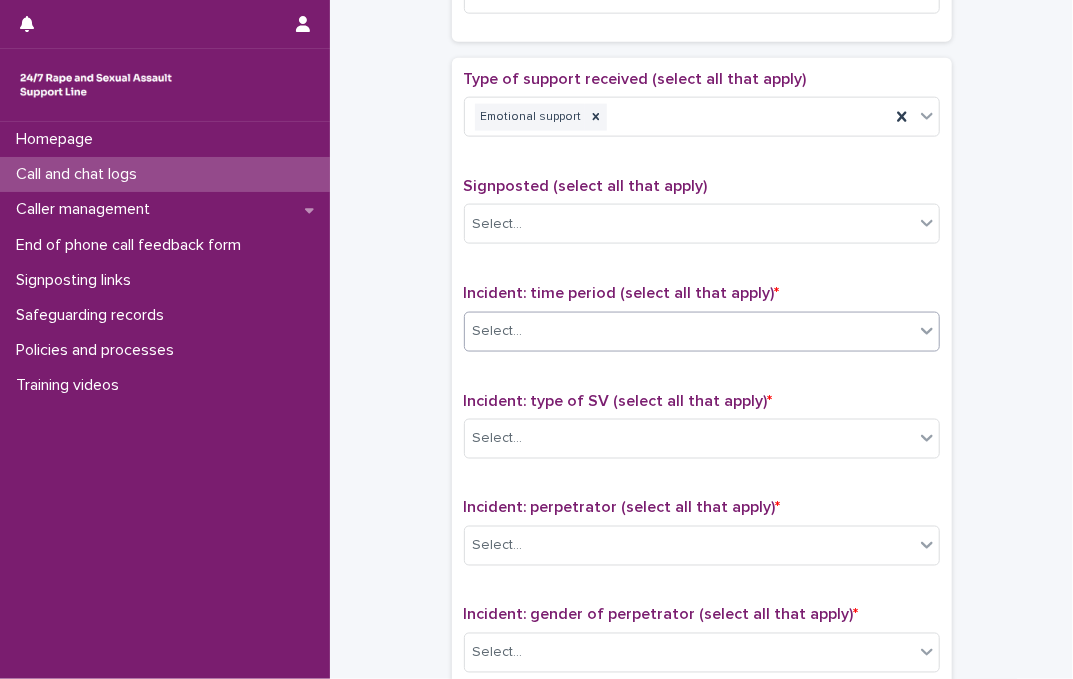 click on "Select..." at bounding box center [689, 331] 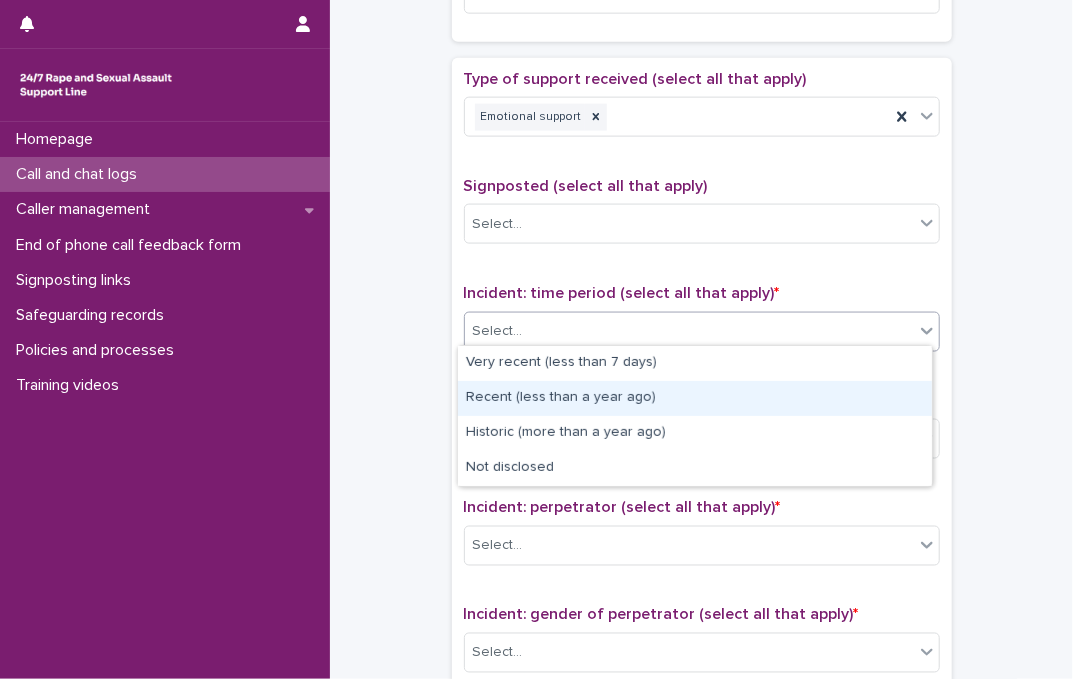 click on "Recent (less than a year ago)" at bounding box center [695, 398] 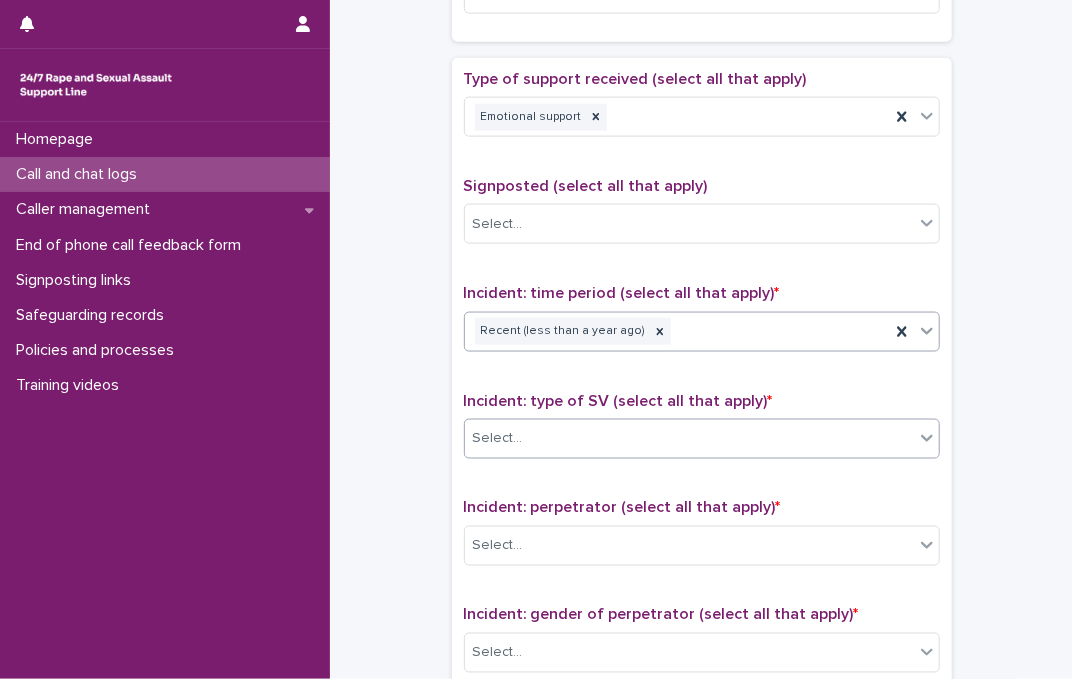 click on "Select..." at bounding box center (689, 438) 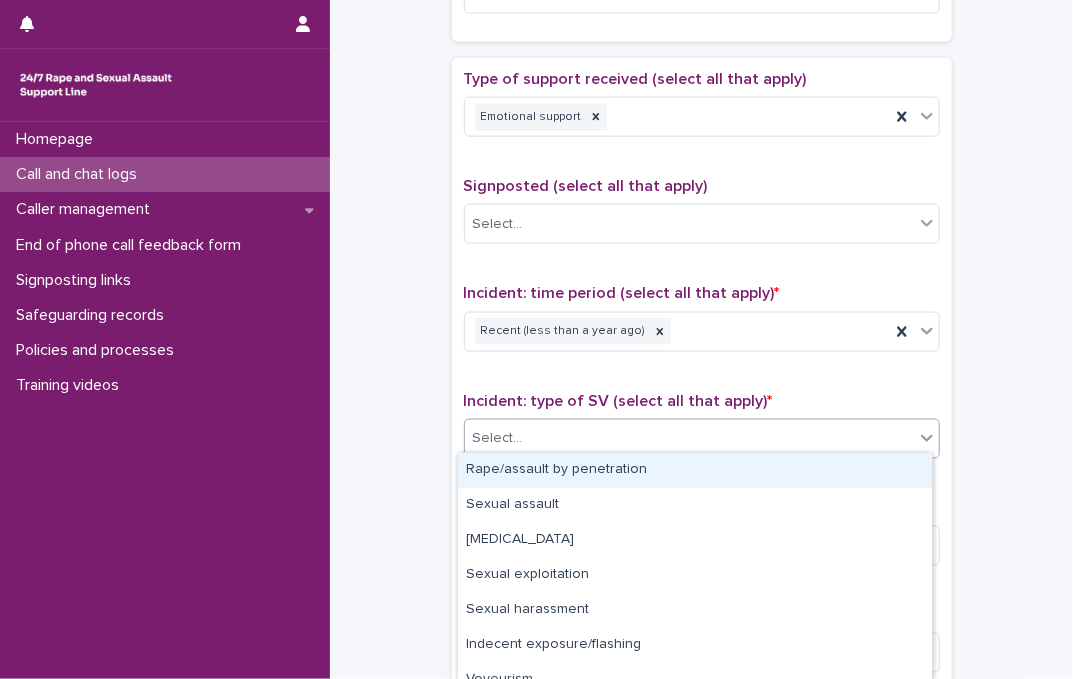 click on "Rape/assault by penetration" at bounding box center (695, 470) 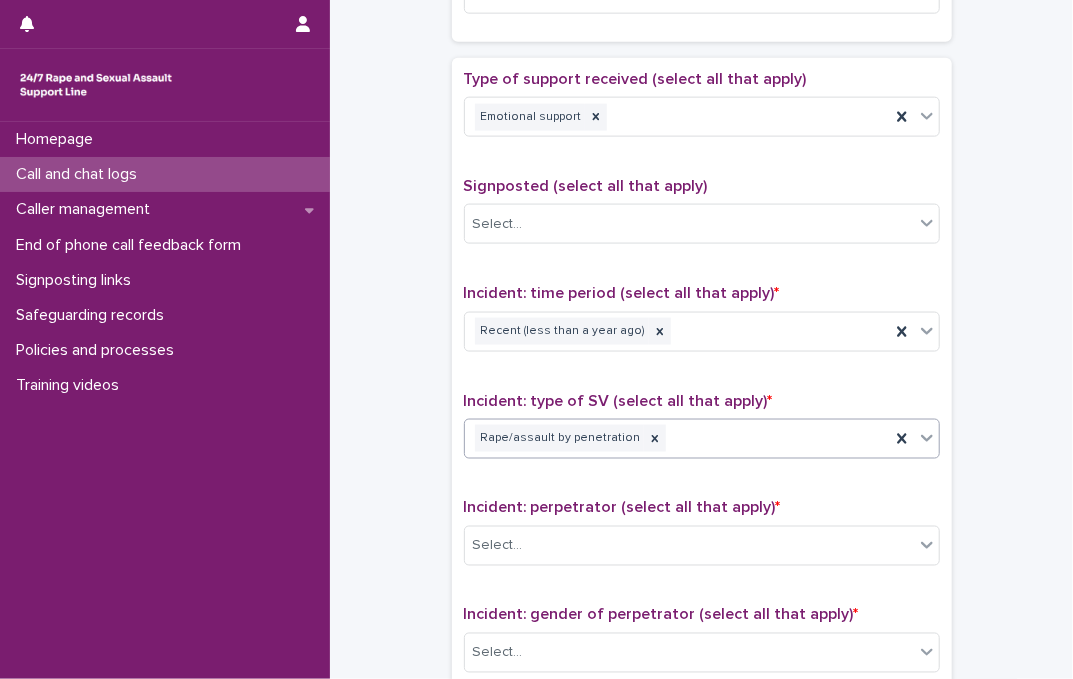 click on "**********" at bounding box center (701, -56) 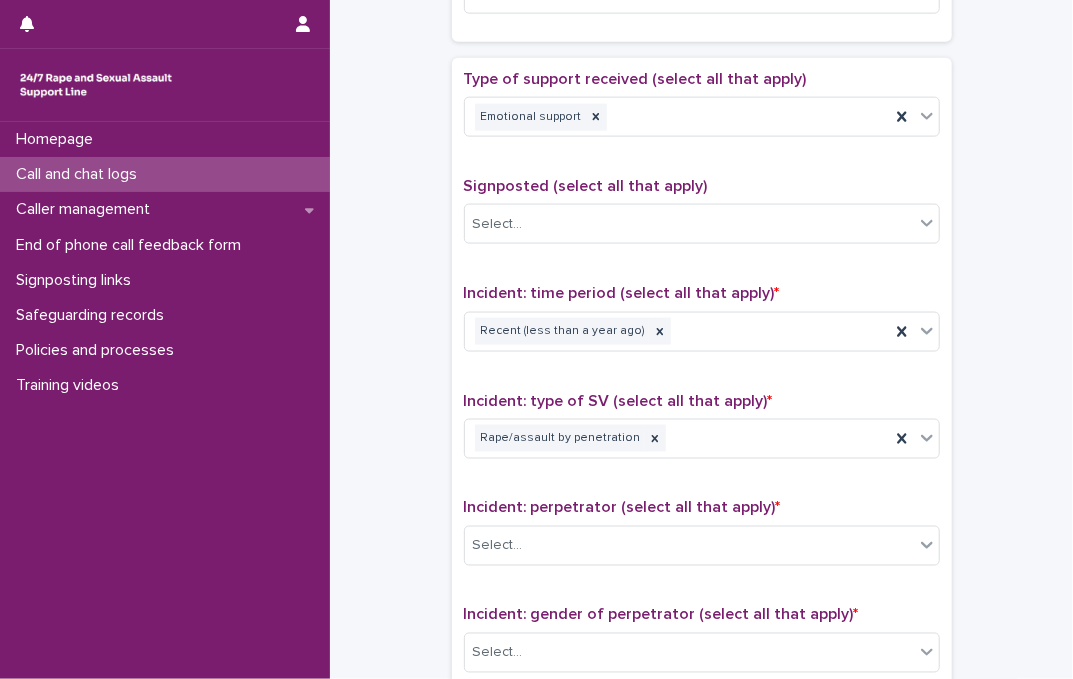scroll, scrollTop: 1363, scrollLeft: 0, axis: vertical 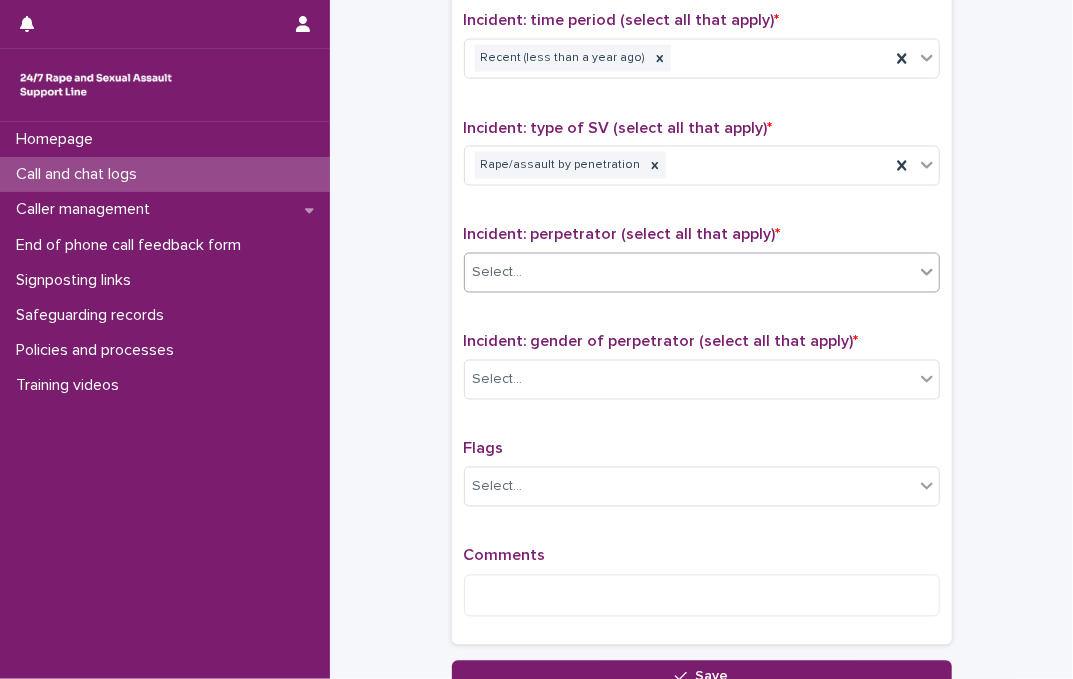 click on "Select..." at bounding box center (689, 273) 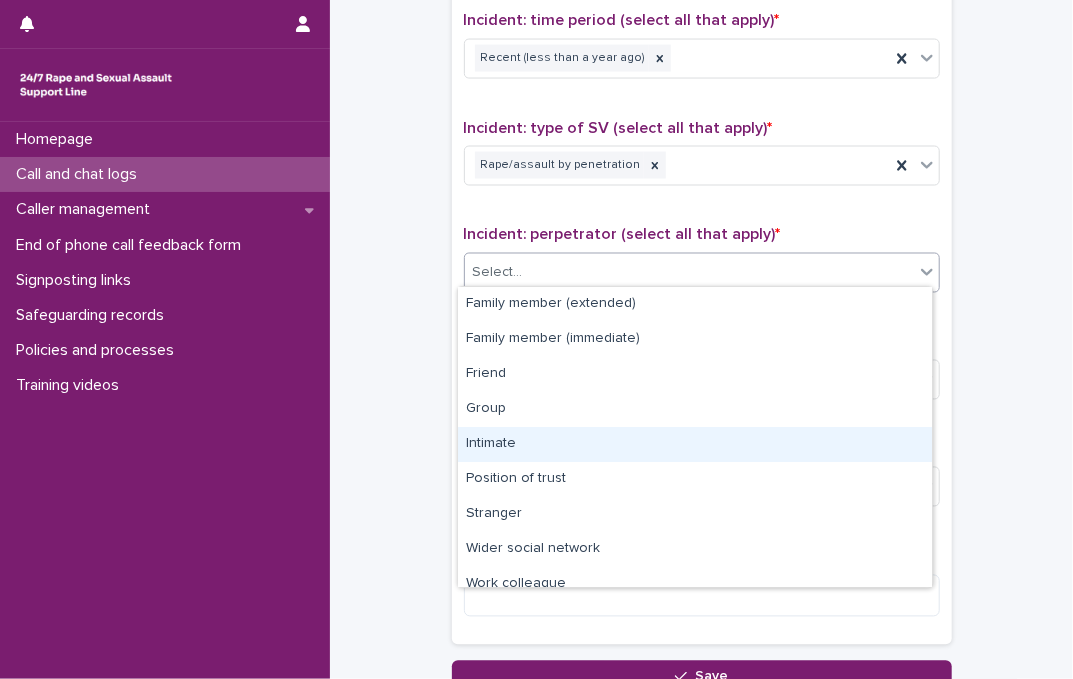 drag, startPoint x: 499, startPoint y: 423, endPoint x: 490, endPoint y: 442, distance: 21.023796 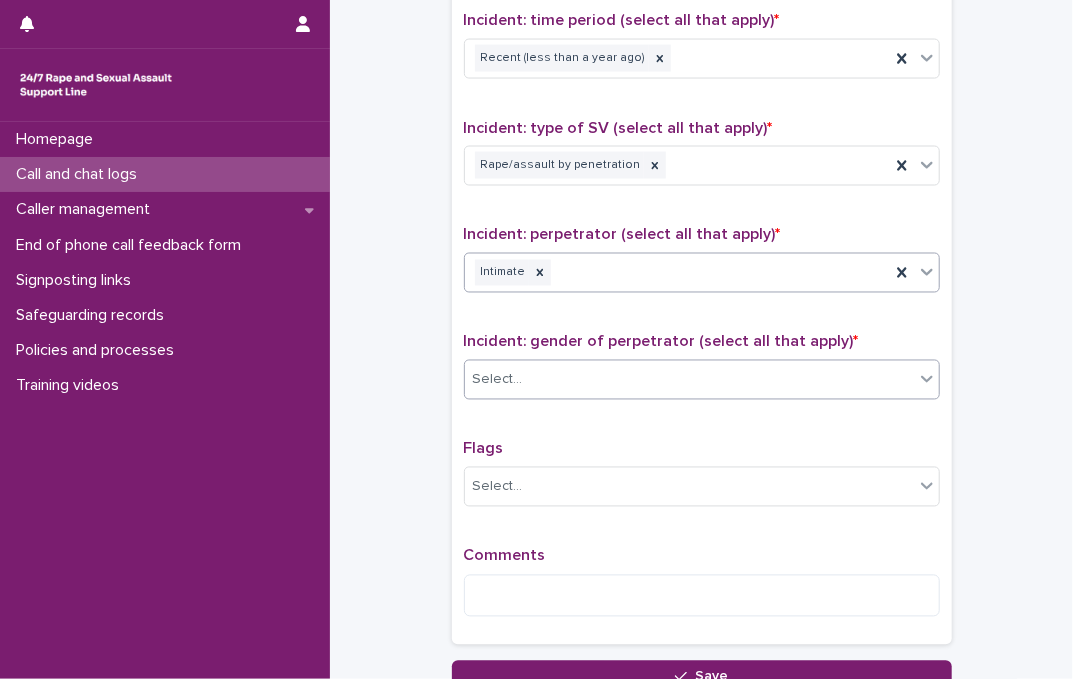 click on "Select..." at bounding box center [689, 380] 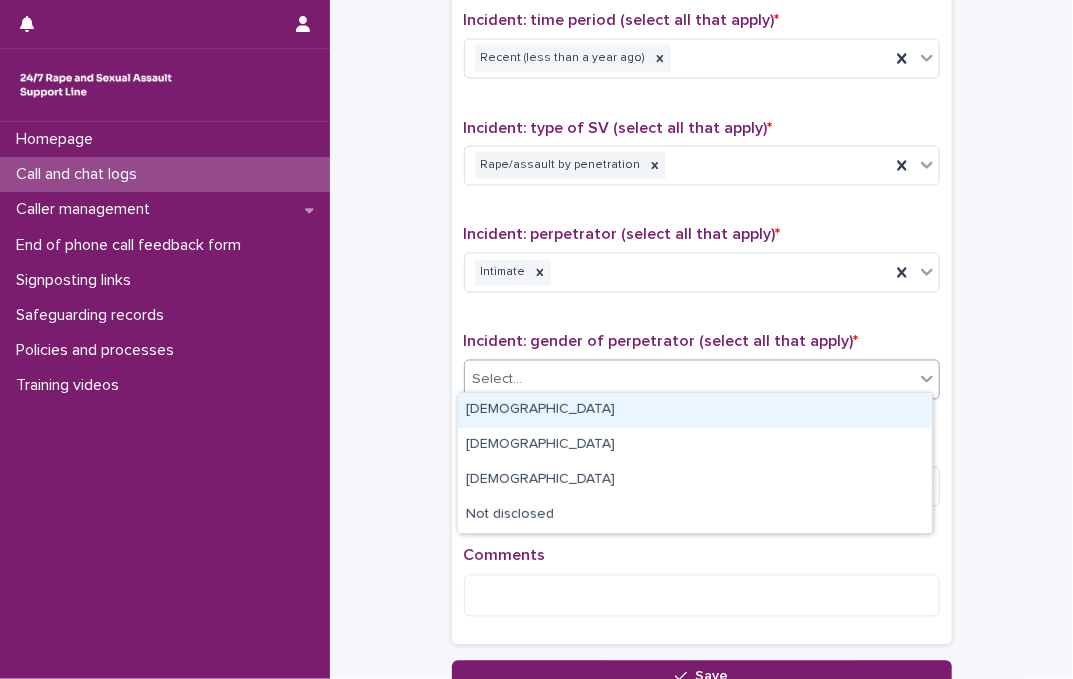 click on "[DEMOGRAPHIC_DATA]" at bounding box center [695, 410] 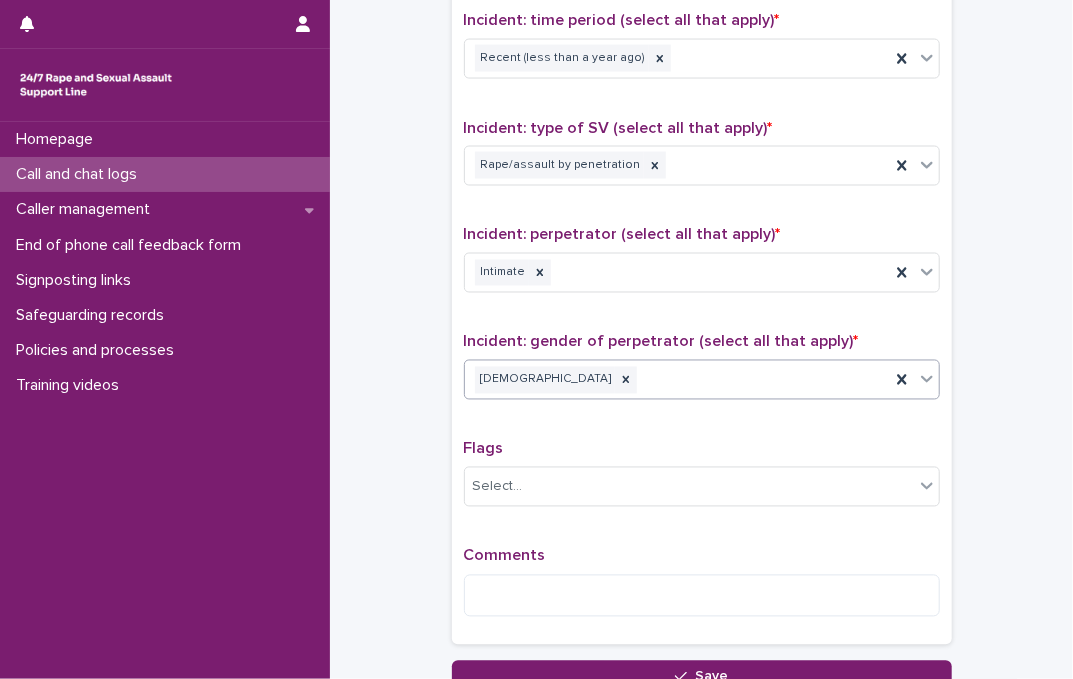 click on "Flags" at bounding box center (702, 449) 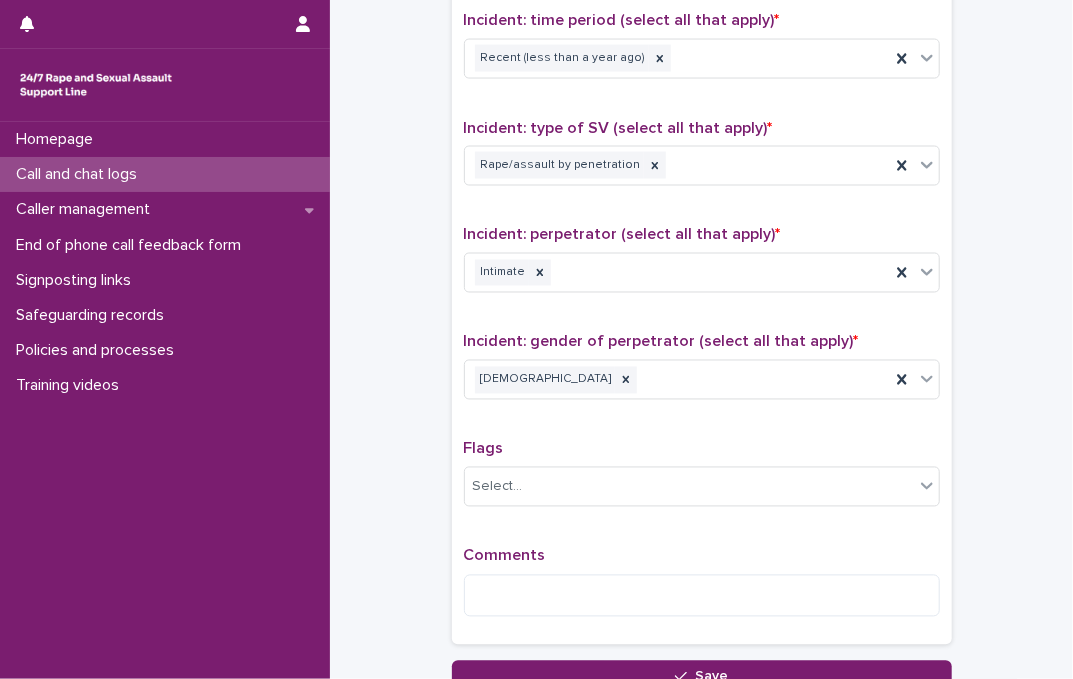 scroll, scrollTop: 1525, scrollLeft: 0, axis: vertical 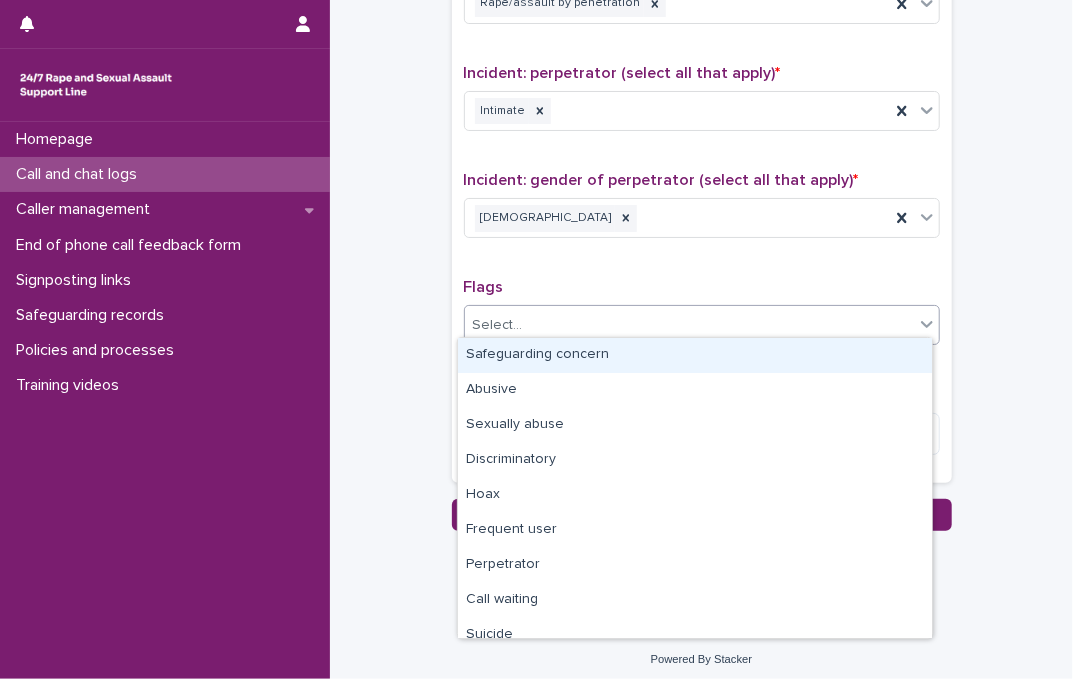 click on "Select..." at bounding box center (689, 325) 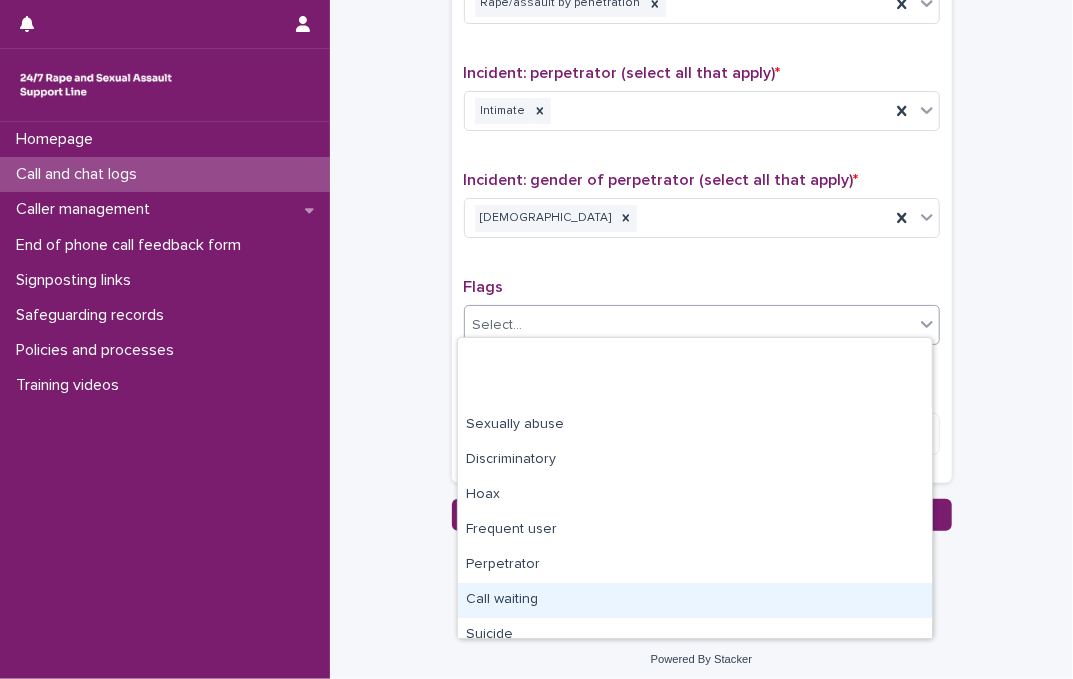 scroll, scrollTop: 119, scrollLeft: 0, axis: vertical 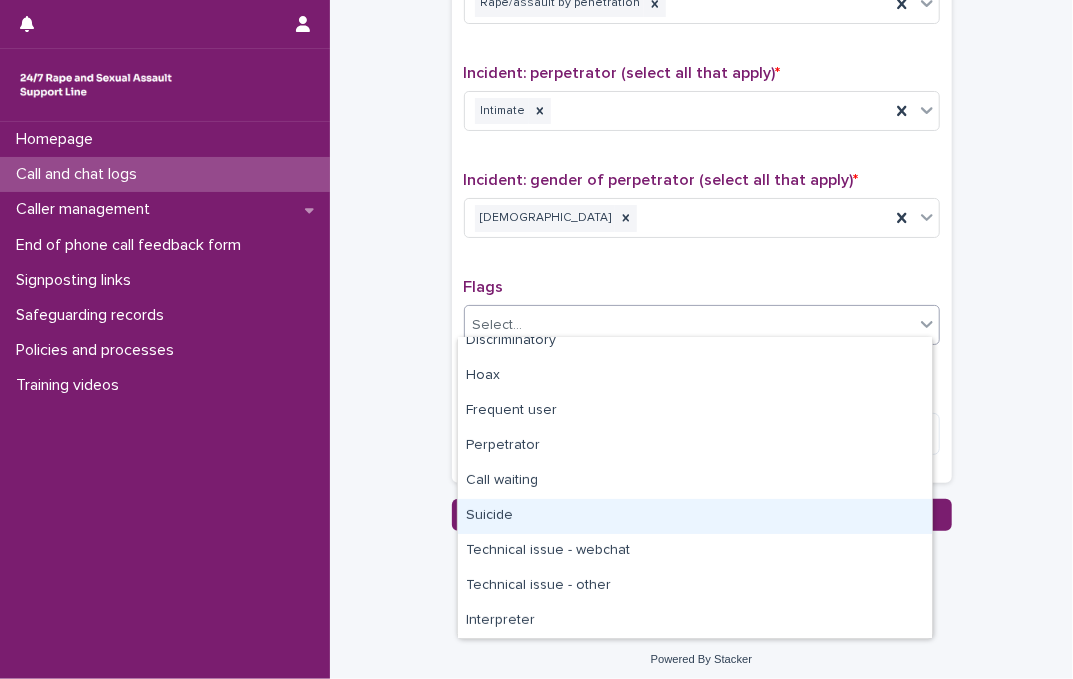 click on "Suicide" at bounding box center (695, 516) 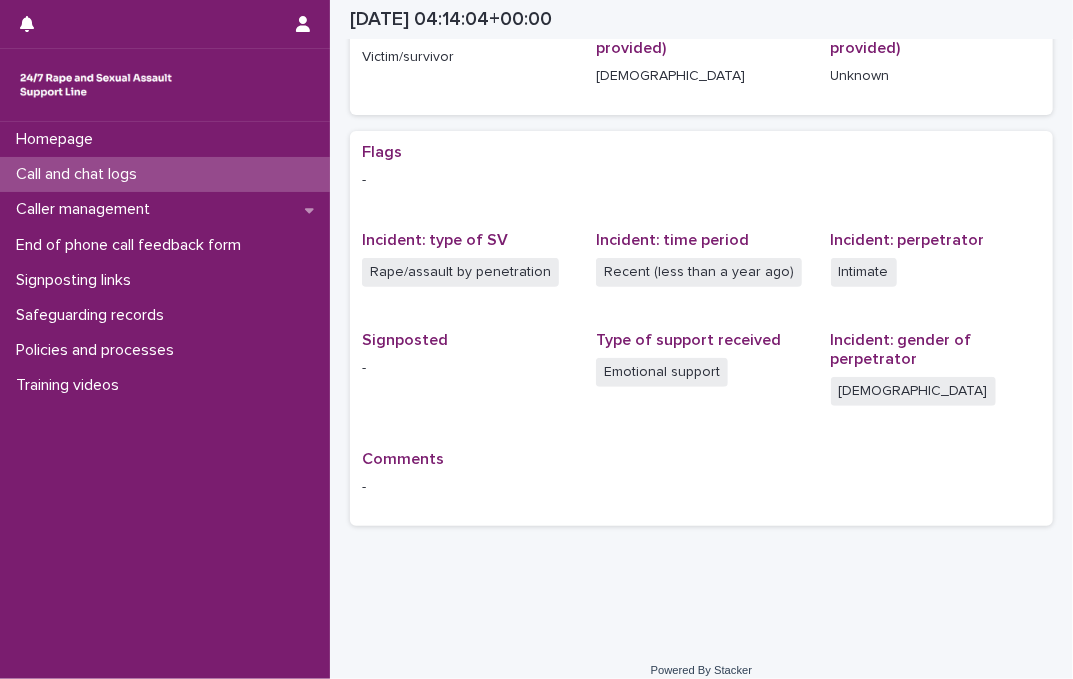 scroll, scrollTop: 339, scrollLeft: 0, axis: vertical 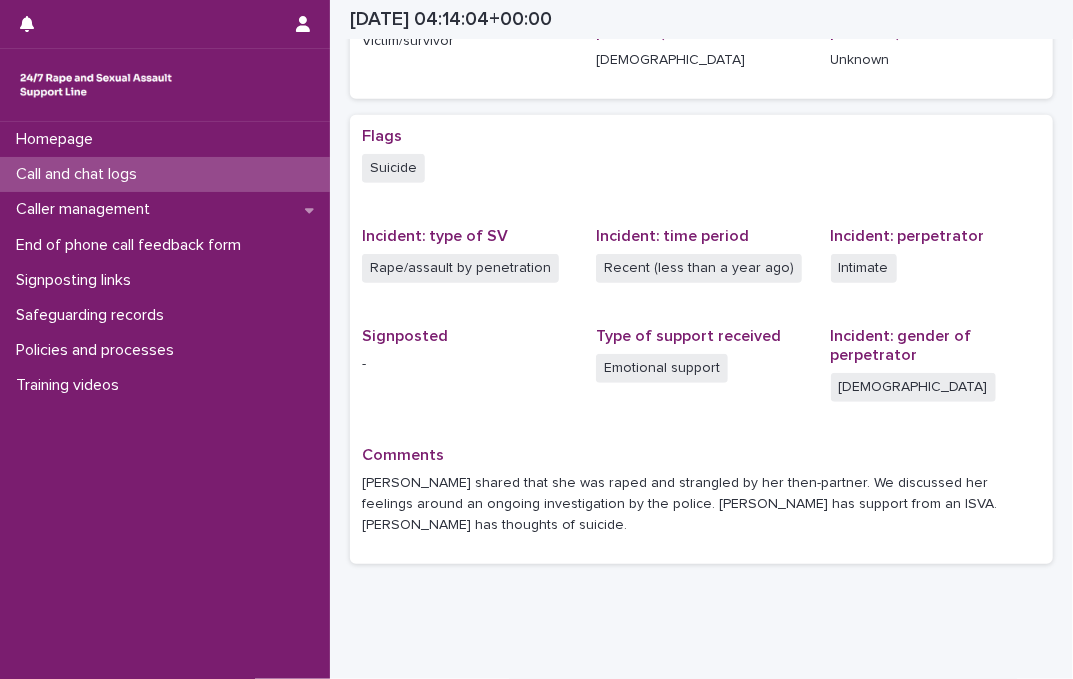 click on "Signposted -" at bounding box center [467, 359] 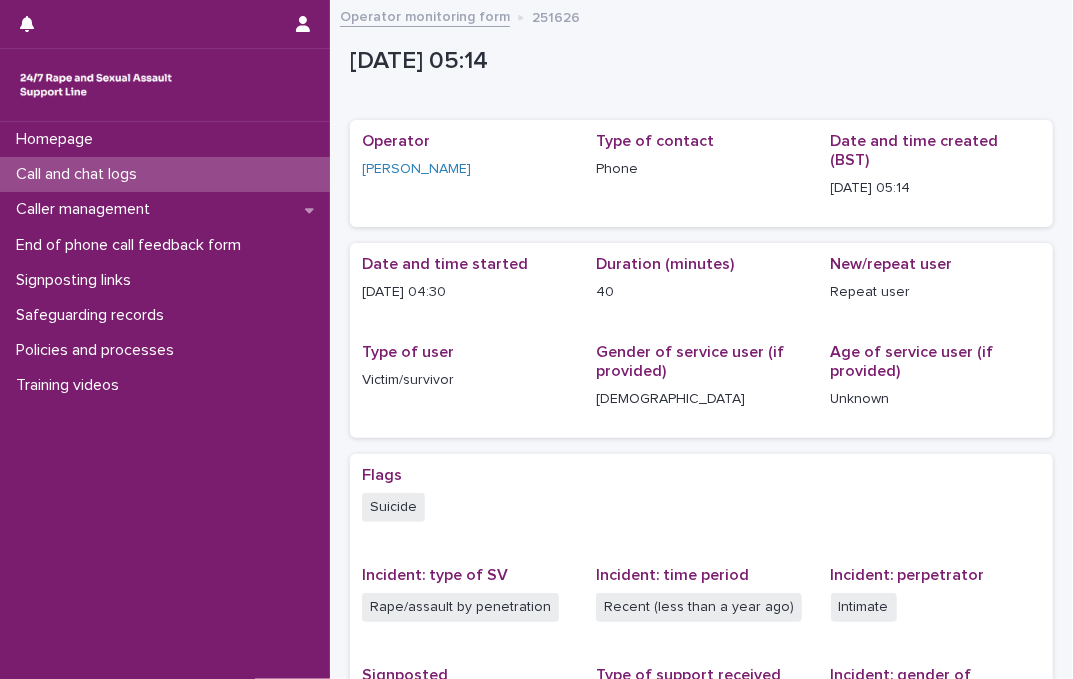 click on "Call and chat logs" at bounding box center (80, 174) 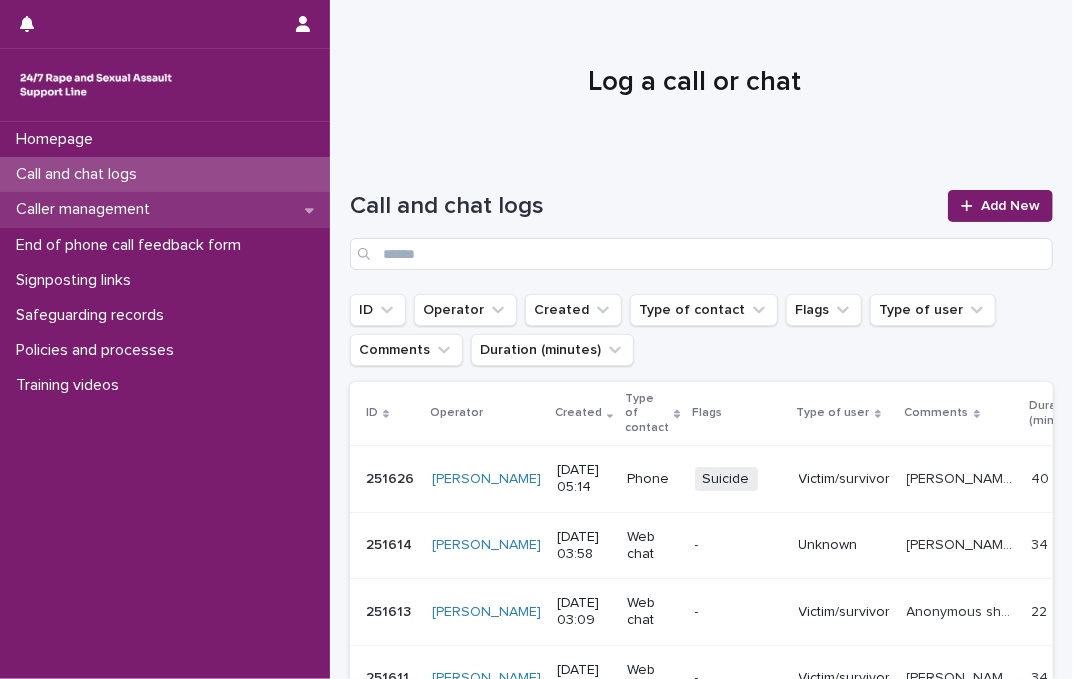 click on "Caller management" at bounding box center [87, 209] 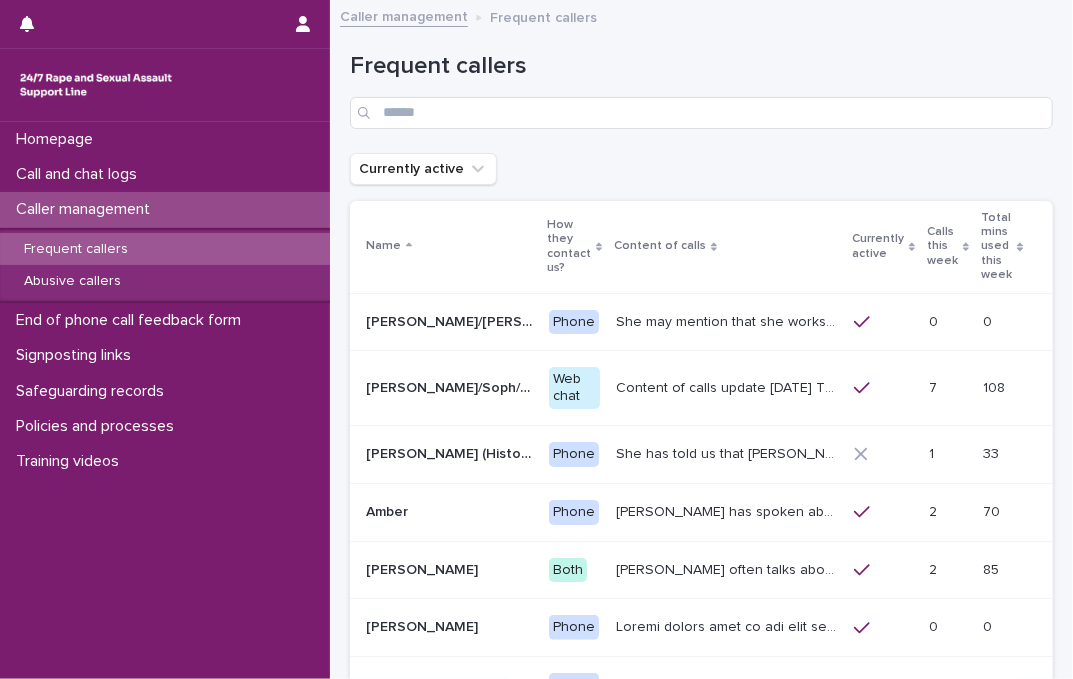 click on "Frequent callers" at bounding box center [76, 249] 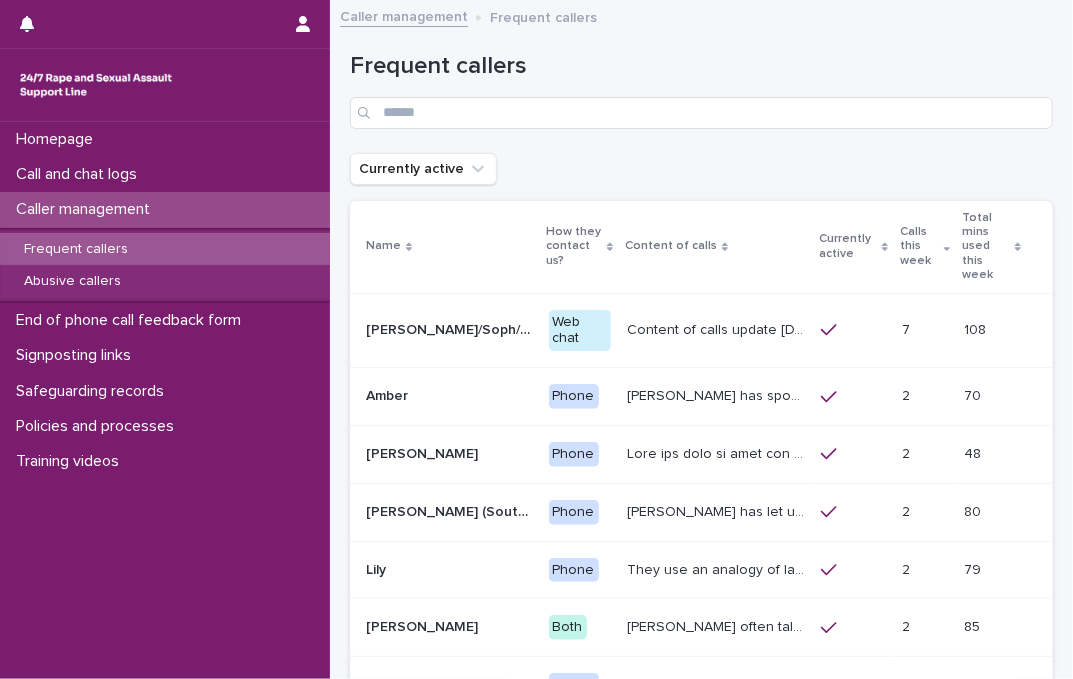 drag, startPoint x: 894, startPoint y: 258, endPoint x: 1026, endPoint y: 38, distance: 256.5619 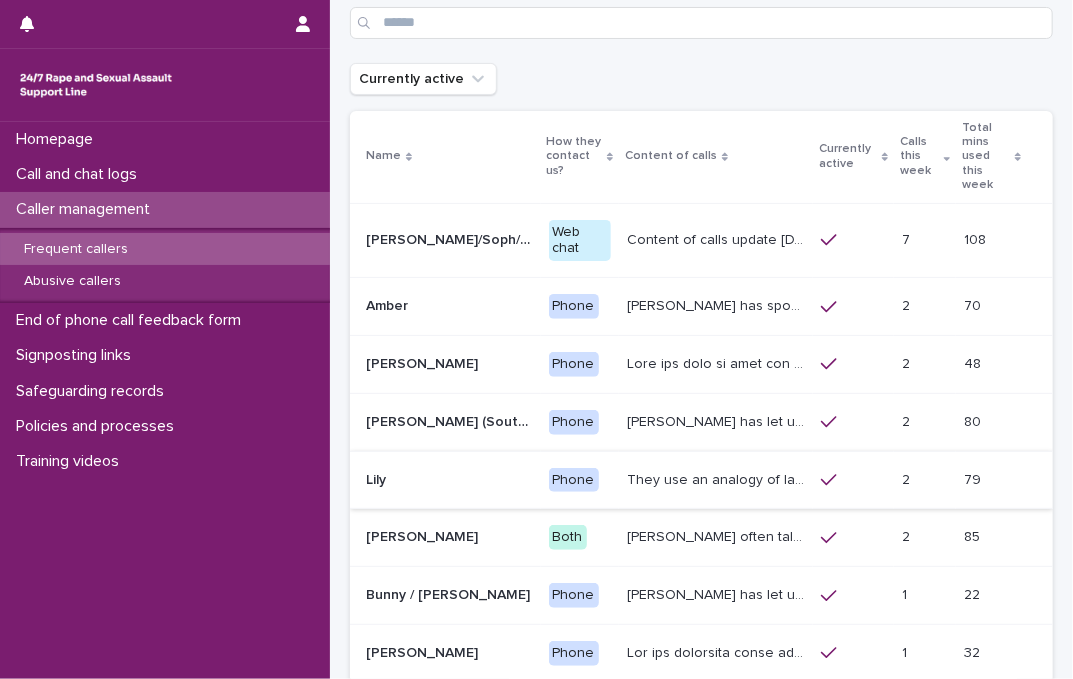 scroll, scrollTop: 181, scrollLeft: 0, axis: vertical 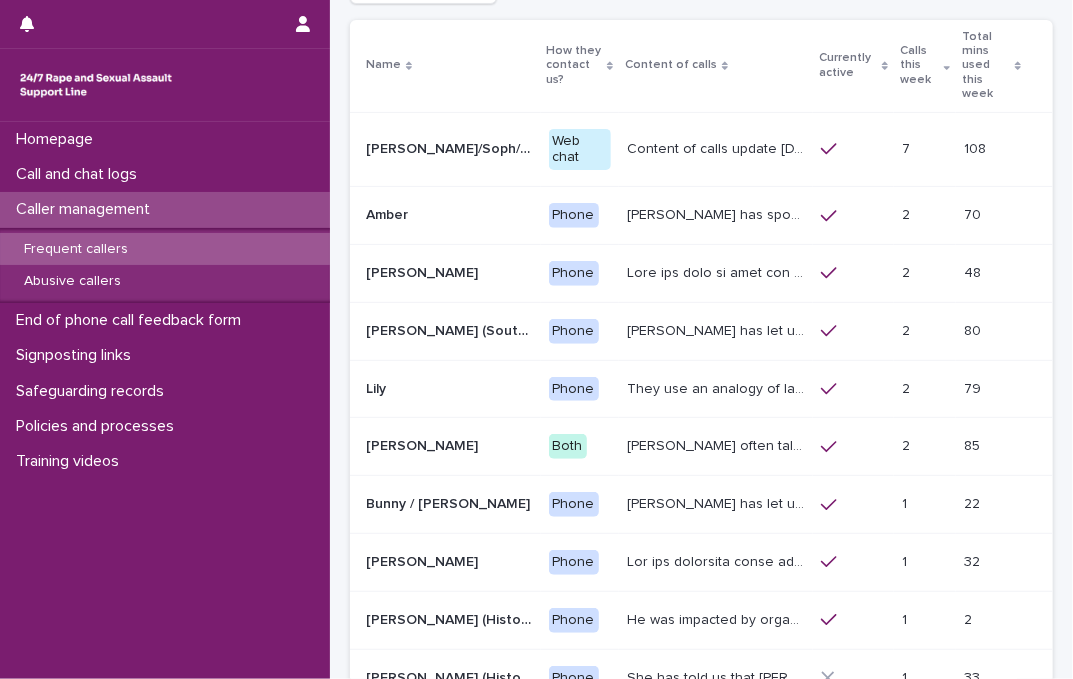drag, startPoint x: 726, startPoint y: 371, endPoint x: 638, endPoint y: 370, distance: 88.005684 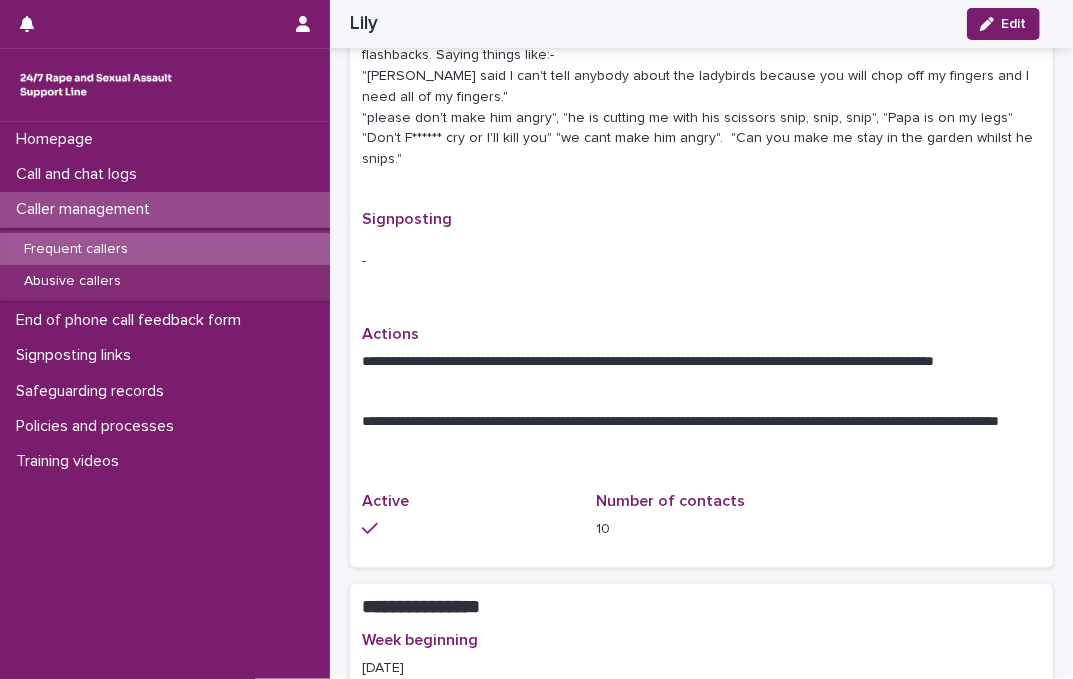 scroll, scrollTop: 1454, scrollLeft: 0, axis: vertical 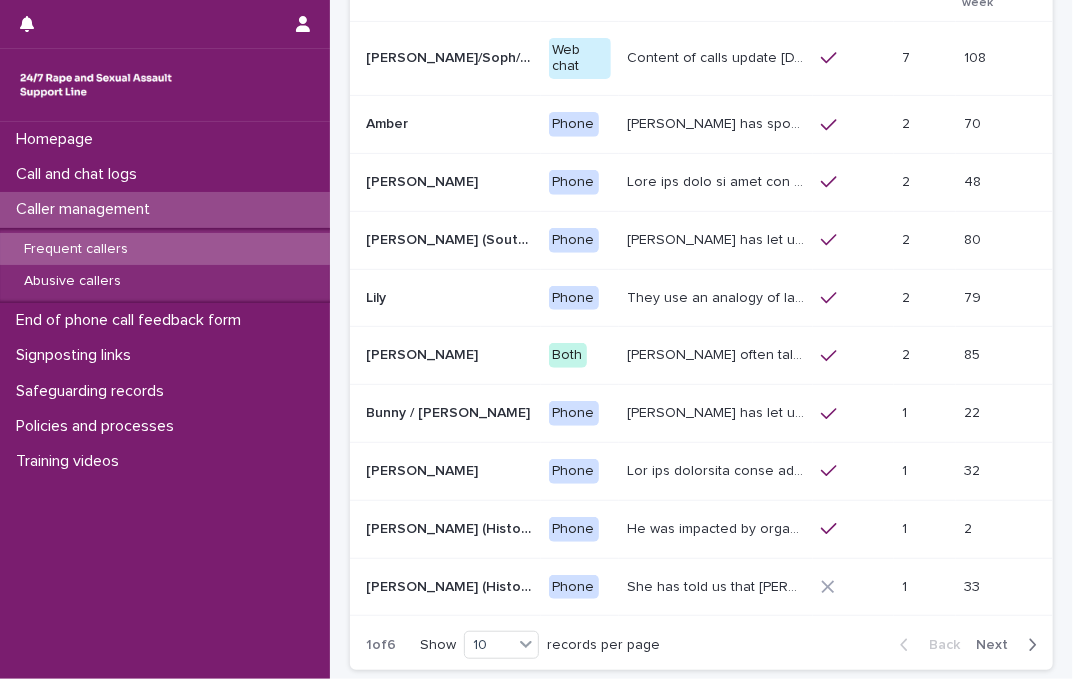 click on "[PERSON_NAME] often talks about being raped a night before or [DATE] or a month ago. She also makes reference to being sexually assaulted in [DATE].
She is autistic and has many times expressed a plan to end her life by jumping out of the window.
She has mentioned feeling very dismissed by other services.
She spoke about the adults supporting her telling her she is "attention-seeking".
[PERSON_NAME]'s contacts with us have generated a number of safeguarding concerns." at bounding box center [718, 353] 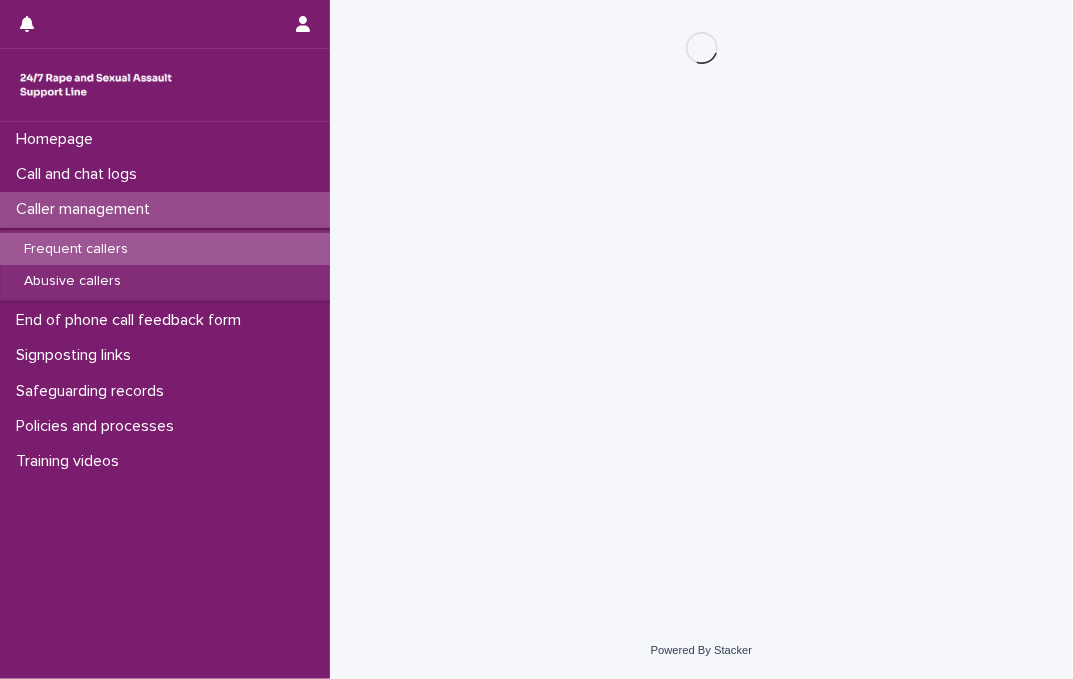 scroll, scrollTop: 0, scrollLeft: 0, axis: both 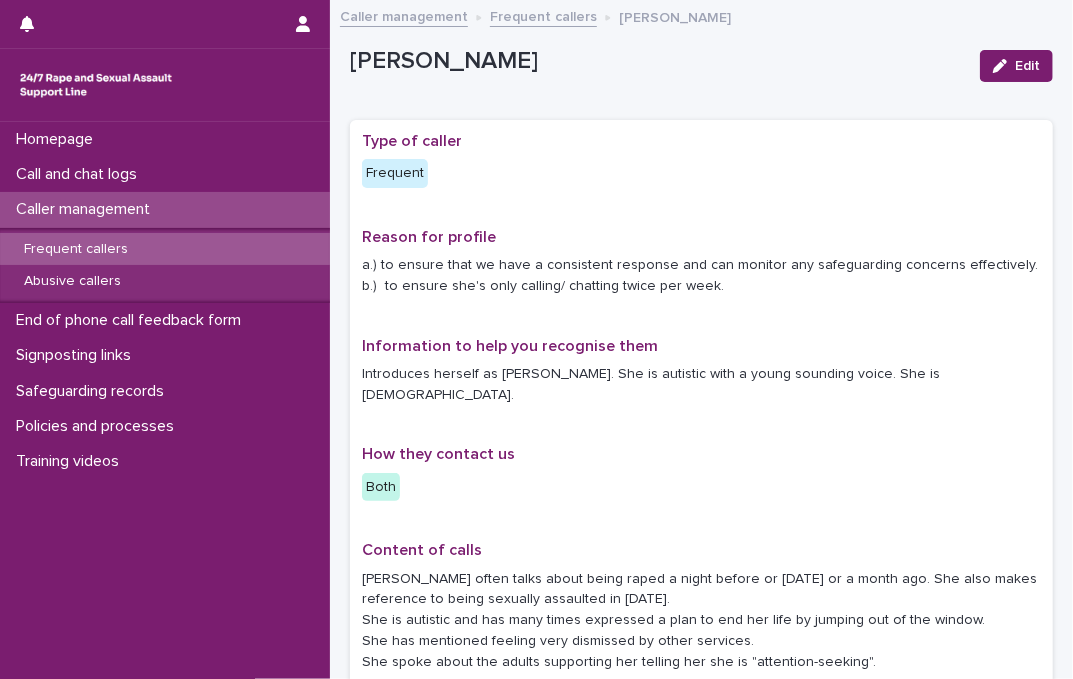 drag, startPoint x: 701, startPoint y: 344, endPoint x: 636, endPoint y: 375, distance: 72.013885 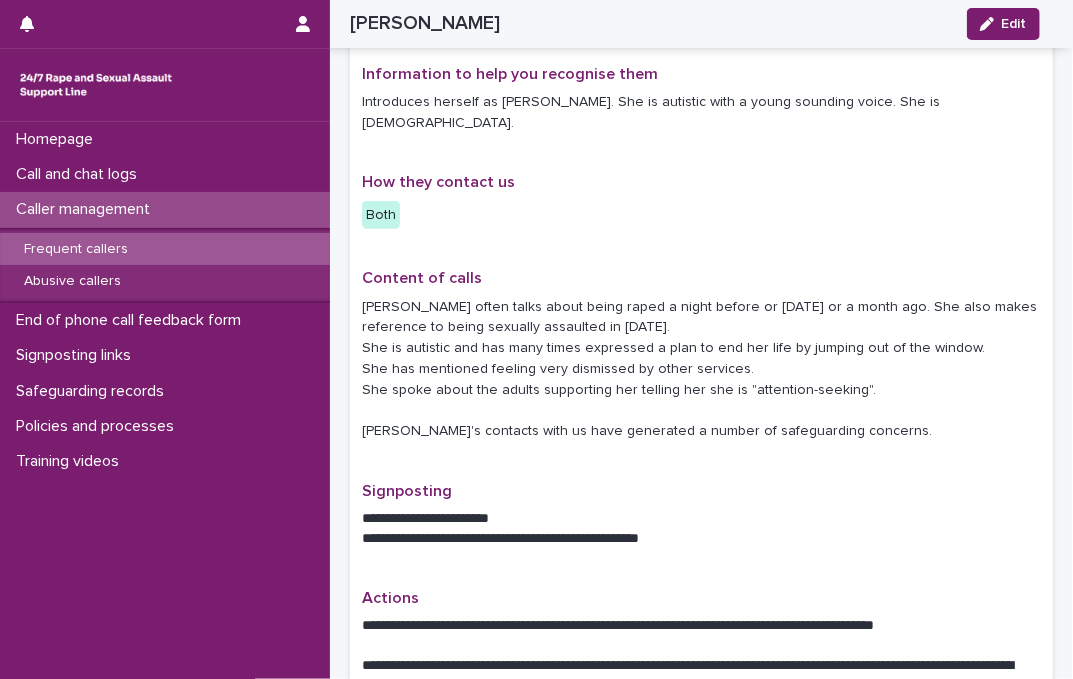scroll, scrollTop: 0, scrollLeft: 0, axis: both 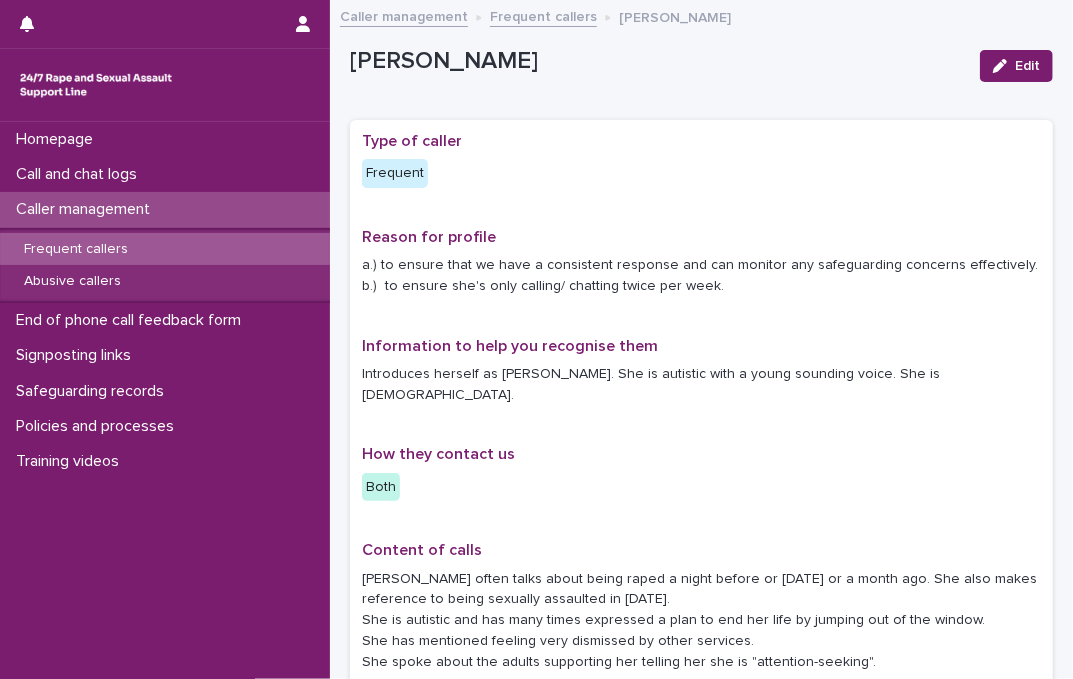 click on "Frequent callers" at bounding box center [543, 15] 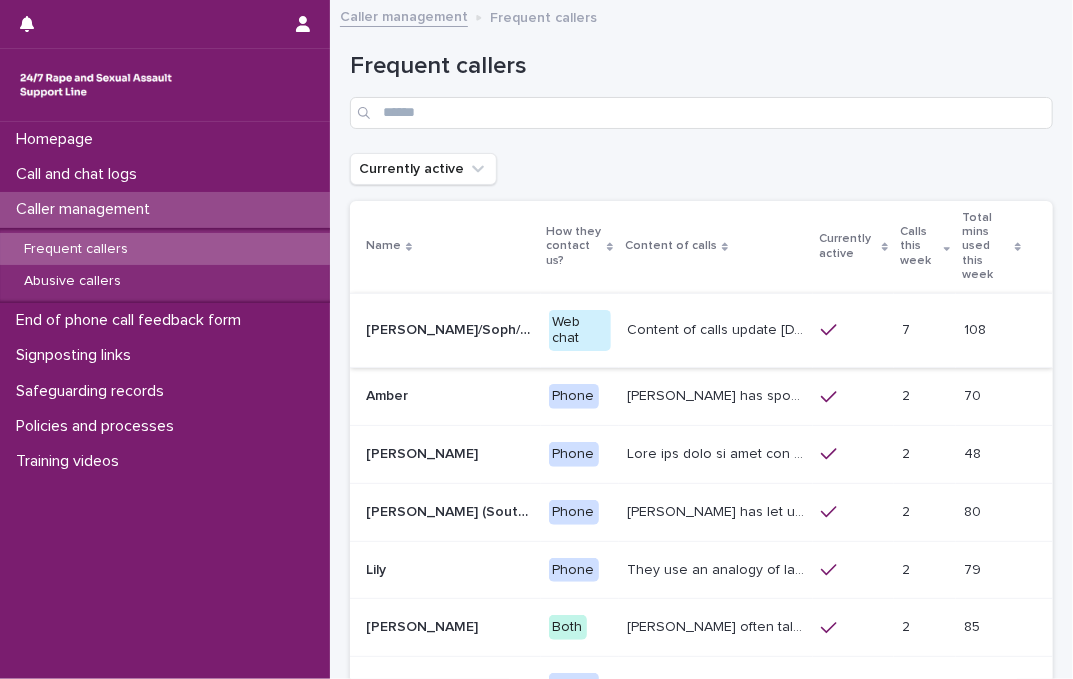 scroll, scrollTop: 363, scrollLeft: 0, axis: vertical 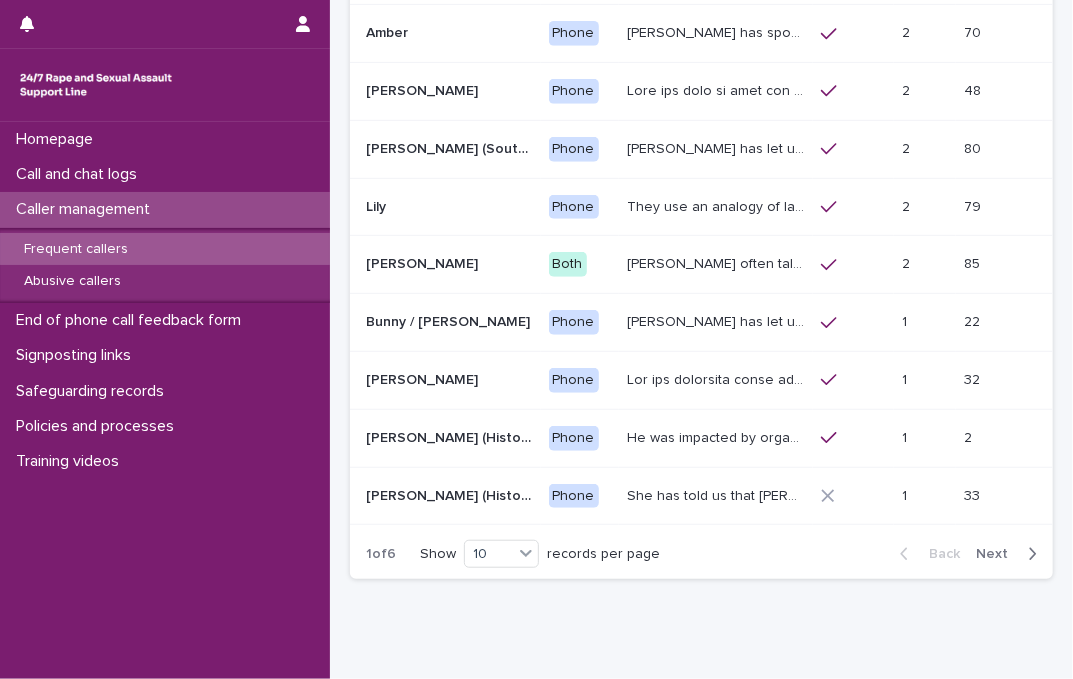 click on "She has told us that [PERSON_NAME] was involved with her abuse. Men from [GEOGRAPHIC_DATA] (or 'Hollywood kids') have been raping her, they've also snatched her daughter, also experienced [MEDICAL_DATA].
She has recently (as of August 20204) described being worried about developing [MEDICAL_DATA] and having to have her leg amputated.
She can  sometimes repeat the same phrases "when I were a child a man failed to have sex with me", "abuse is ongoing now", "men from Hollywood in a group come in the night to rape her", "paedophile snatched her daughter”." at bounding box center [718, 494] 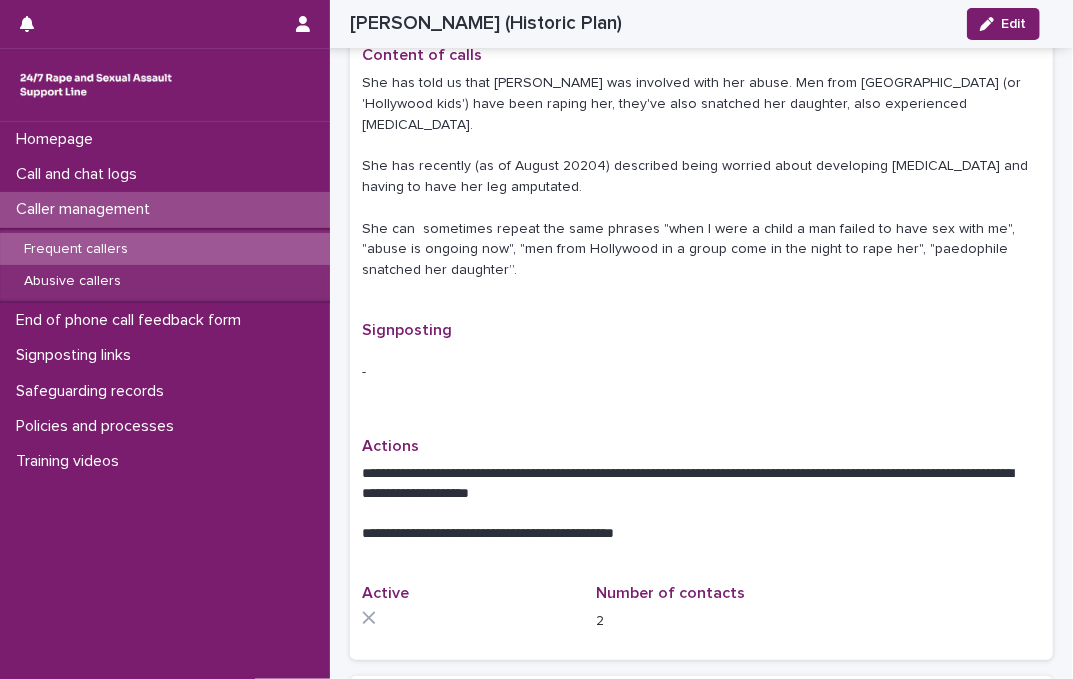 scroll, scrollTop: 0, scrollLeft: 0, axis: both 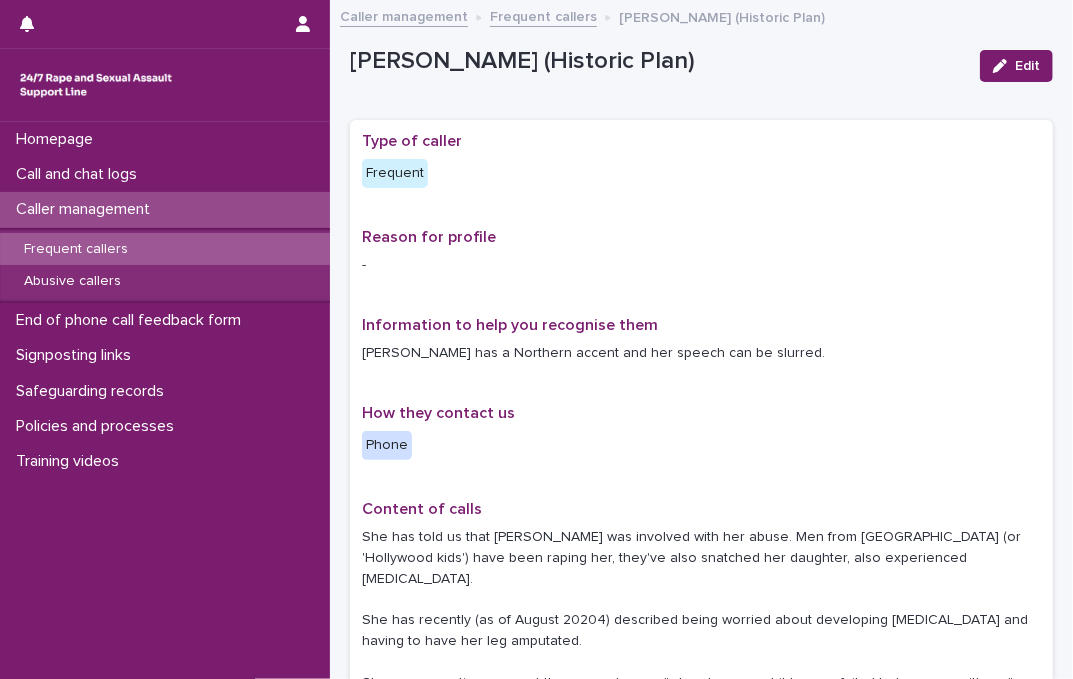 click on "Frequent callers" at bounding box center [543, 15] 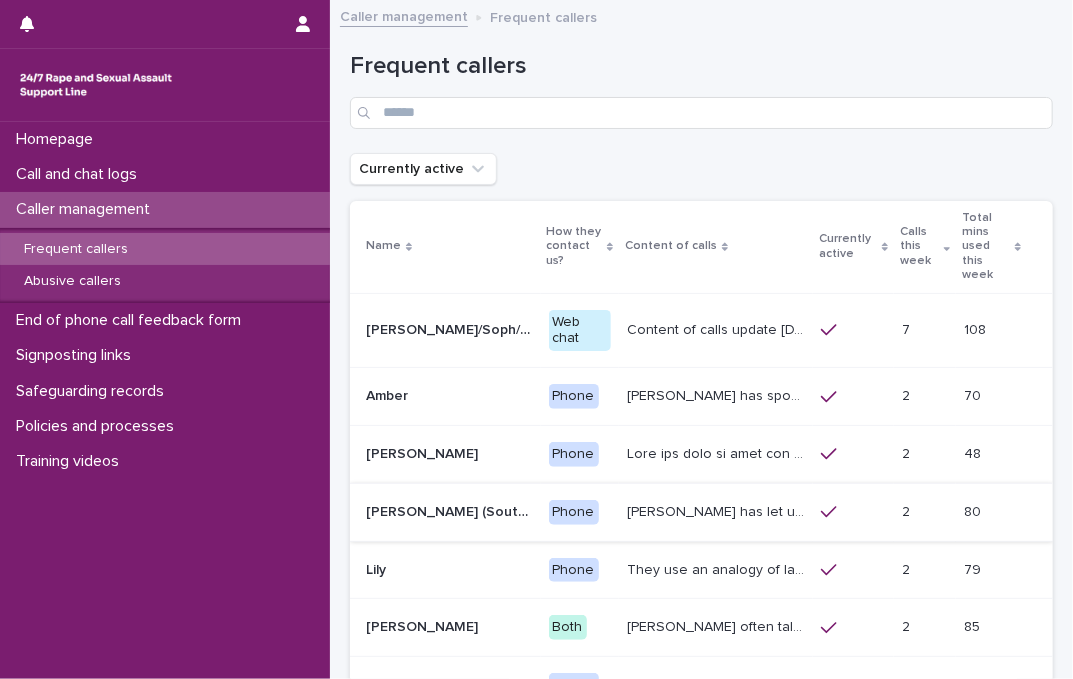 scroll, scrollTop: 363, scrollLeft: 0, axis: vertical 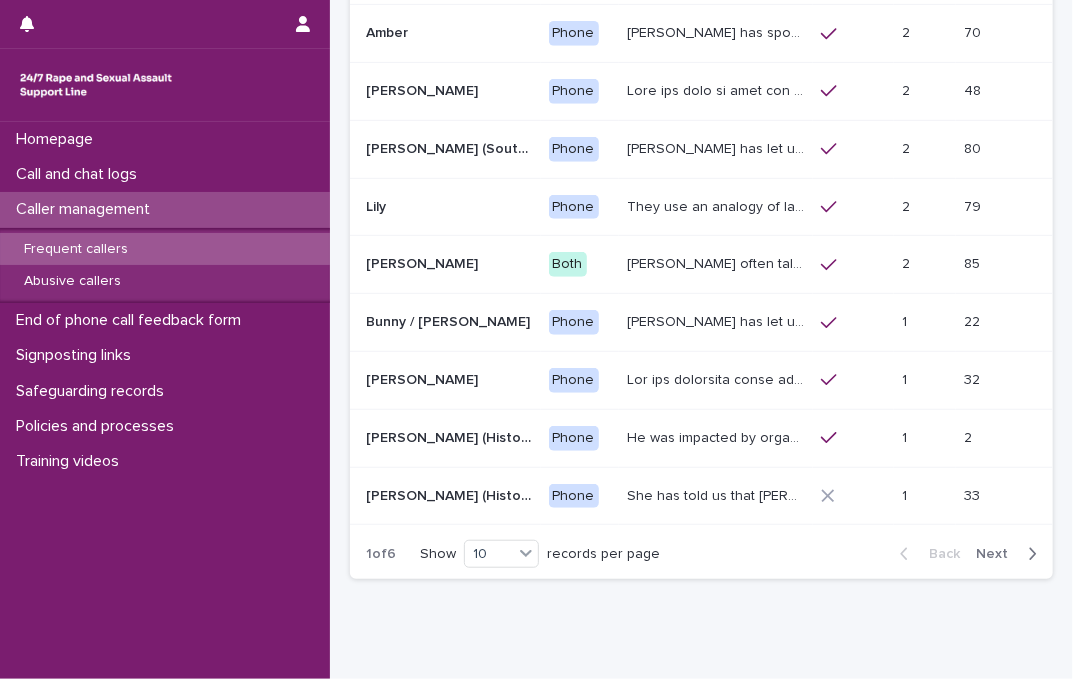 click on "Next" at bounding box center (998, 554) 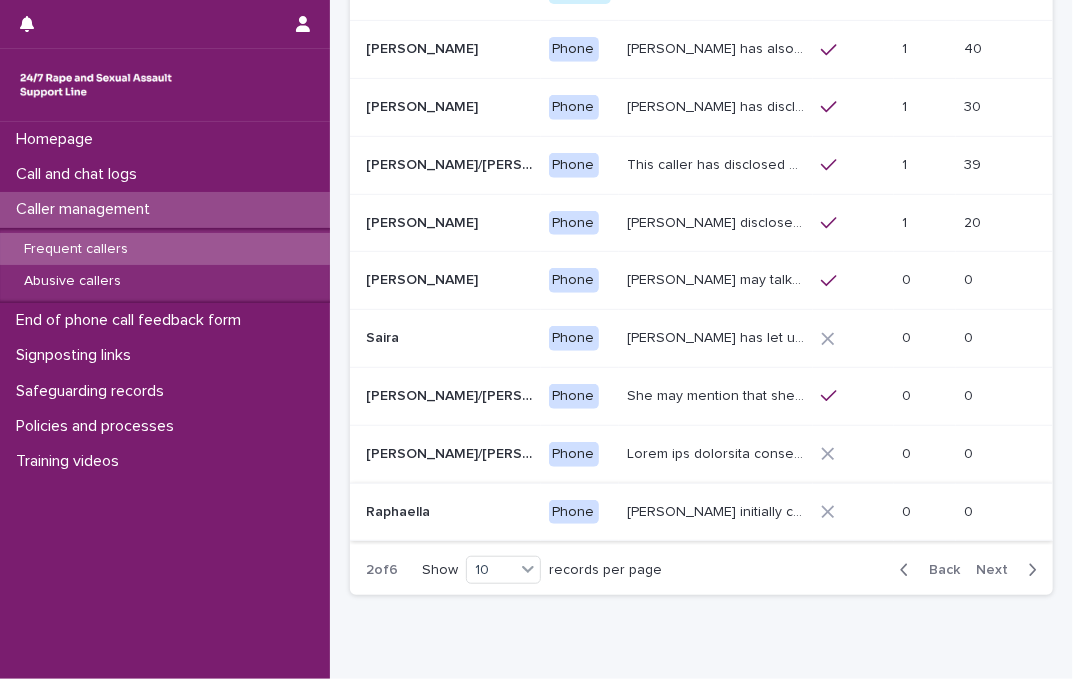 scroll, scrollTop: 165, scrollLeft: 0, axis: vertical 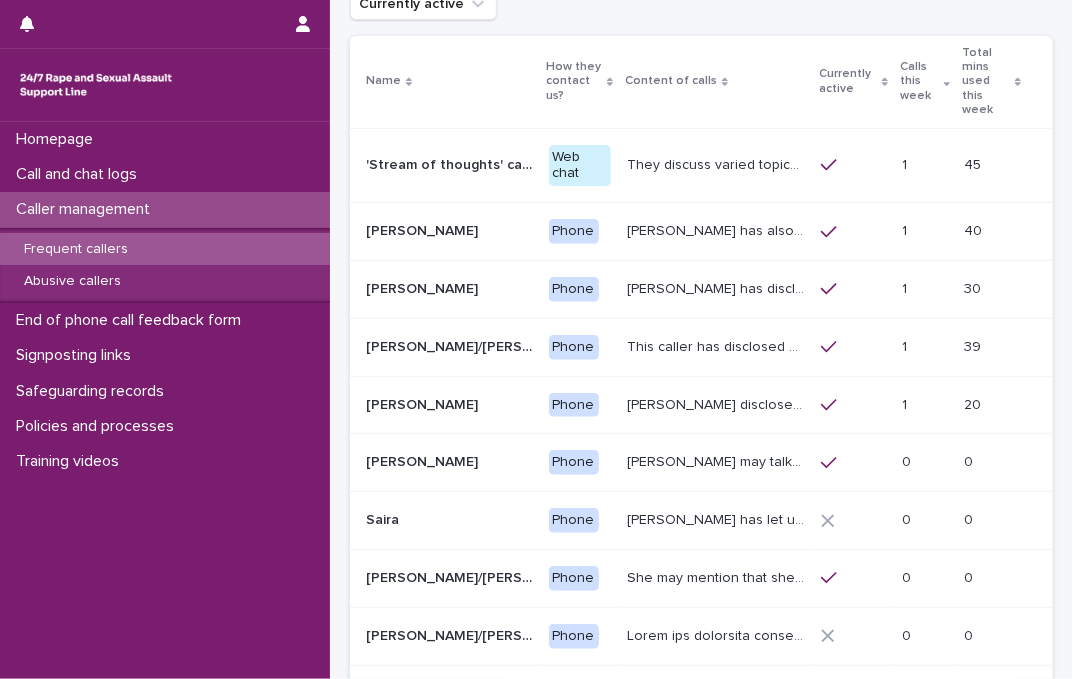 drag, startPoint x: 698, startPoint y: 288, endPoint x: 668, endPoint y: 302, distance: 33.105892 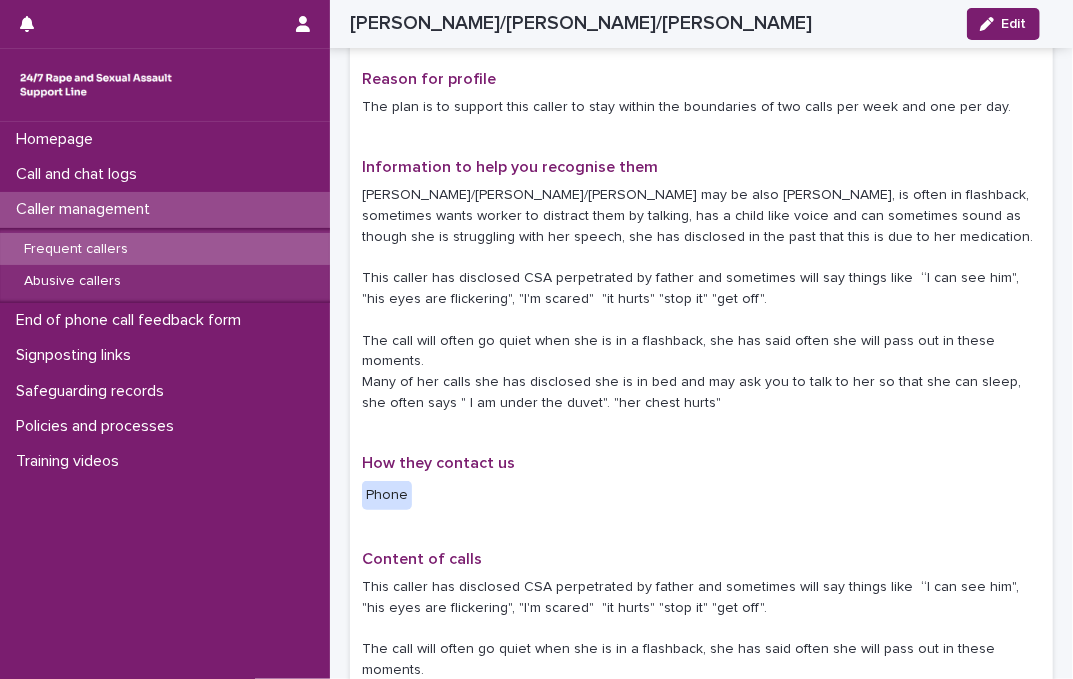 scroll, scrollTop: 0, scrollLeft: 0, axis: both 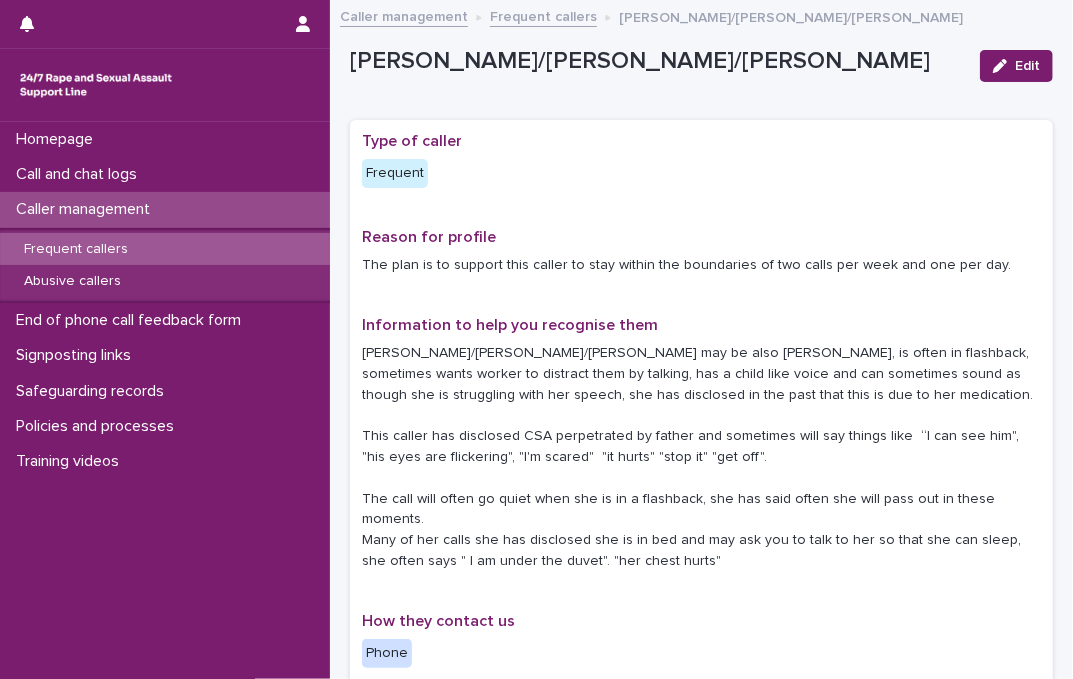click on "Frequent callers" at bounding box center (543, 15) 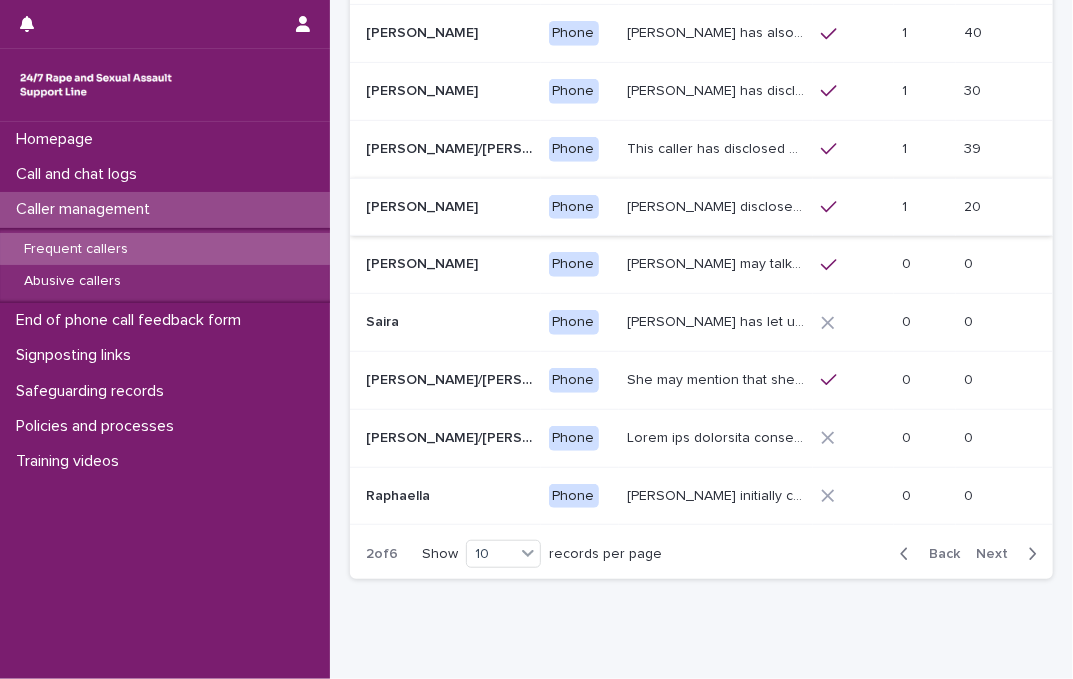 scroll, scrollTop: 181, scrollLeft: 0, axis: vertical 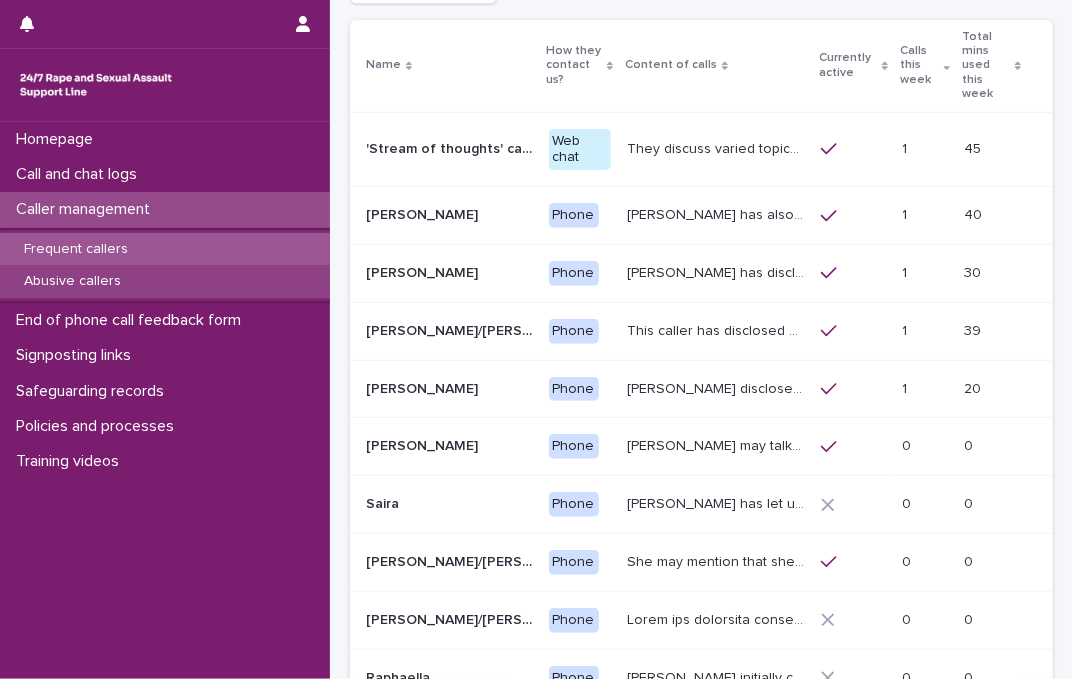 click on "Abusive callers" at bounding box center [165, 281] 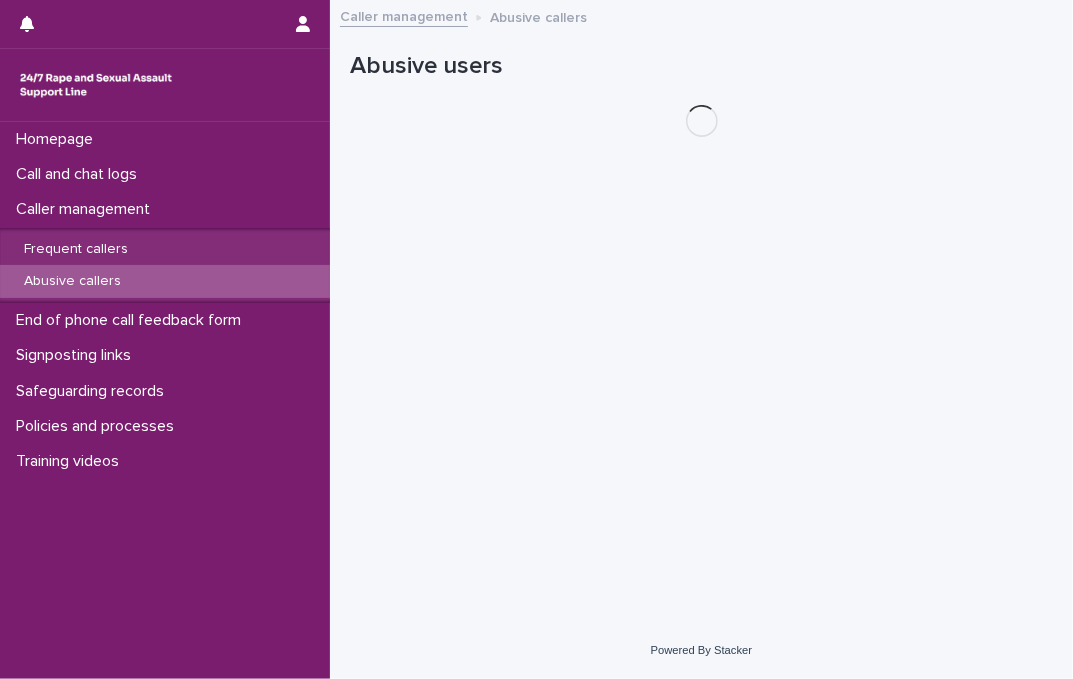 scroll, scrollTop: 0, scrollLeft: 0, axis: both 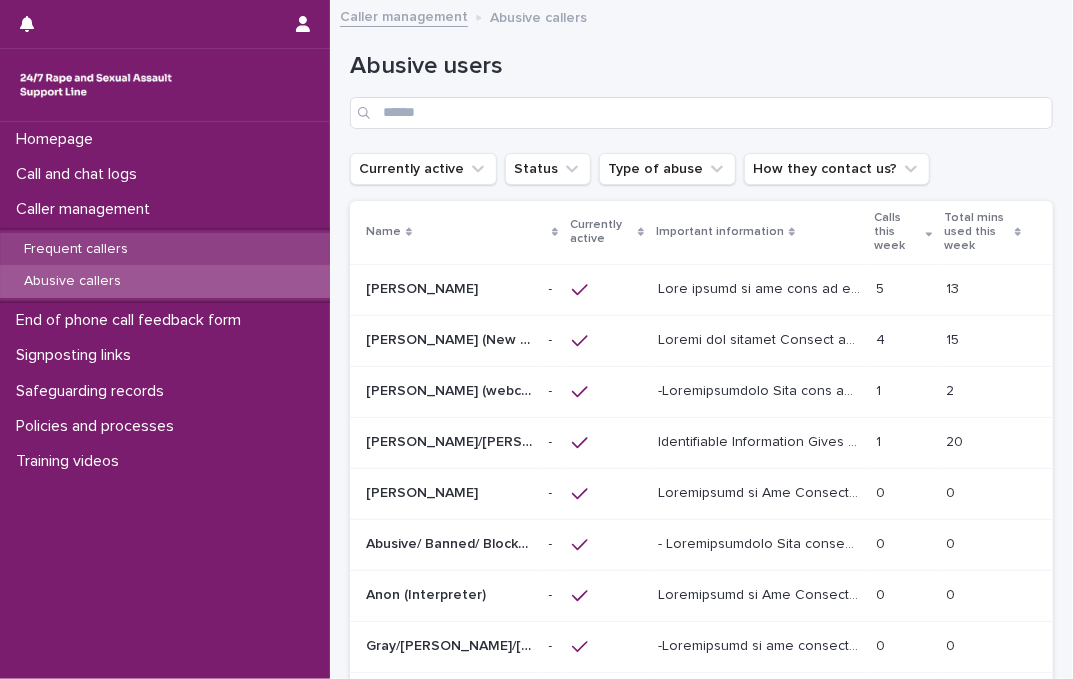click on "Frequent callers" at bounding box center [165, 249] 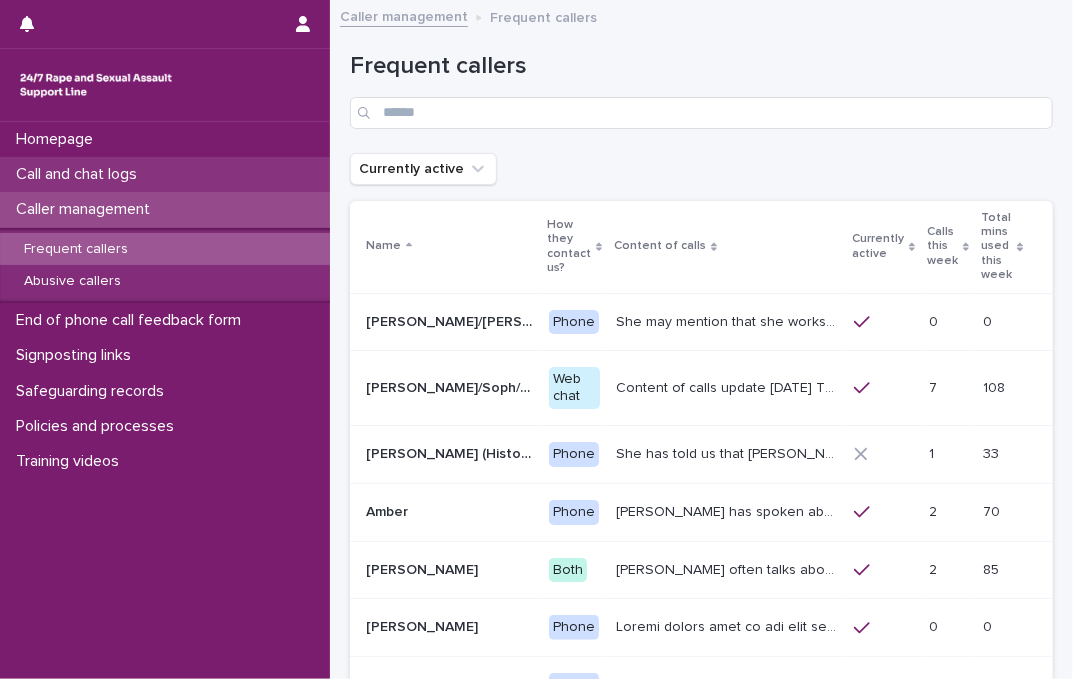 click on "Call and chat logs" at bounding box center (80, 174) 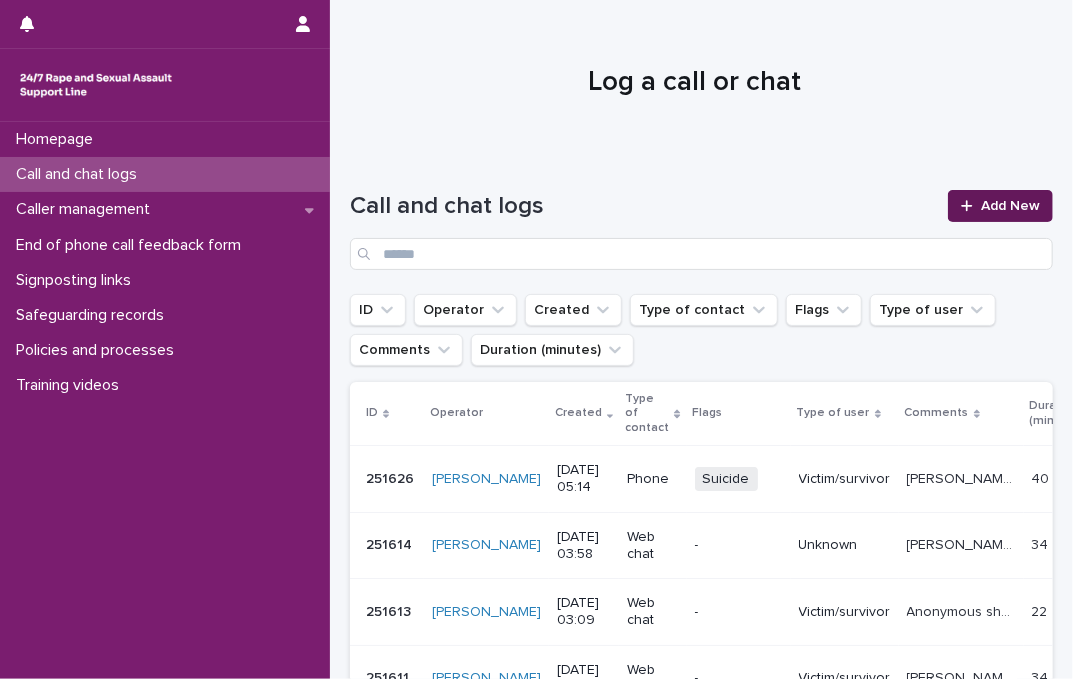 click on "Add New" at bounding box center (1000, 206) 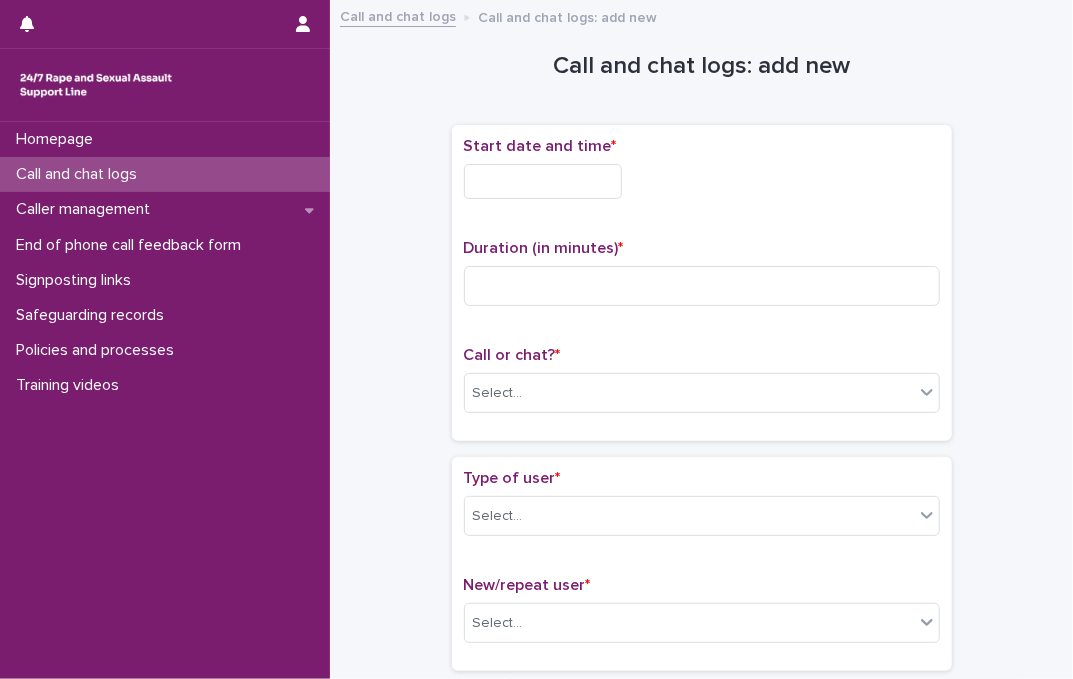 click at bounding box center (543, 181) 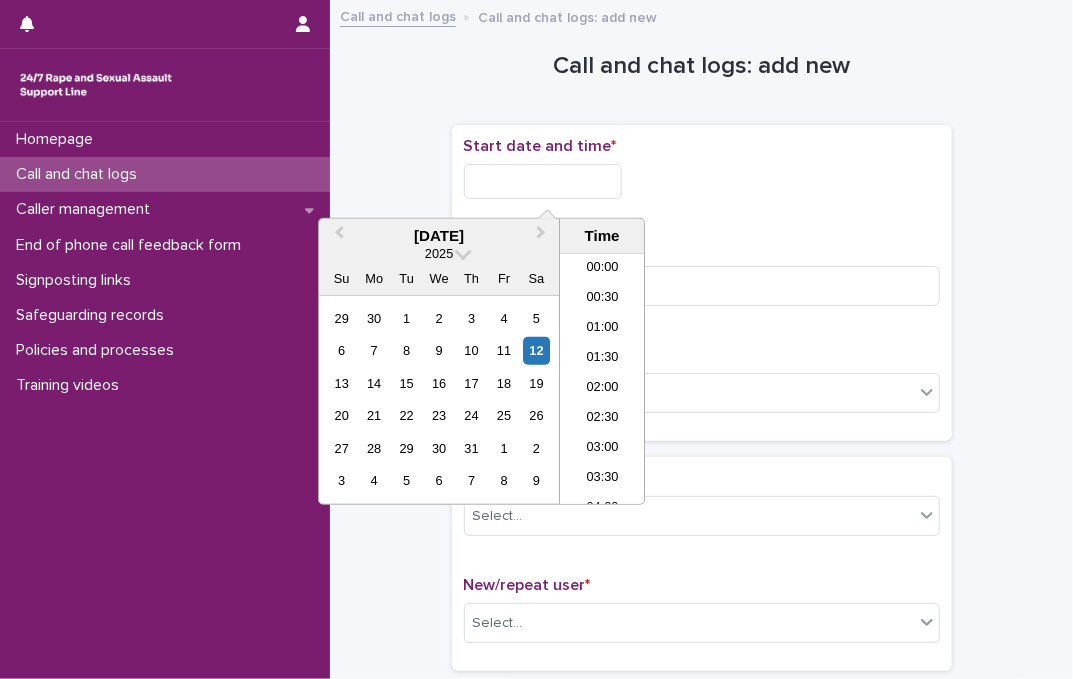 scroll, scrollTop: 249, scrollLeft: 0, axis: vertical 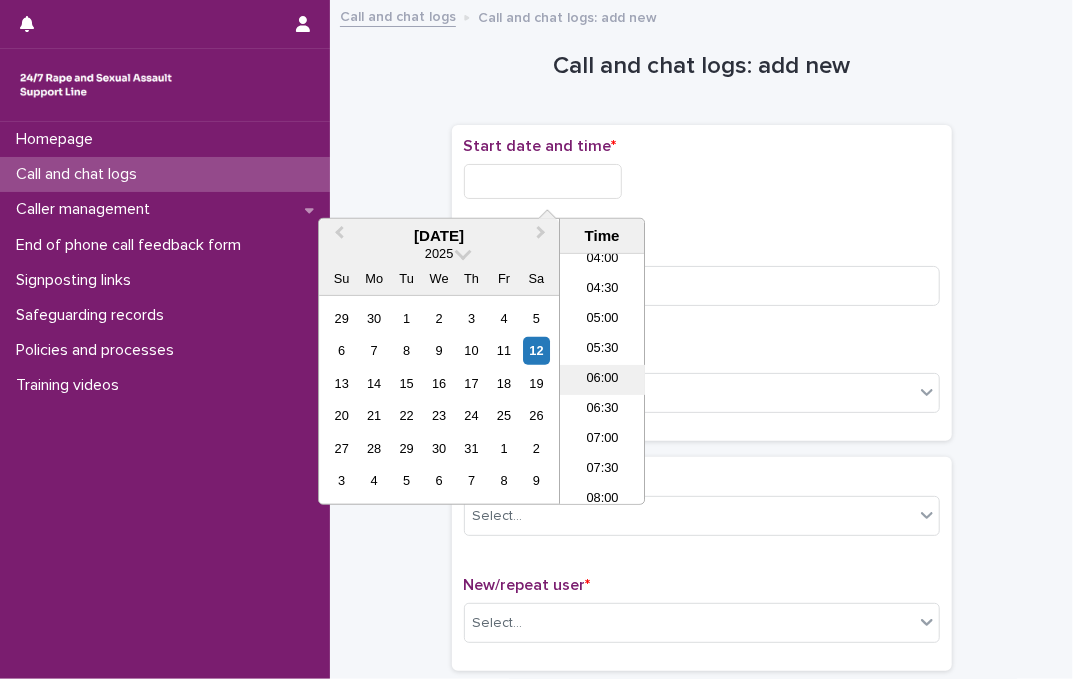 click on "06:00" at bounding box center (602, 380) 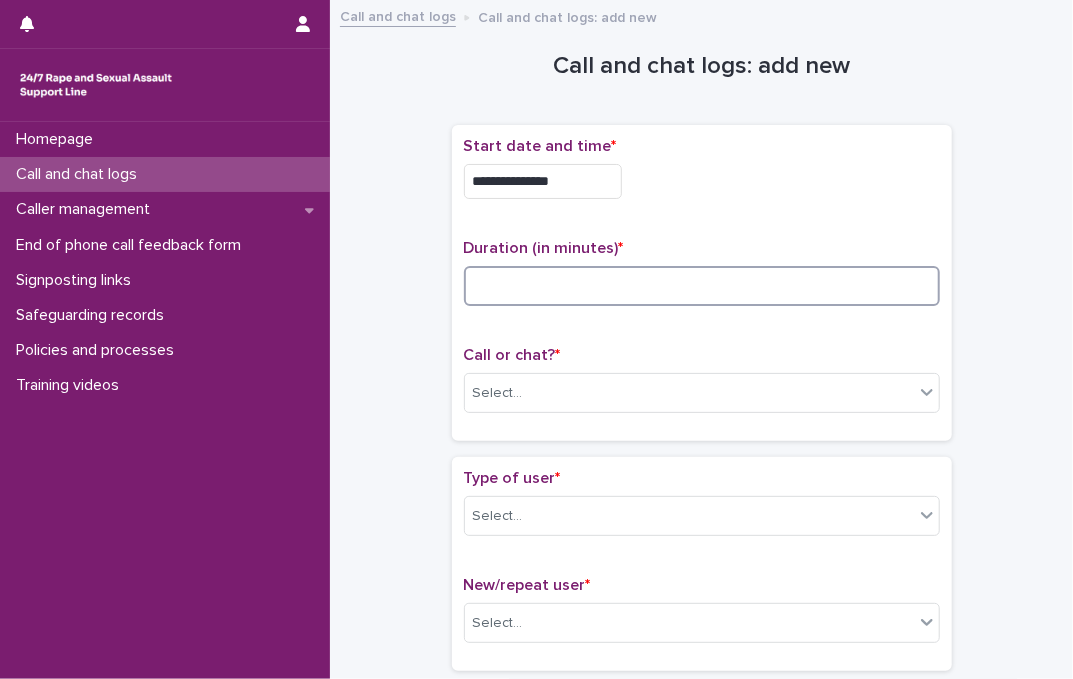click at bounding box center (702, 286) 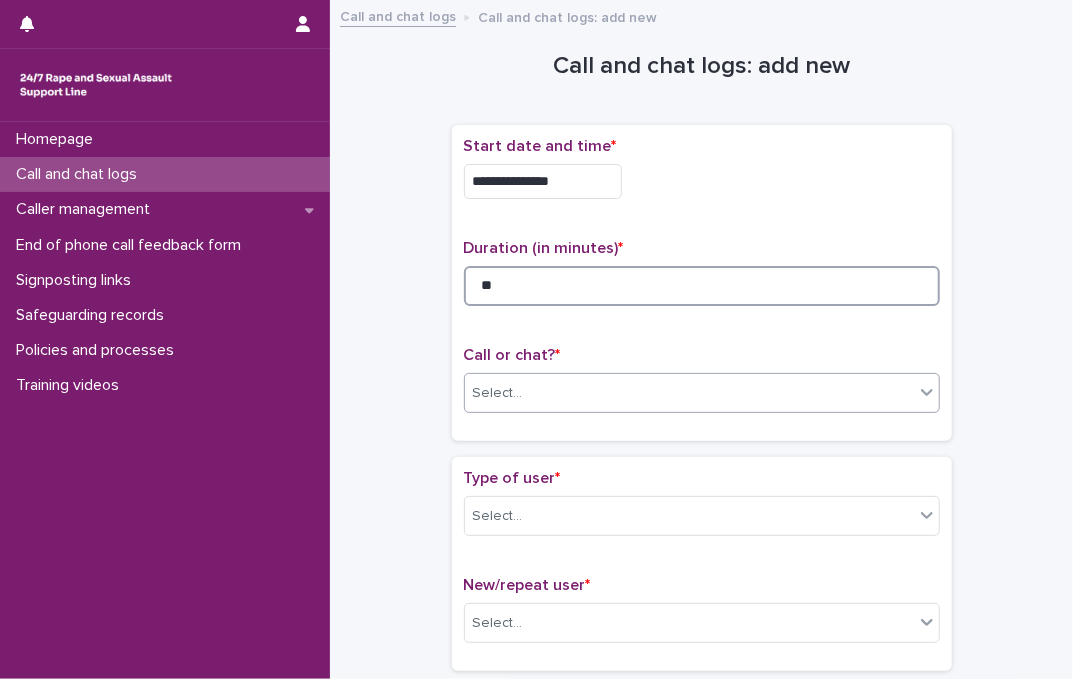 type on "**" 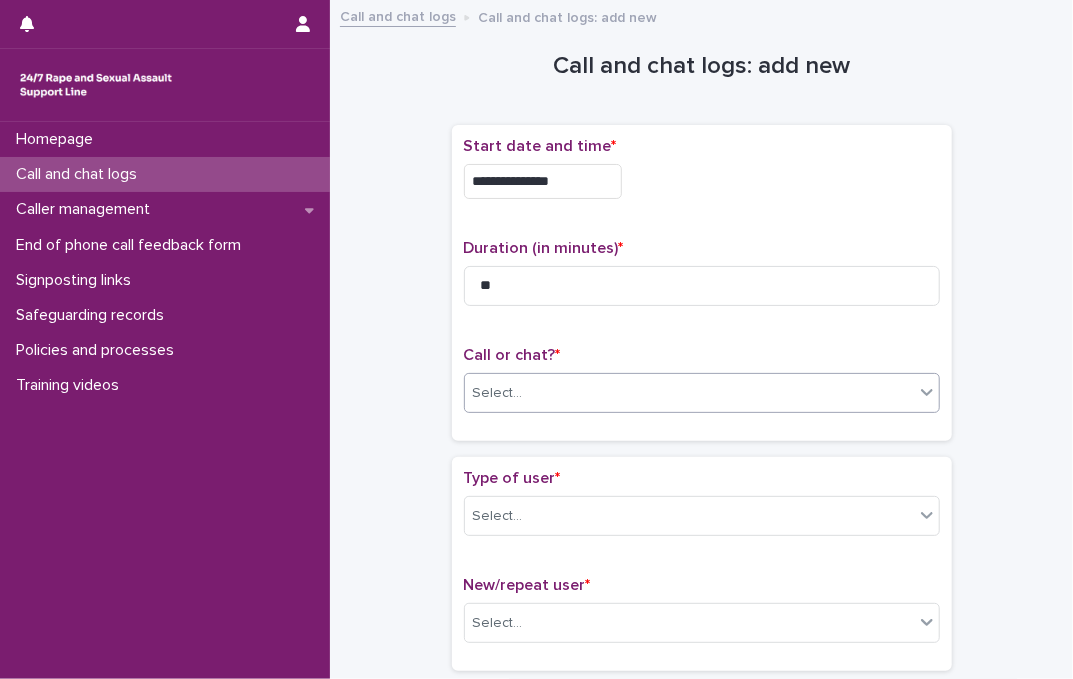 click on "Select..." at bounding box center (689, 393) 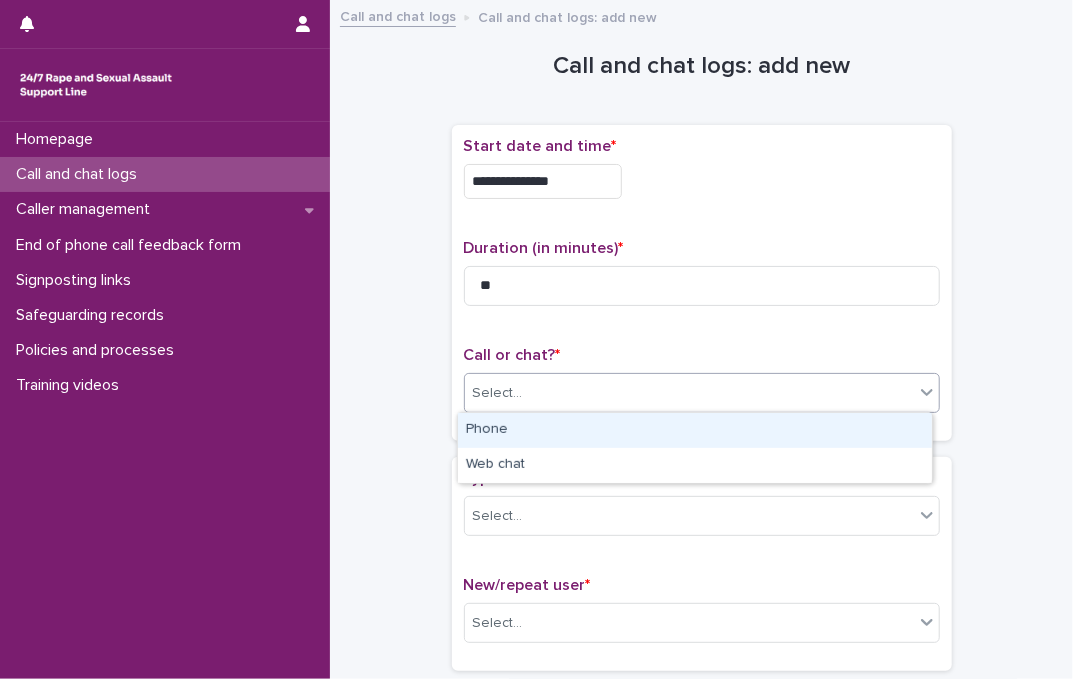 click on "Phone" at bounding box center [695, 430] 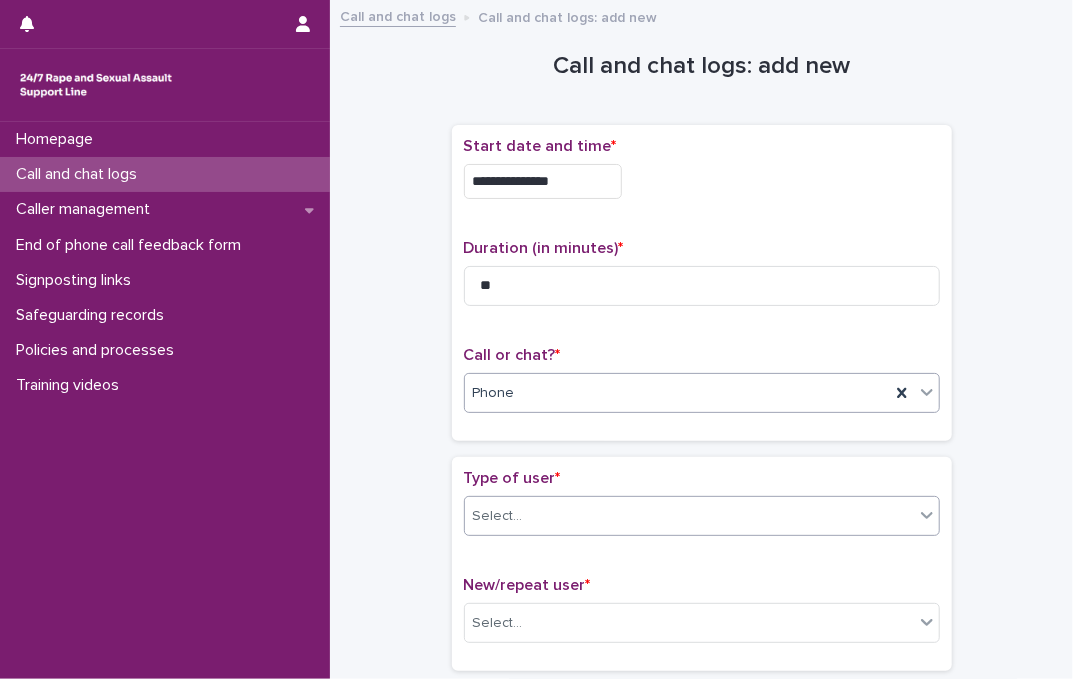 click on "Select..." at bounding box center (689, 516) 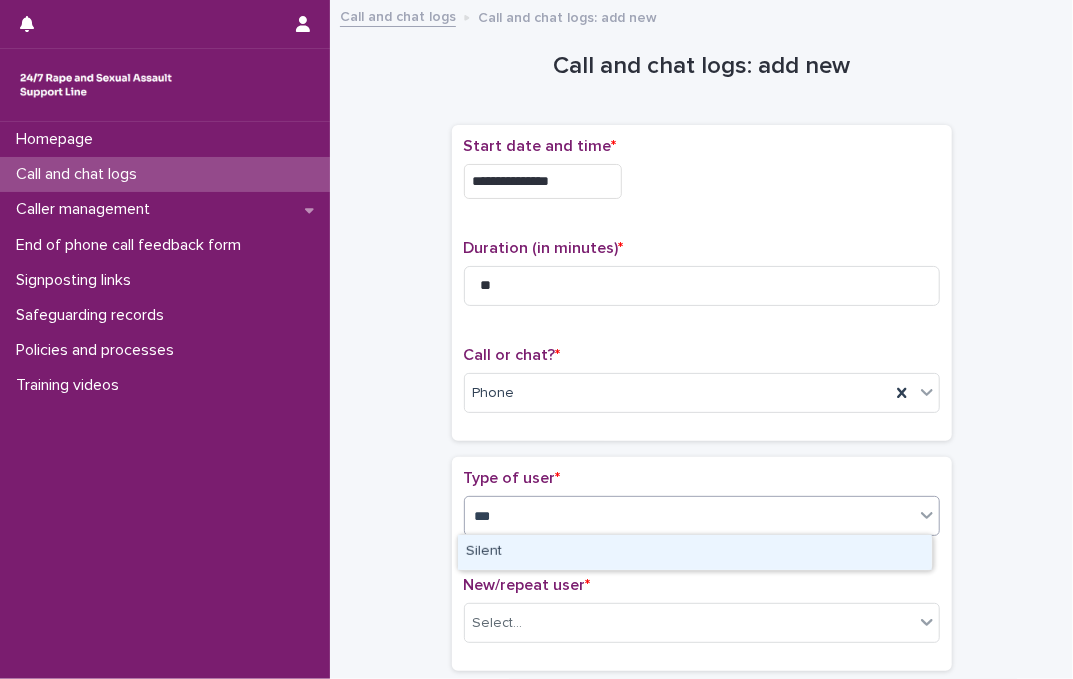 type on "****" 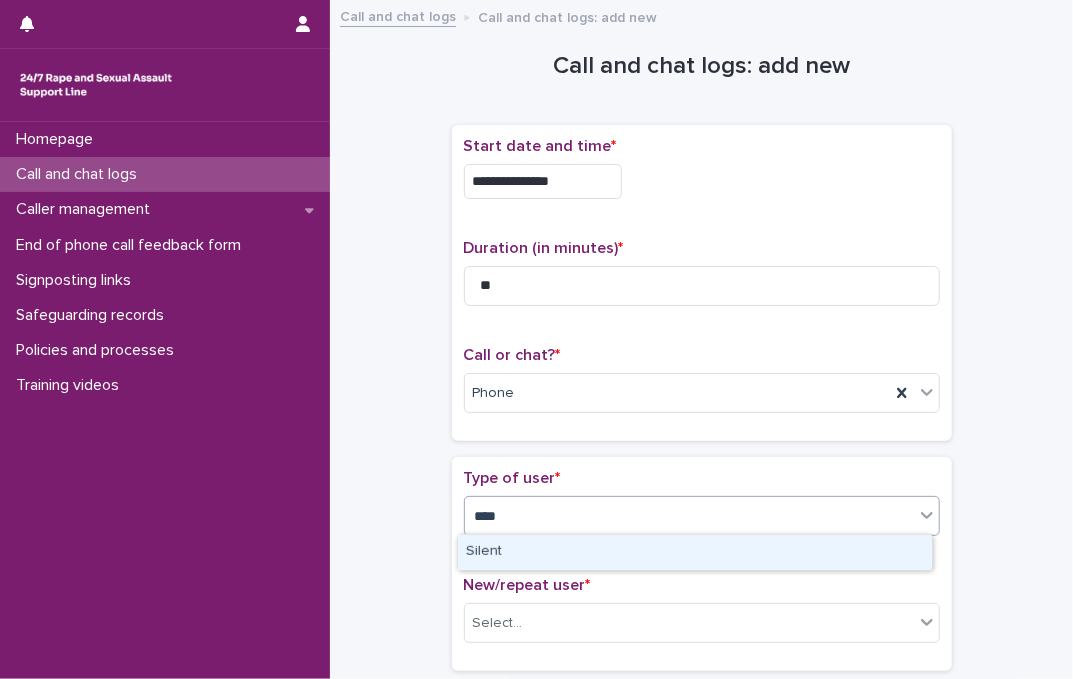 click on "Silent" at bounding box center [695, 552] 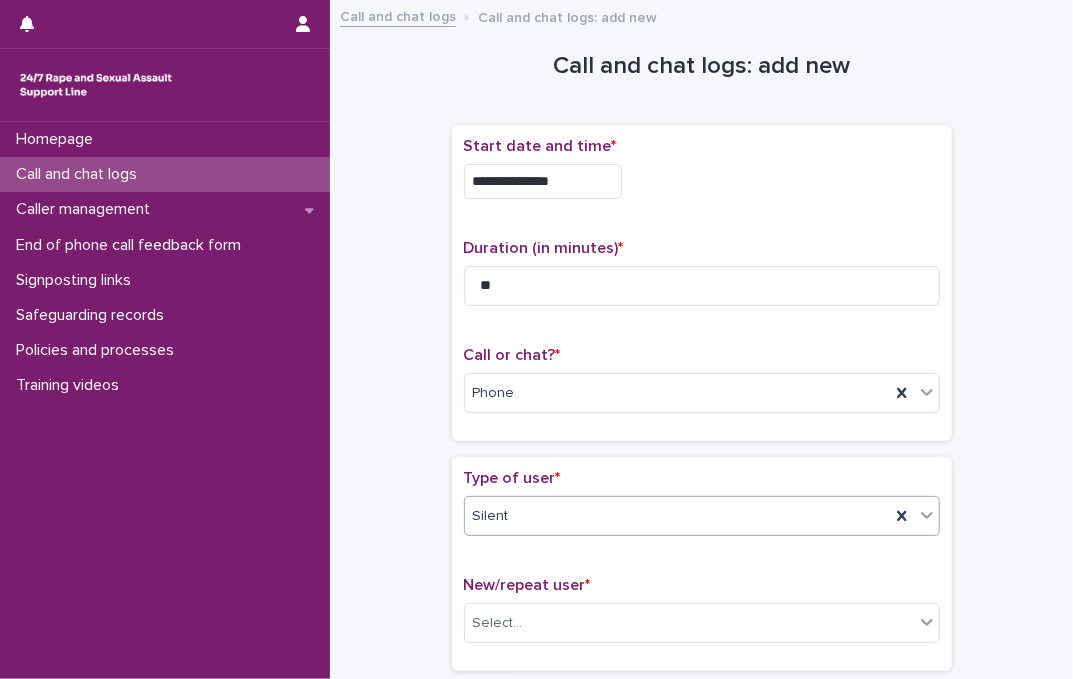 click on "**********" at bounding box center [701, 421] 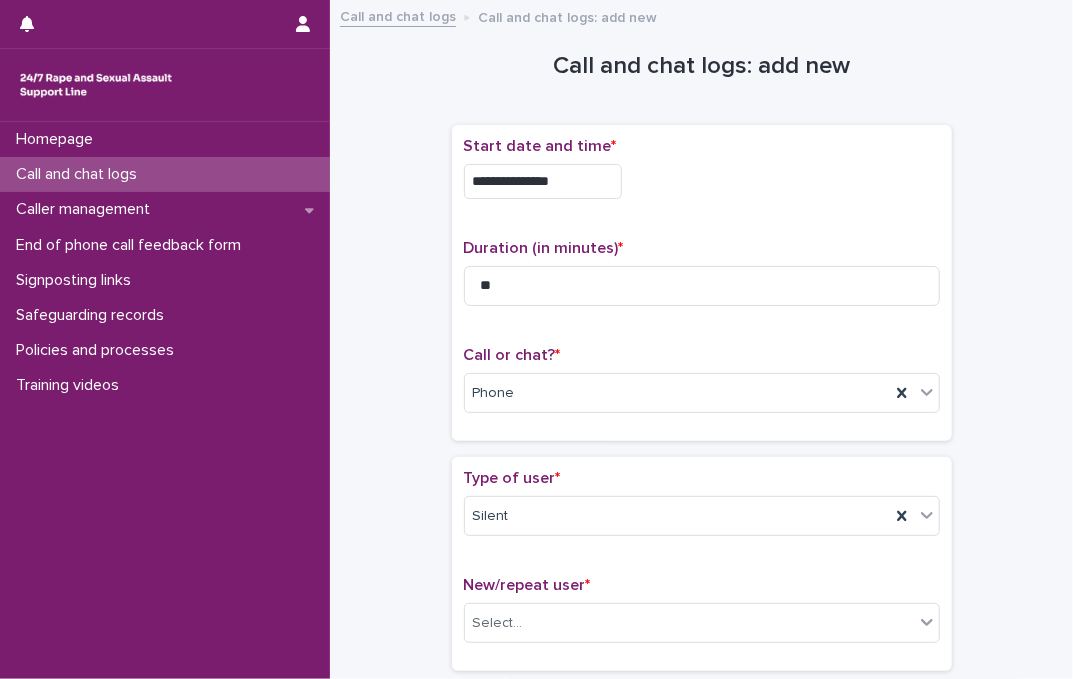 scroll, scrollTop: 272, scrollLeft: 0, axis: vertical 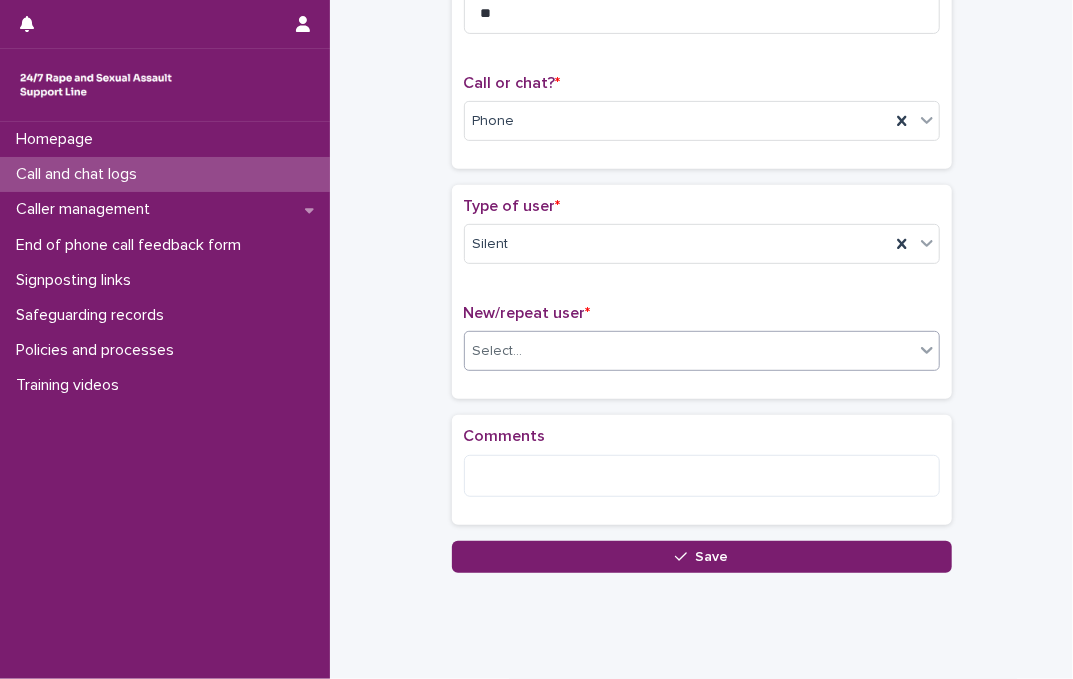 click on "Select..." at bounding box center (498, 351) 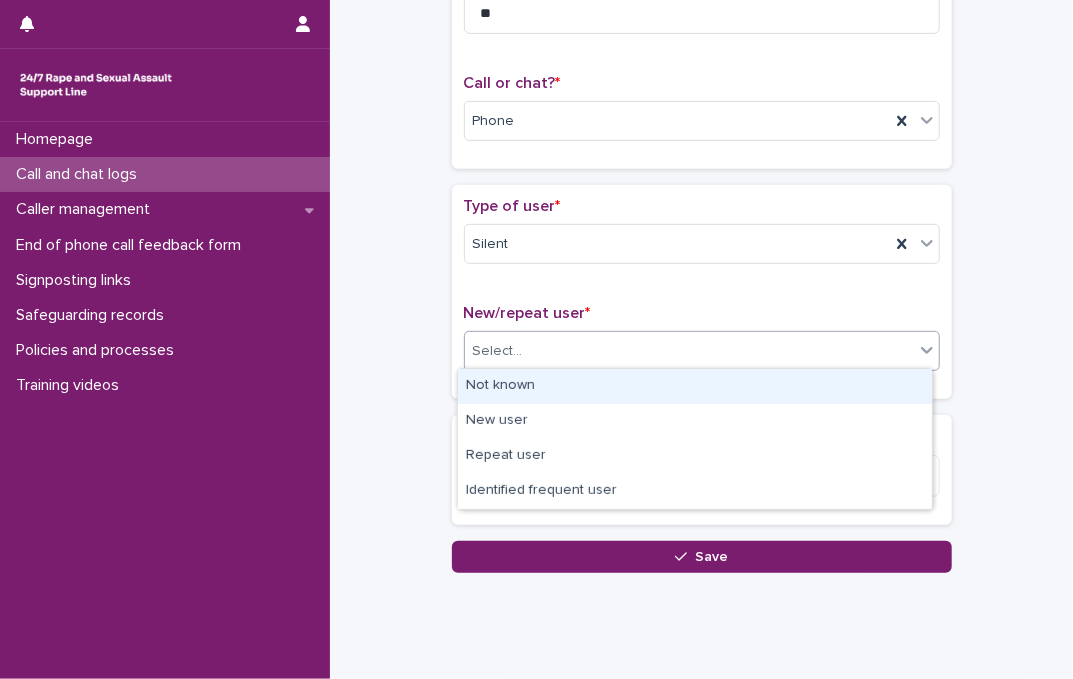 click on "Not known" at bounding box center [695, 386] 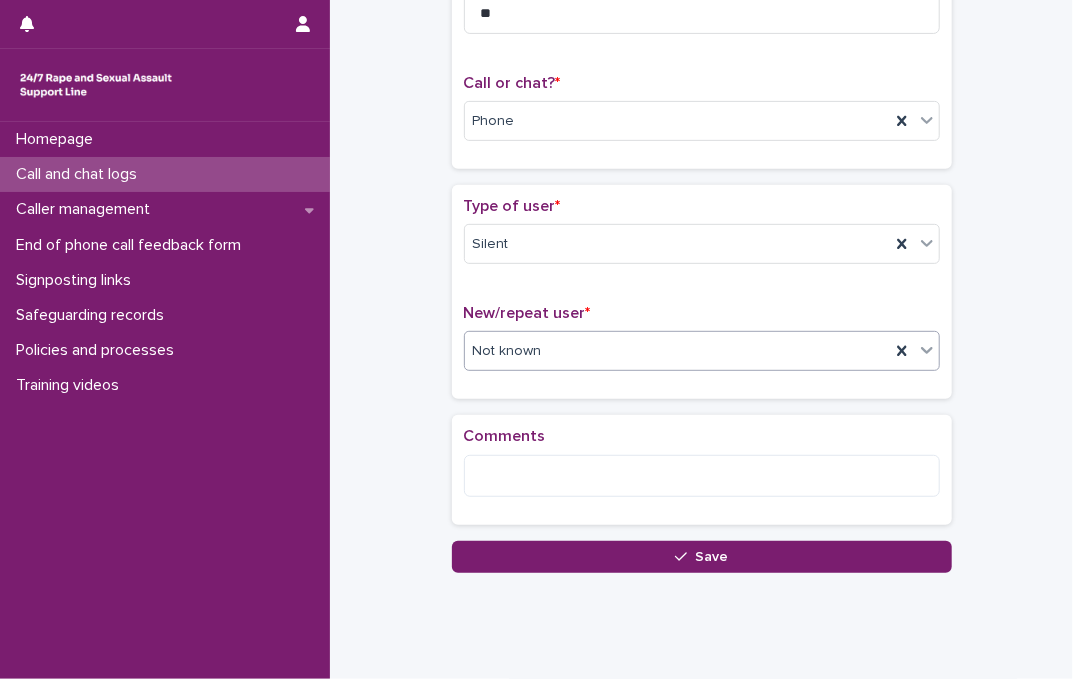 click on "Comments" at bounding box center [702, 470] 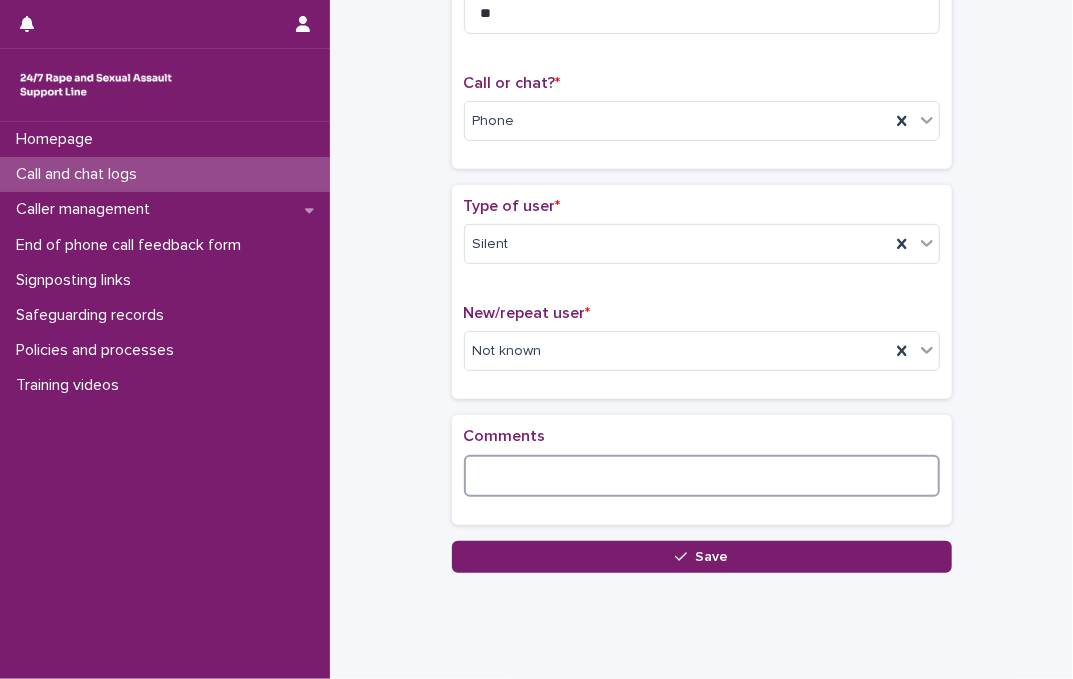 click at bounding box center [702, 476] 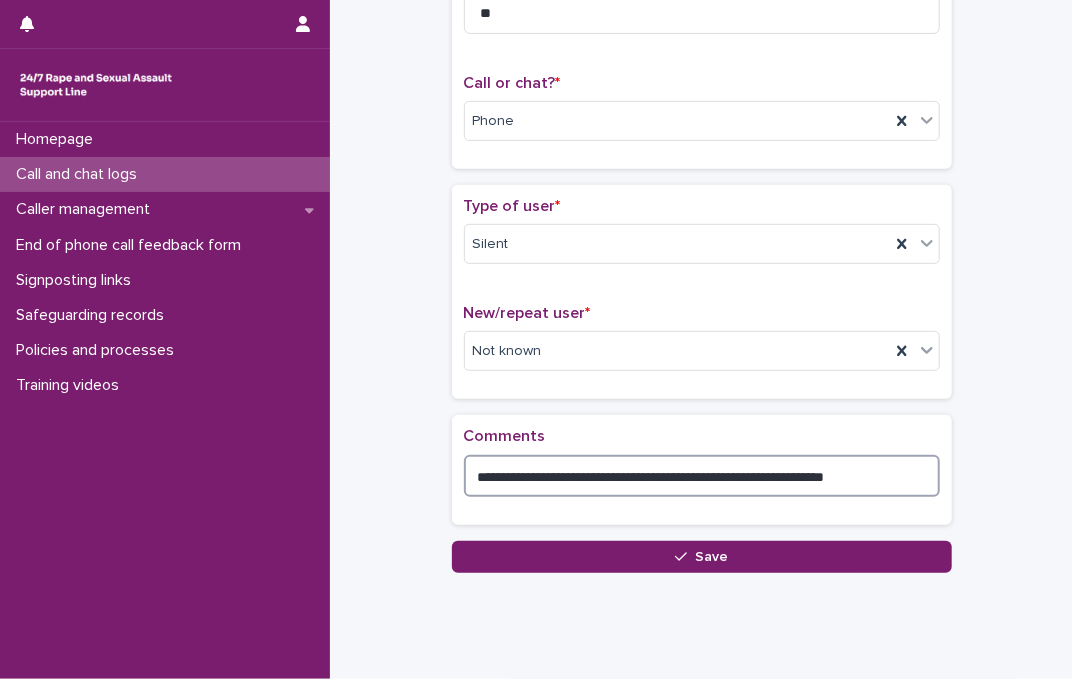 click on "**********" at bounding box center [702, 476] 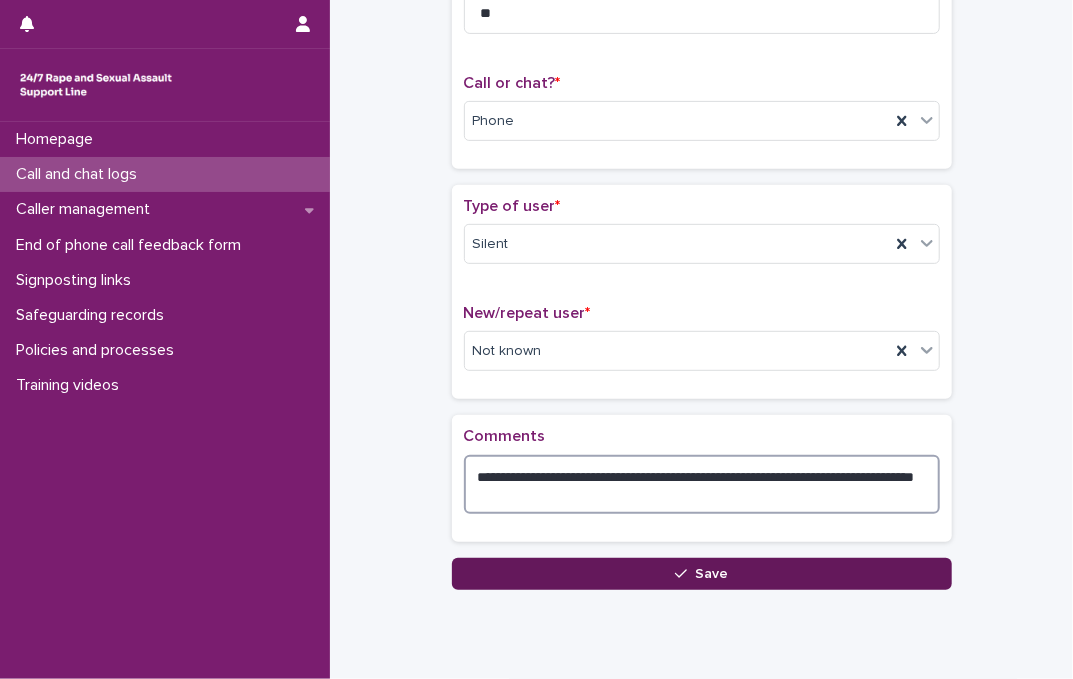 type on "**********" 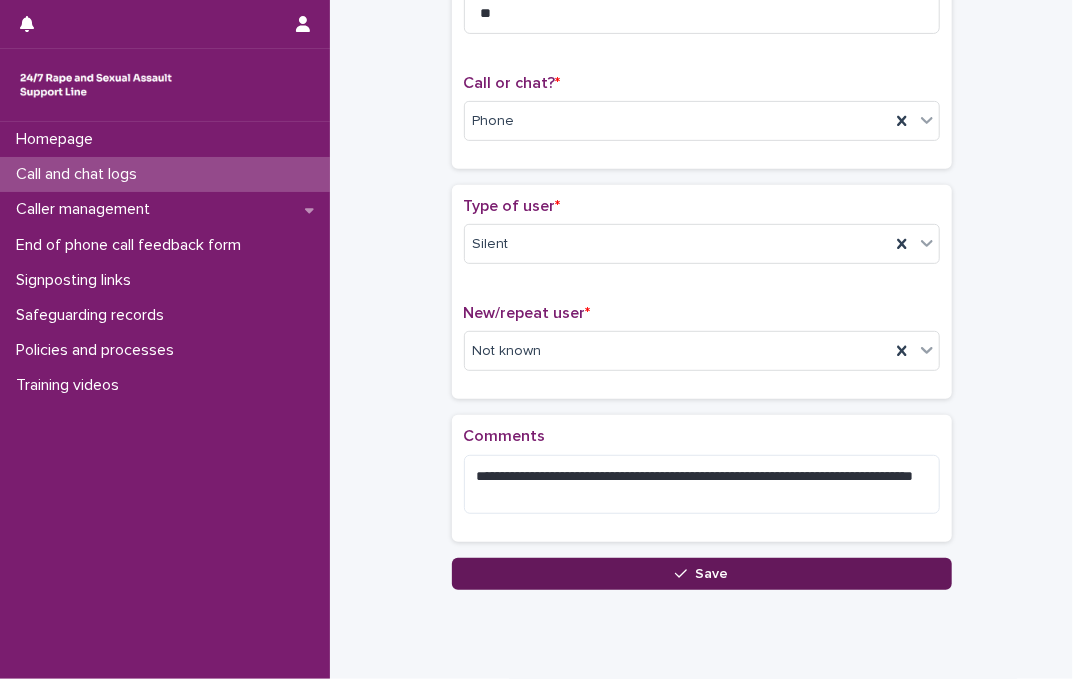 click on "Save" at bounding box center (702, 574) 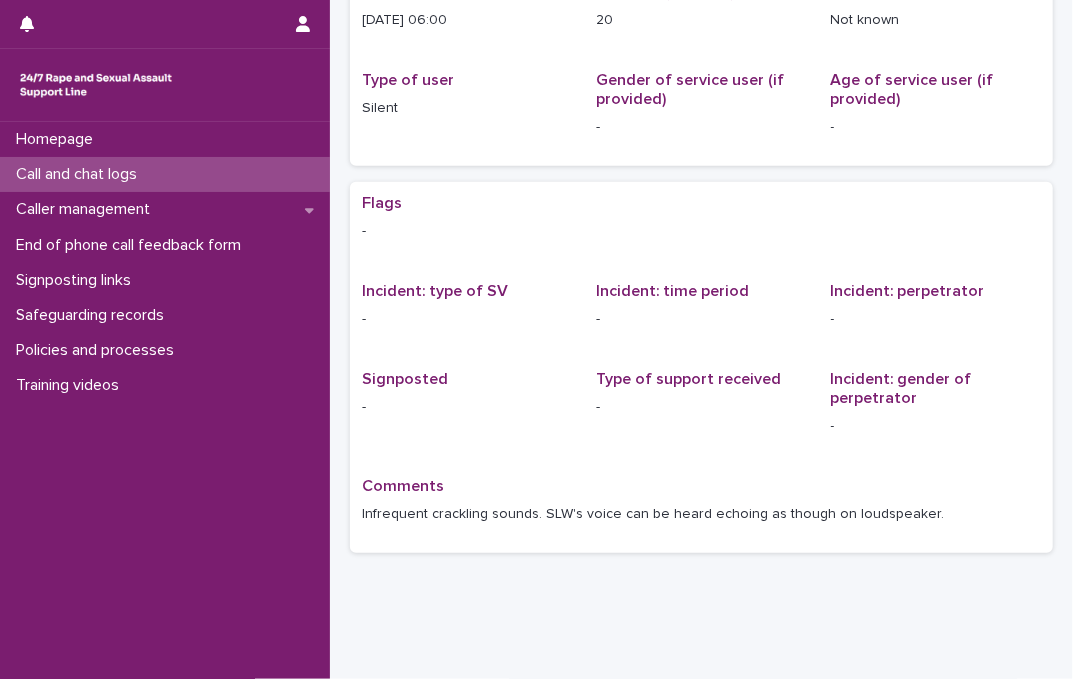 scroll, scrollTop: 0, scrollLeft: 0, axis: both 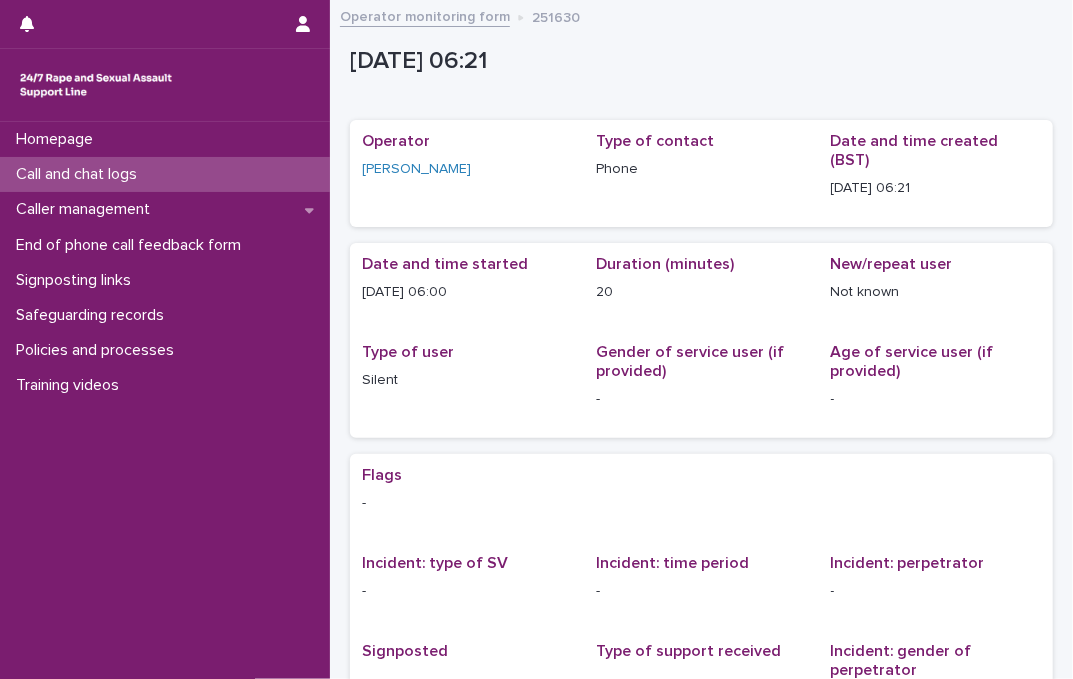 click on "Call and chat logs" at bounding box center (80, 174) 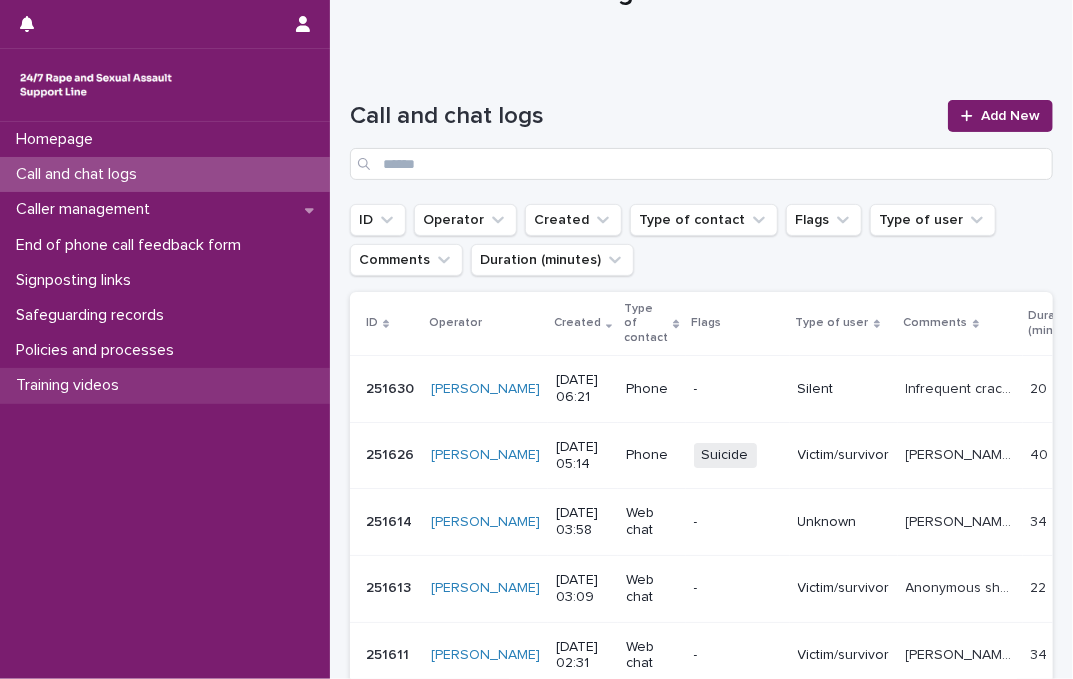 scroll, scrollTop: 181, scrollLeft: 0, axis: vertical 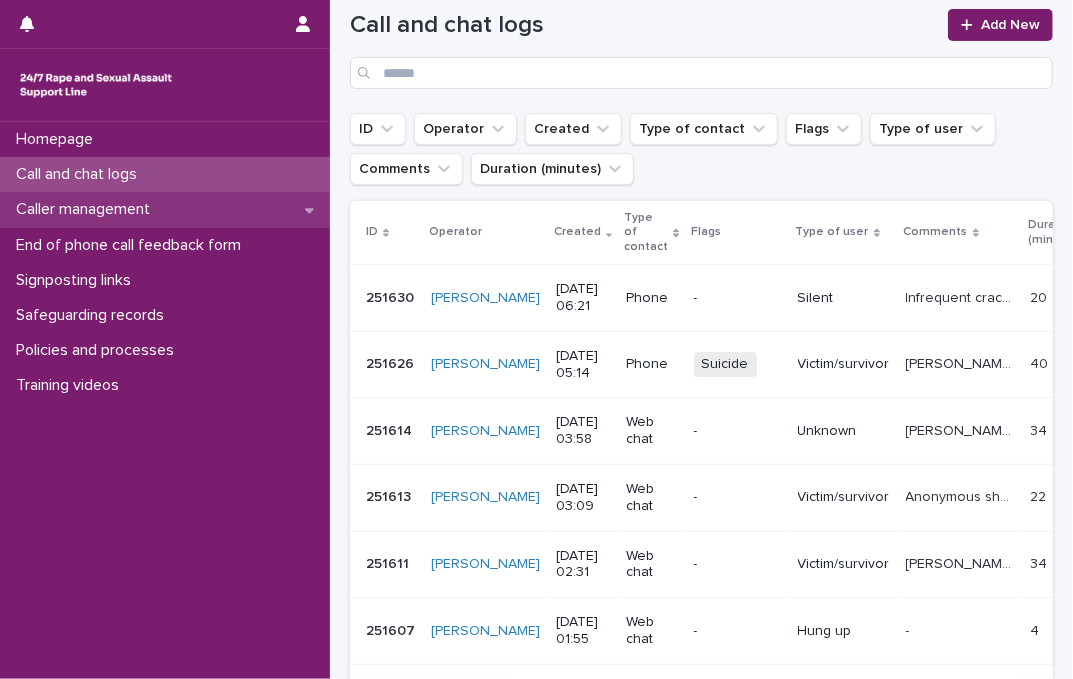 click on "Caller management" at bounding box center (165, 209) 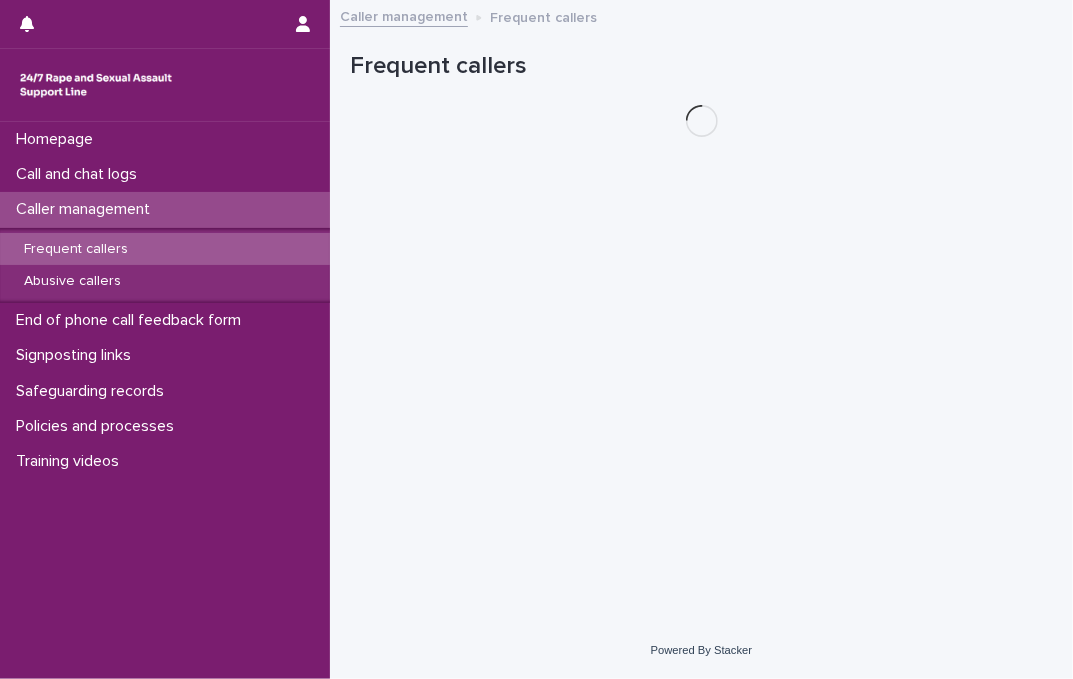 scroll, scrollTop: 0, scrollLeft: 0, axis: both 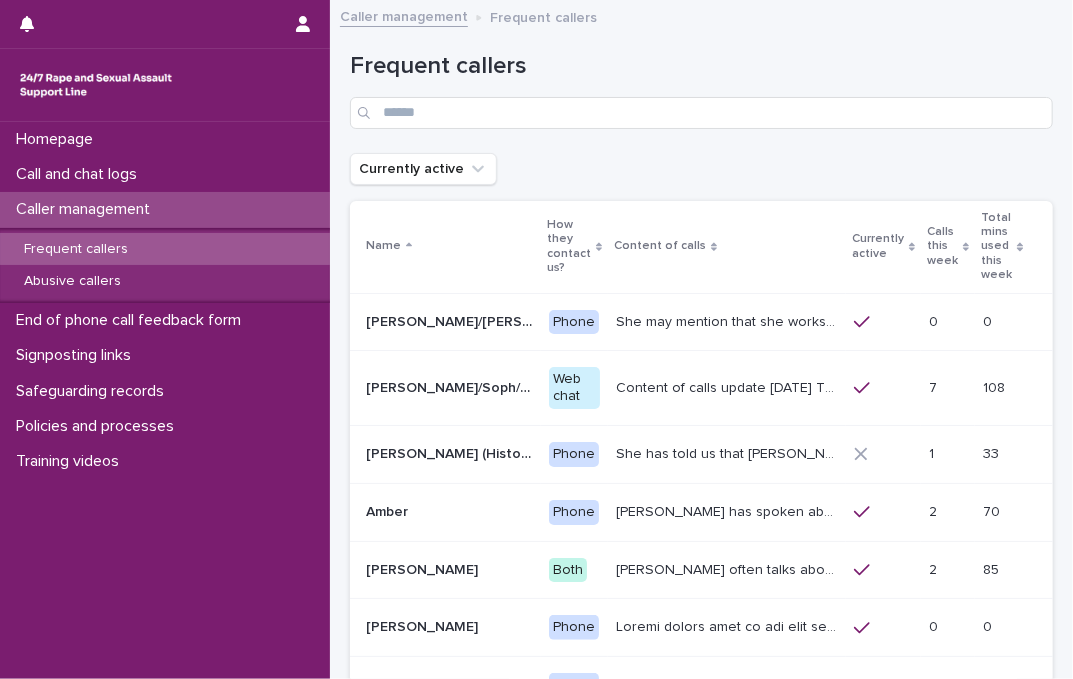 click on "Frequent callers" at bounding box center [165, 249] 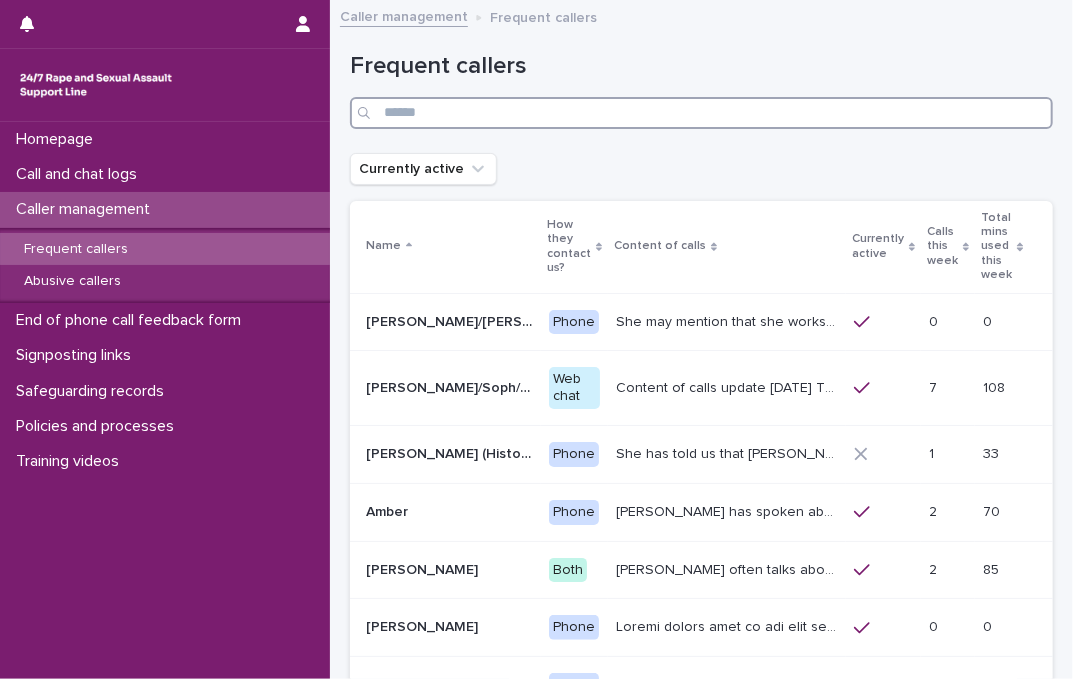 click at bounding box center [701, 113] 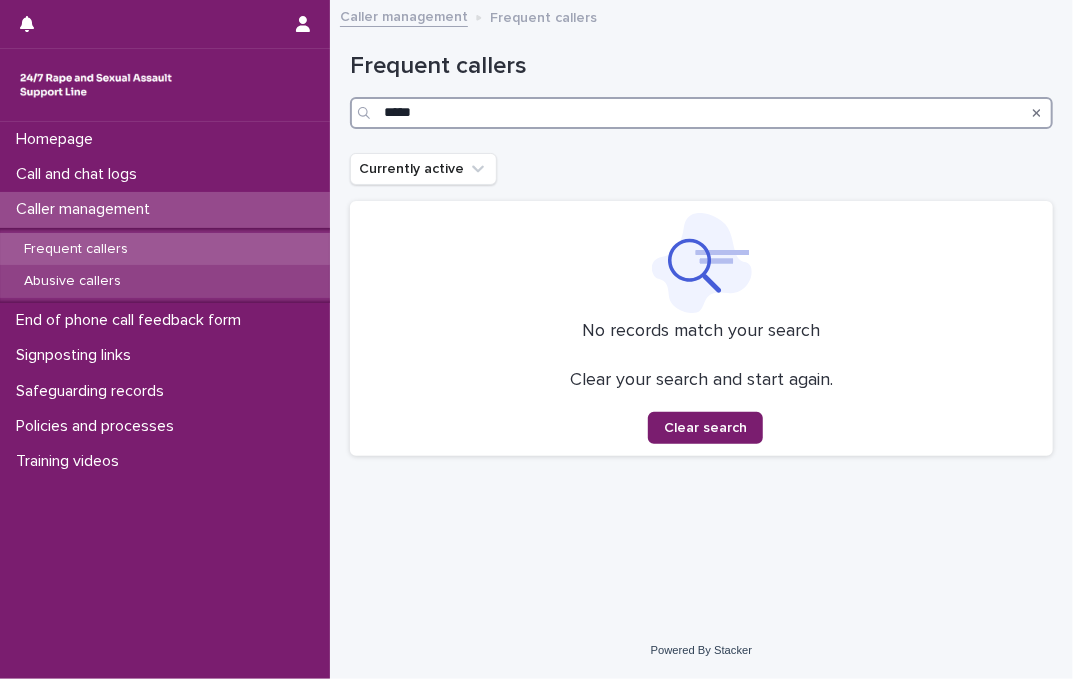 type on "*****" 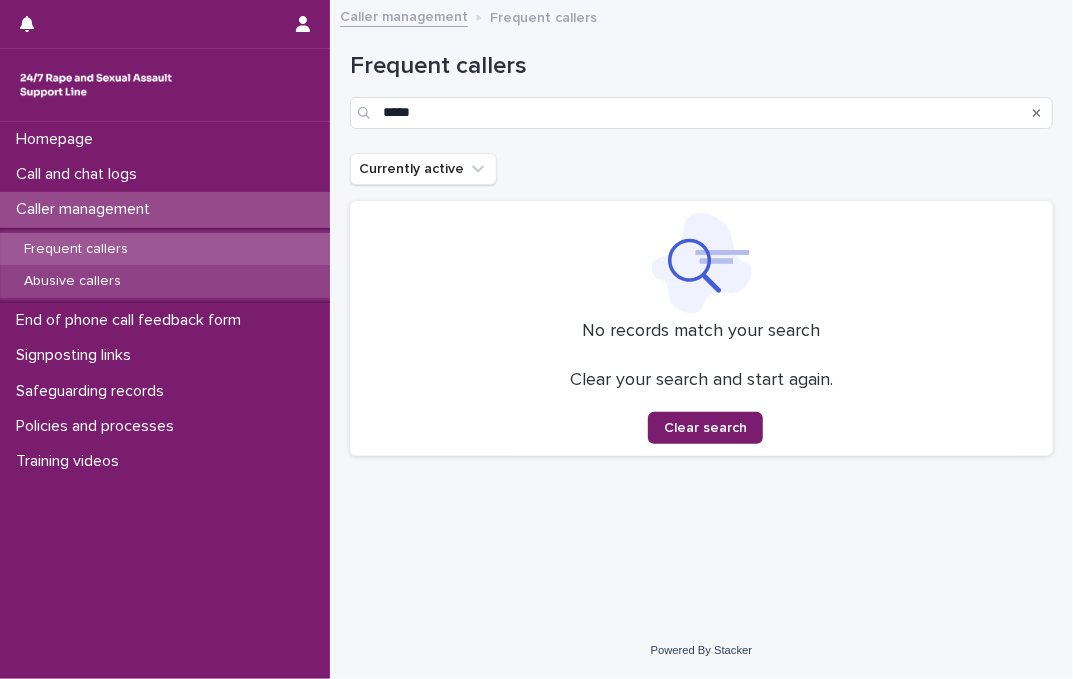 click on "Abusive callers" at bounding box center [72, 281] 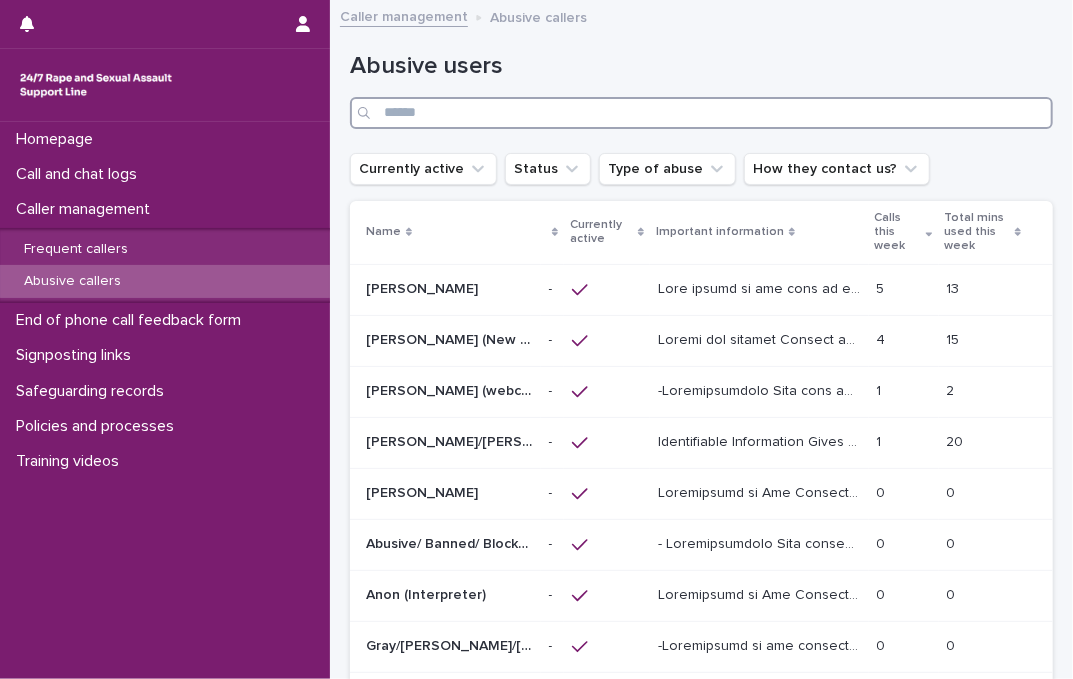 click at bounding box center [701, 113] 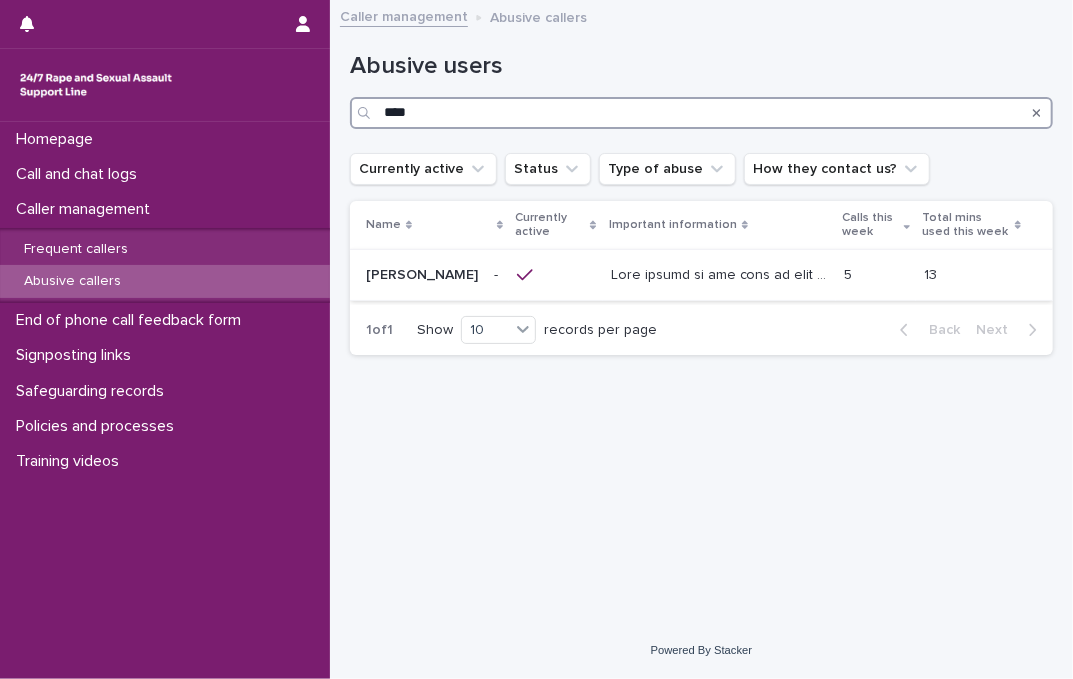 type on "****" 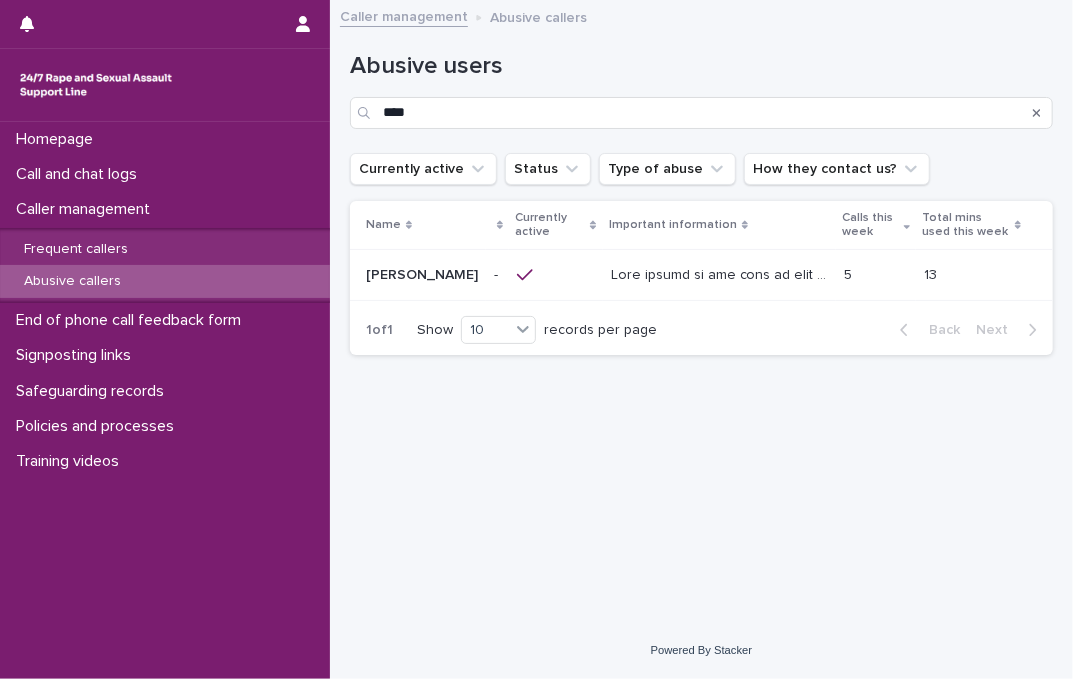 click at bounding box center (721, 273) 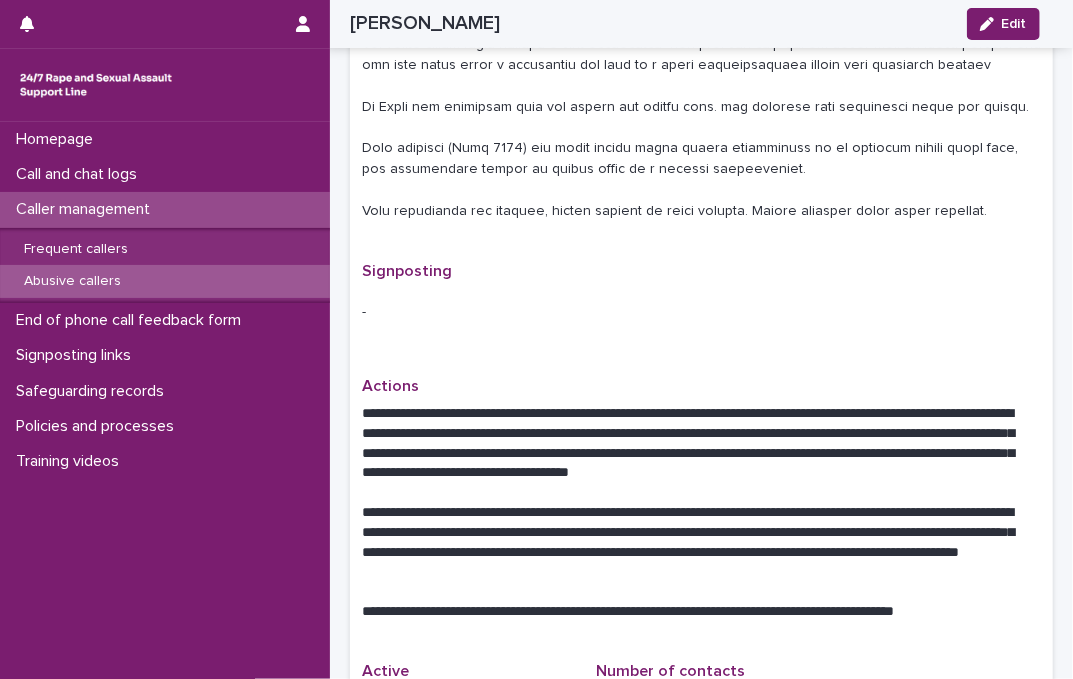 scroll, scrollTop: 1363, scrollLeft: 0, axis: vertical 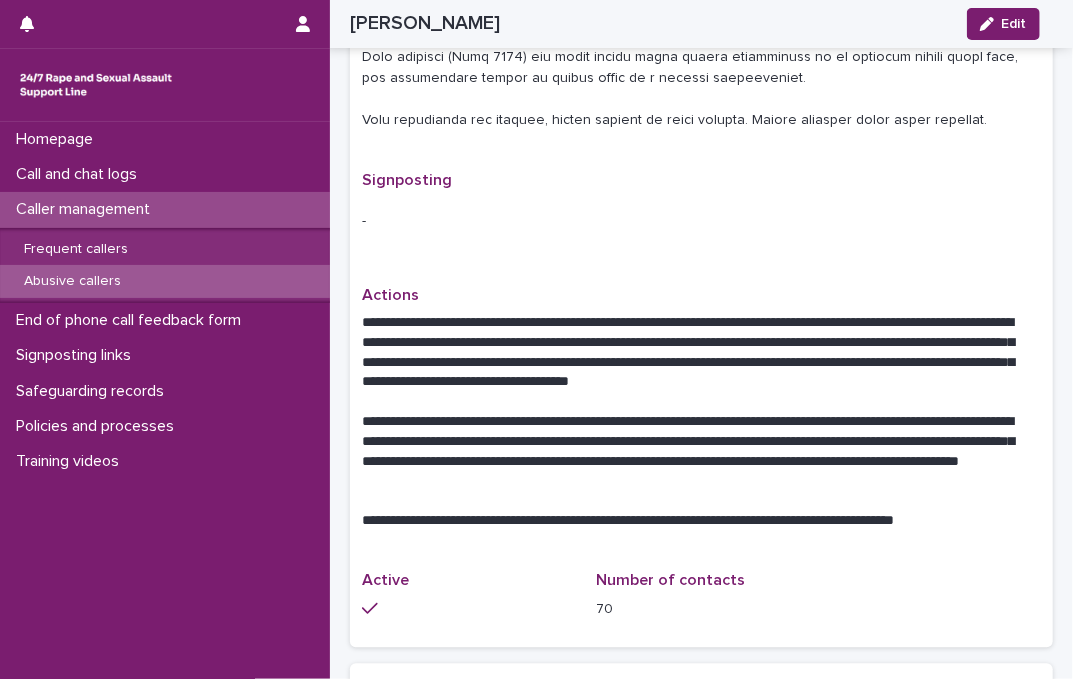 click on "**********" at bounding box center [695, 353] 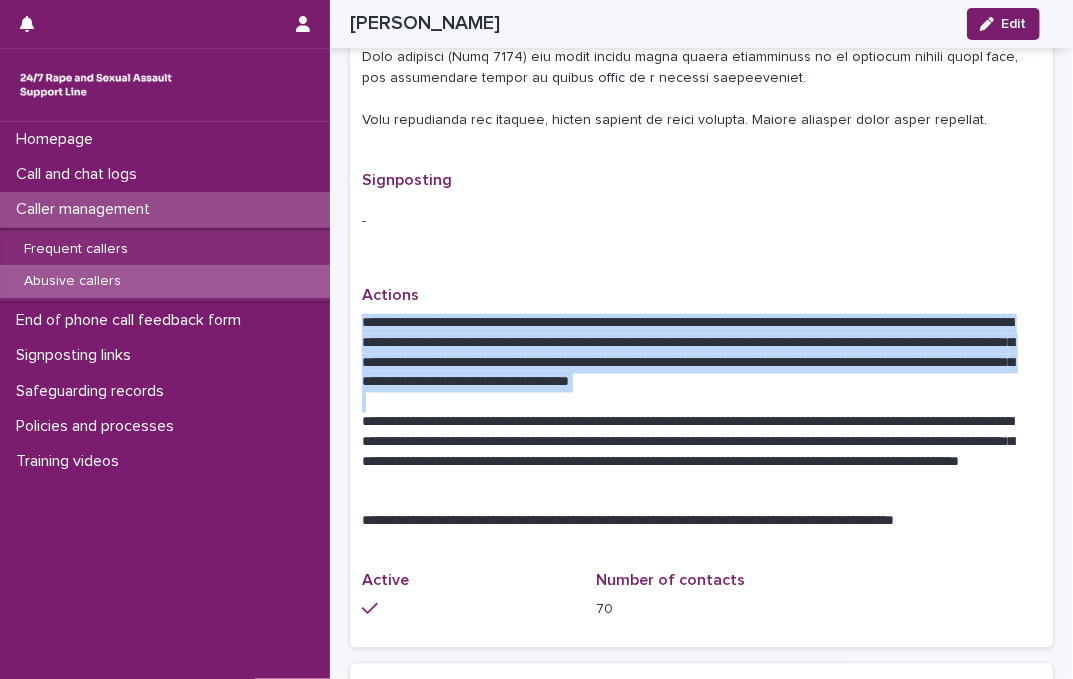 click on "**********" at bounding box center [695, 353] 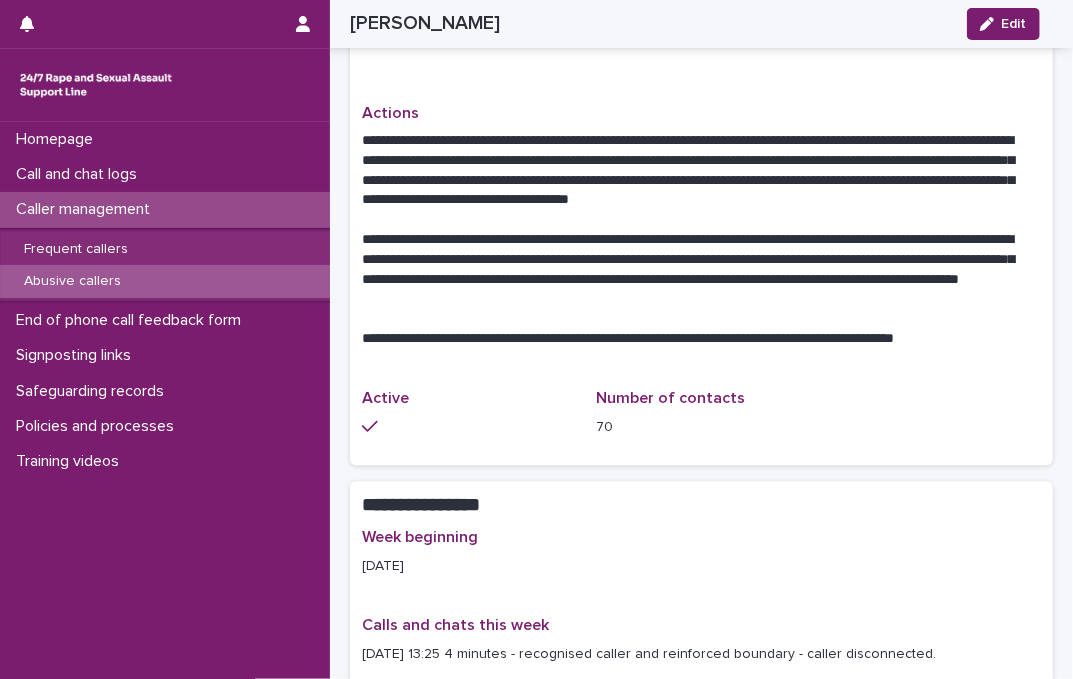 scroll, scrollTop: 1454, scrollLeft: 0, axis: vertical 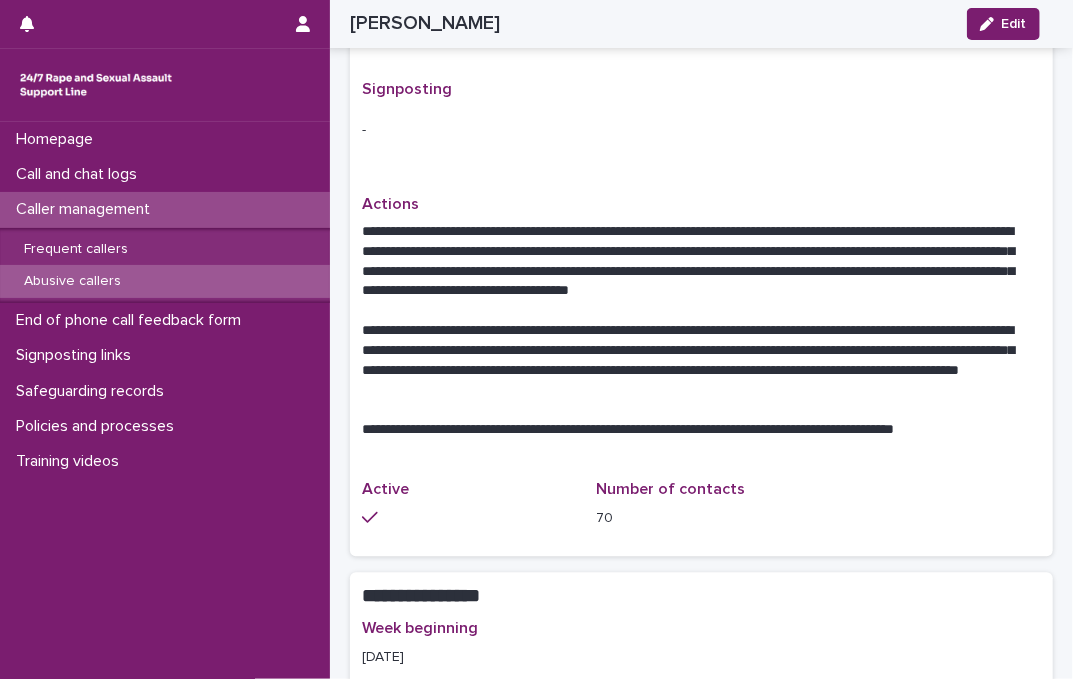 click on "**********" at bounding box center [695, 262] 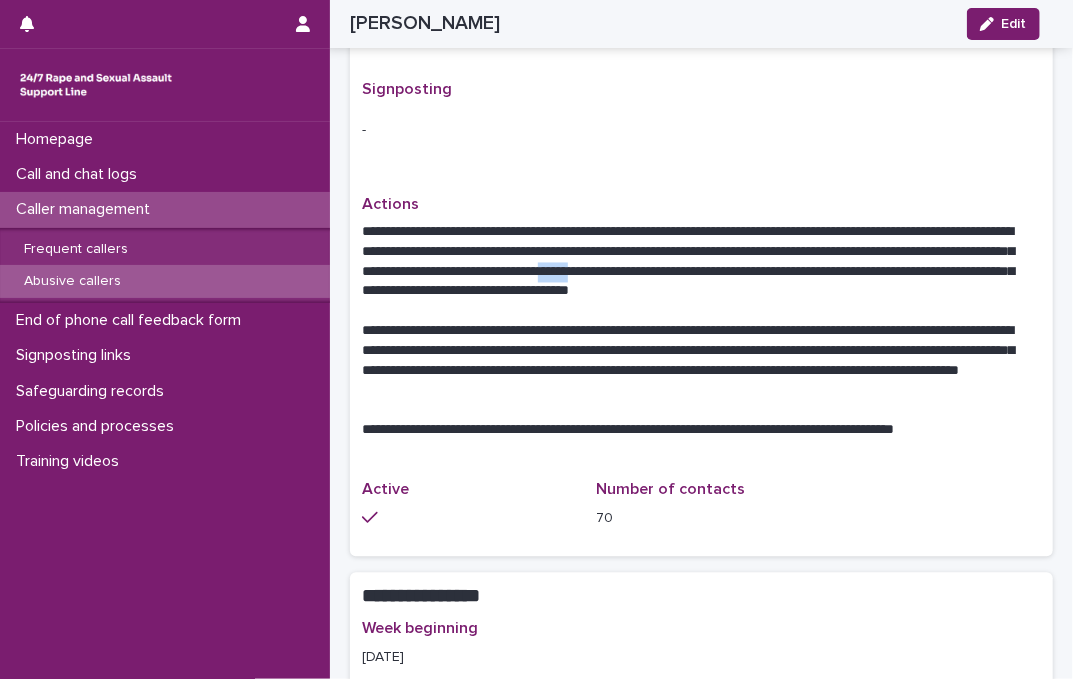 click on "**********" at bounding box center (695, 262) 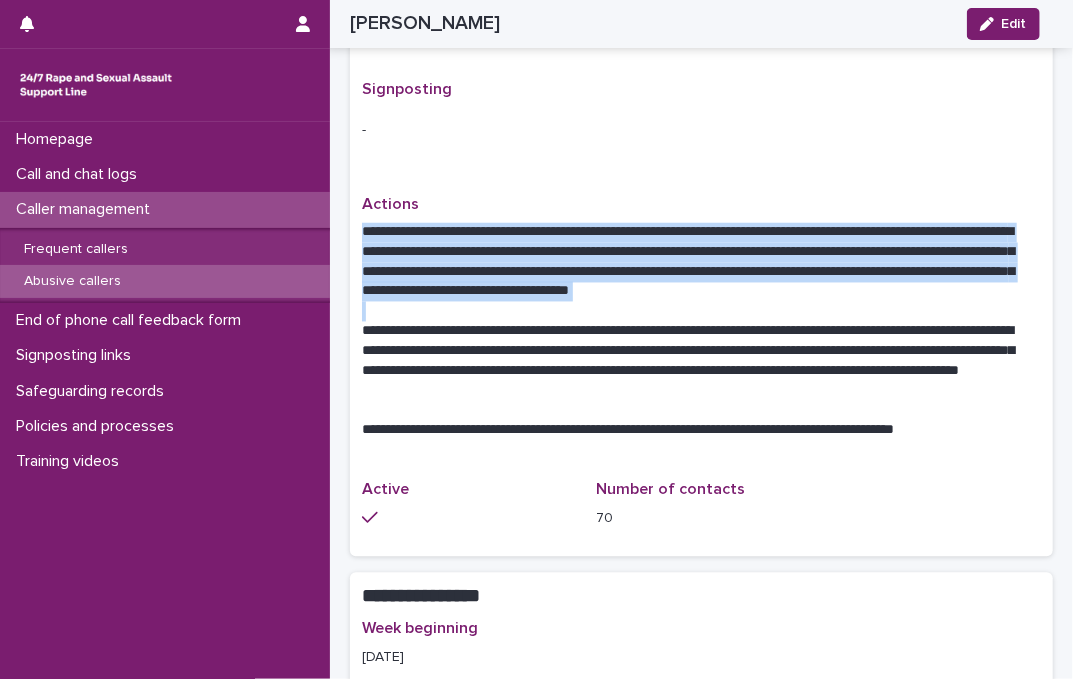 click on "**********" at bounding box center [695, 262] 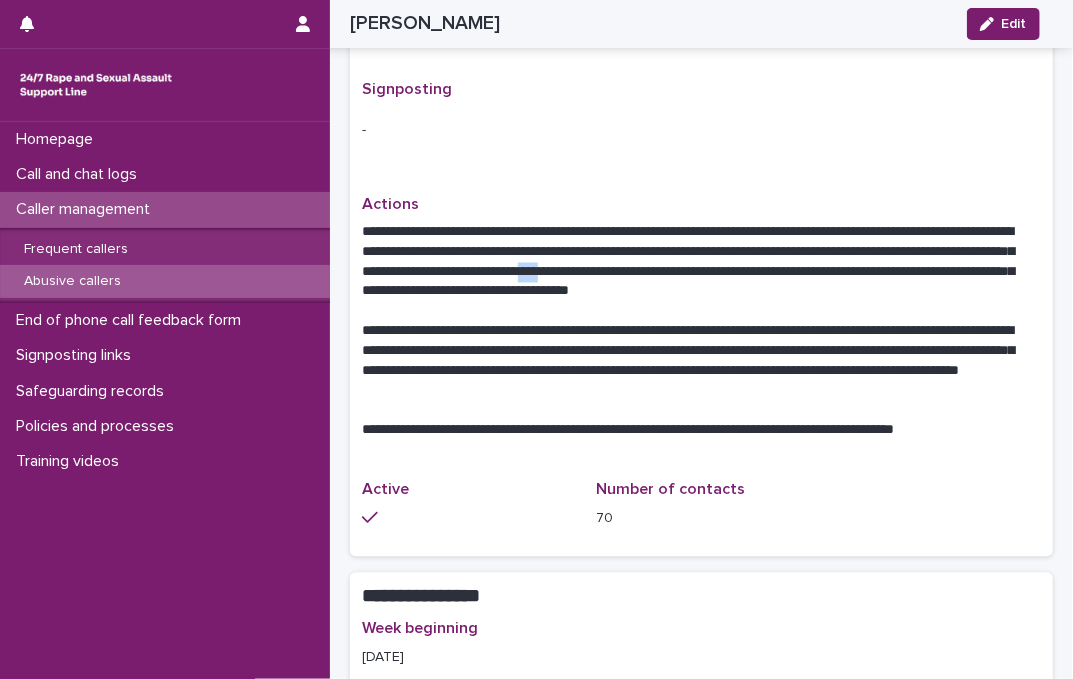 click on "**********" at bounding box center (695, 262) 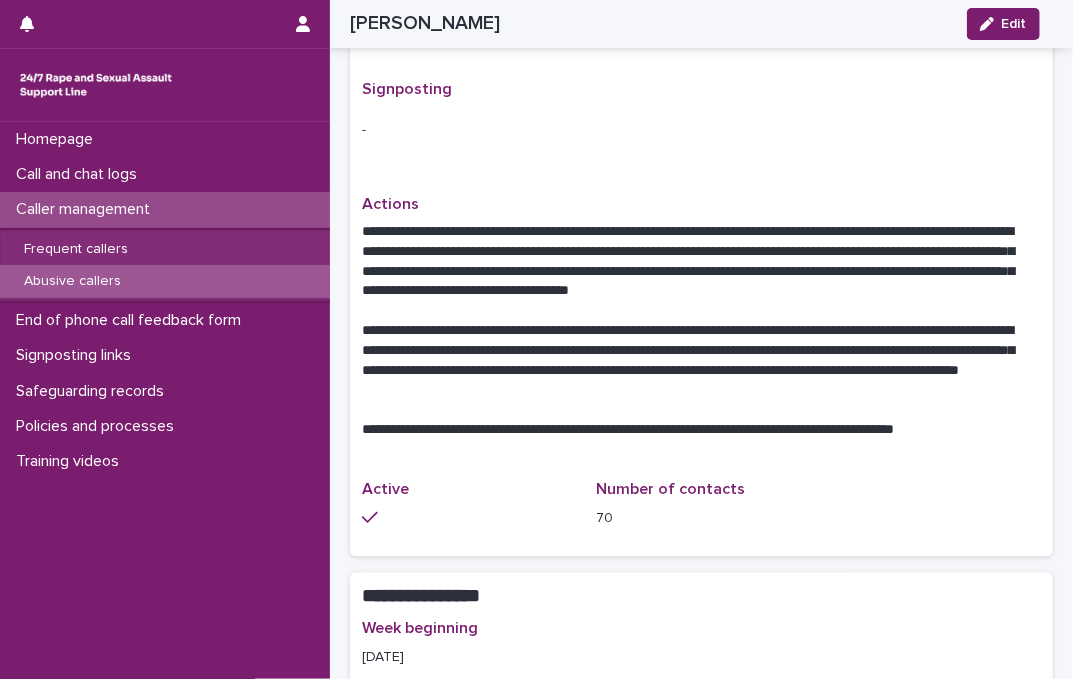 click on "**********" at bounding box center (695, 262) 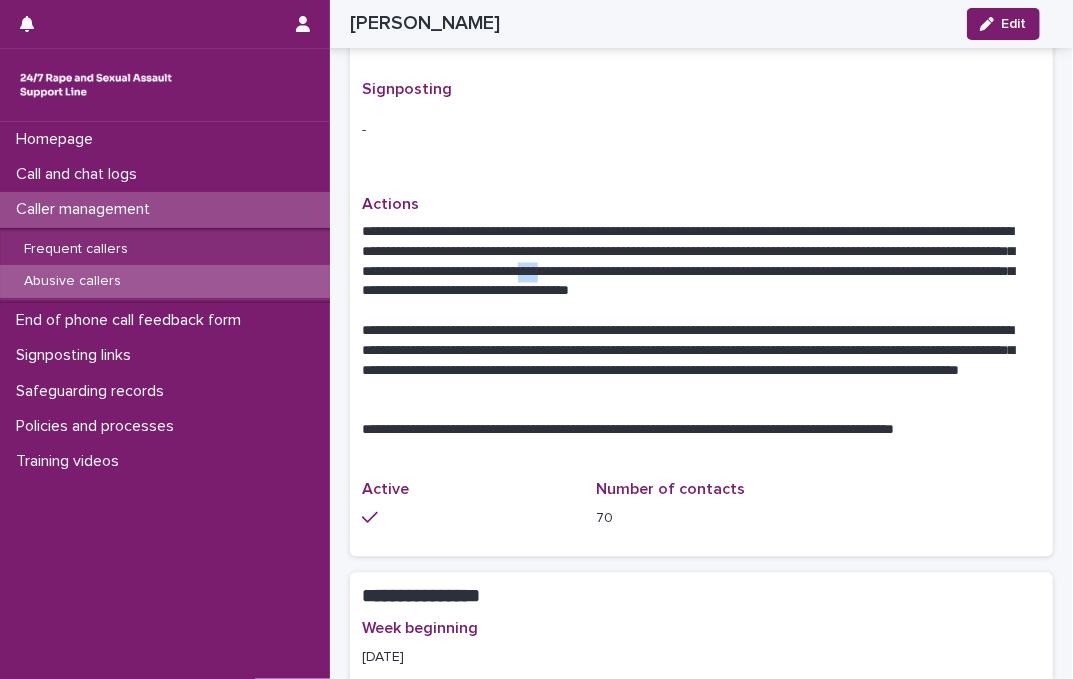 click on "**********" at bounding box center [695, 262] 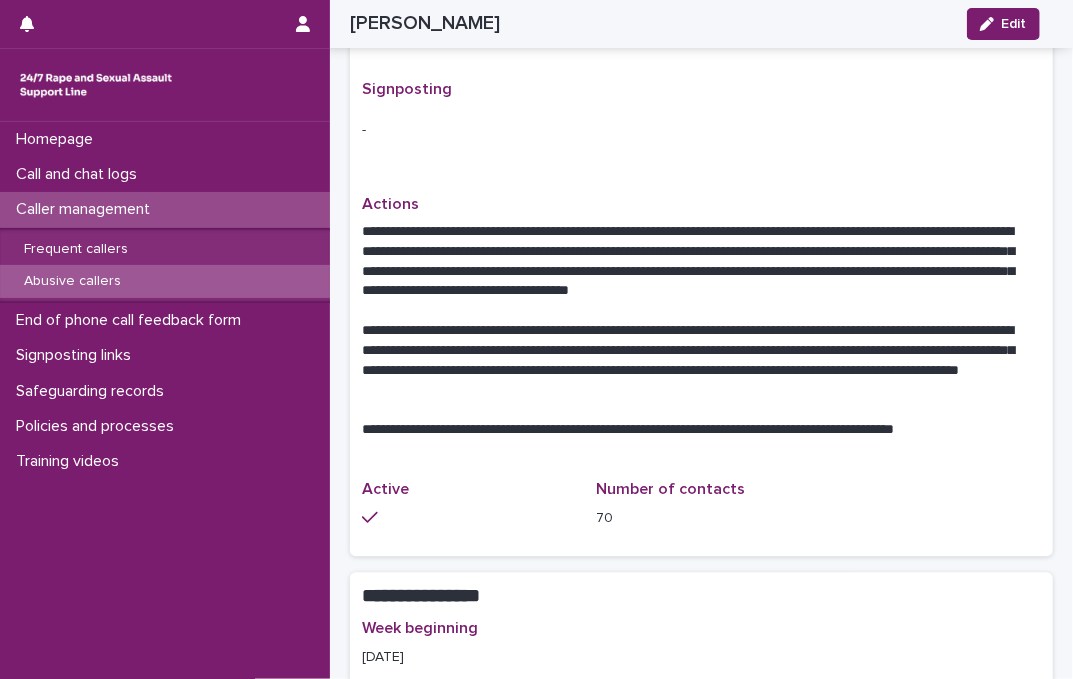 click on "**********" at bounding box center [695, 262] 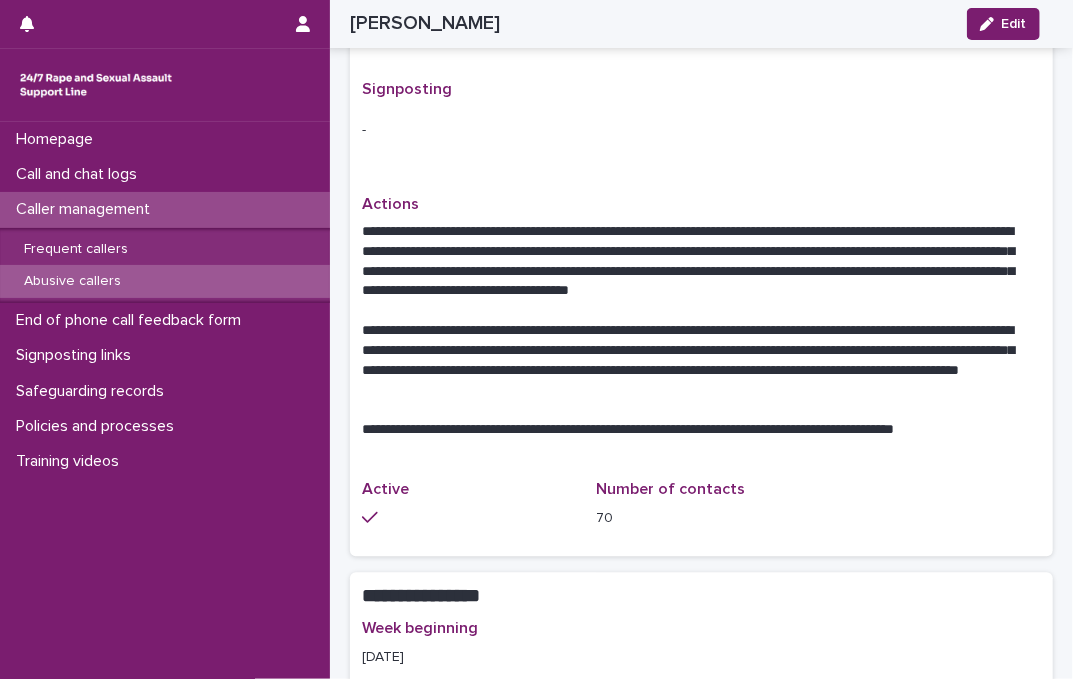 scroll, scrollTop: 1545, scrollLeft: 0, axis: vertical 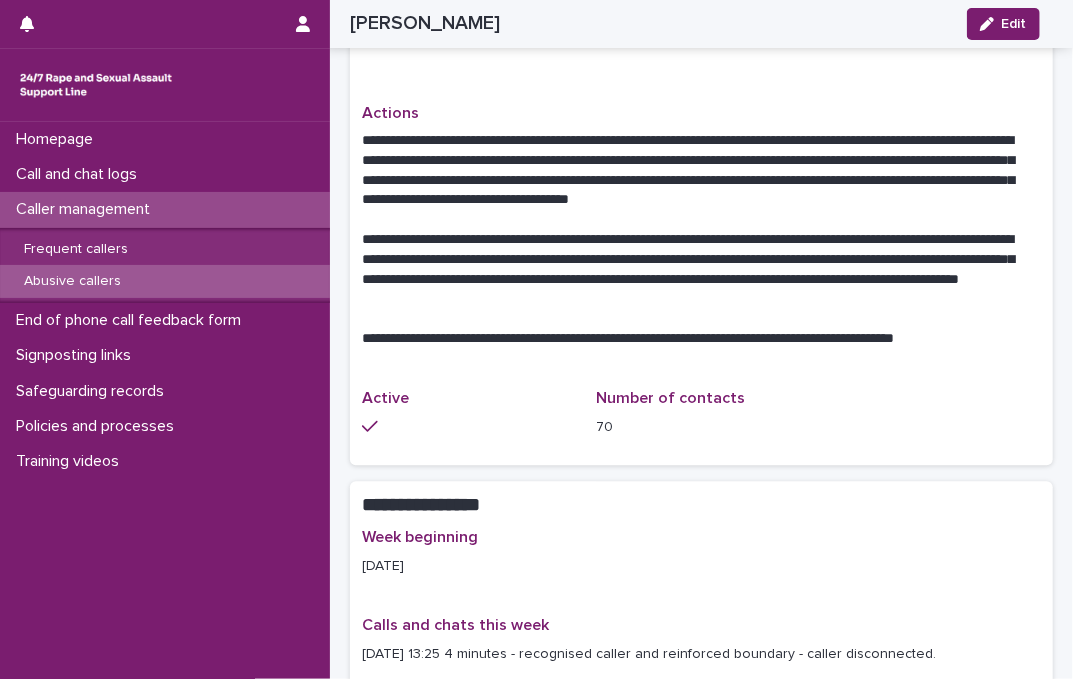 click on "**********" at bounding box center [695, 171] 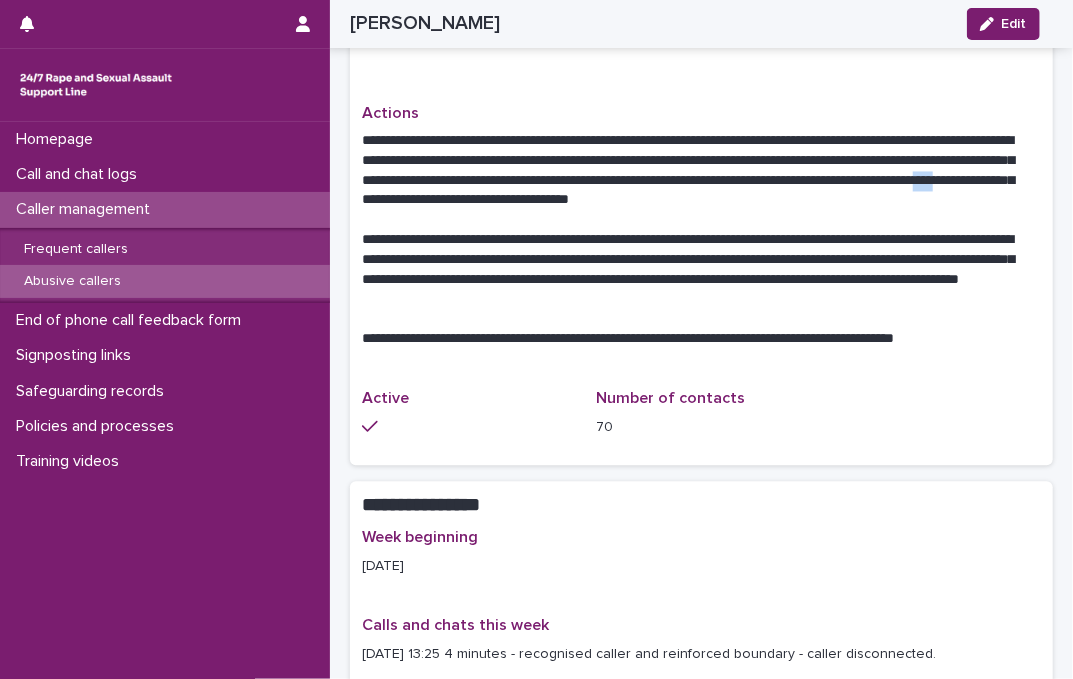 click on "**********" at bounding box center [695, 171] 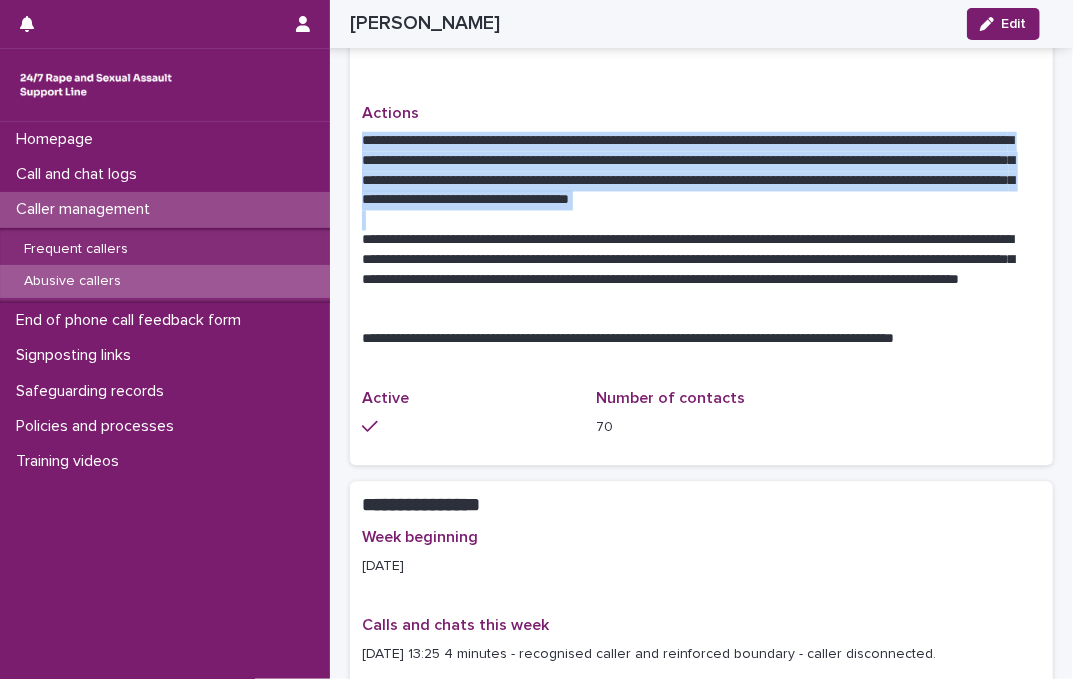 click on "**********" at bounding box center [695, 171] 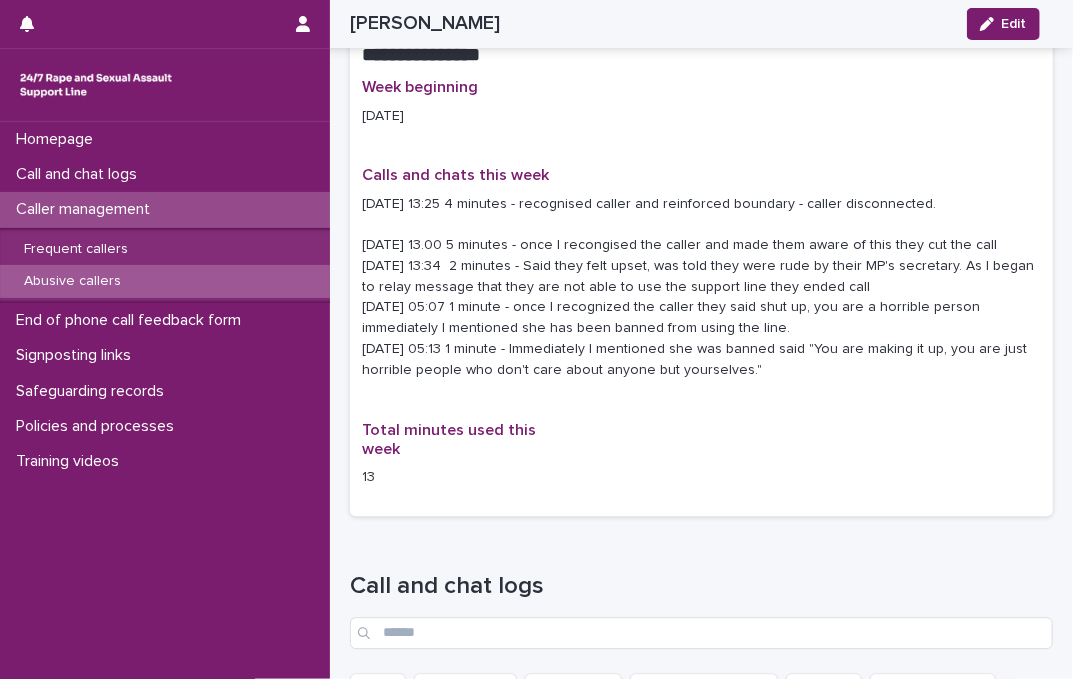 scroll, scrollTop: 1814, scrollLeft: 0, axis: vertical 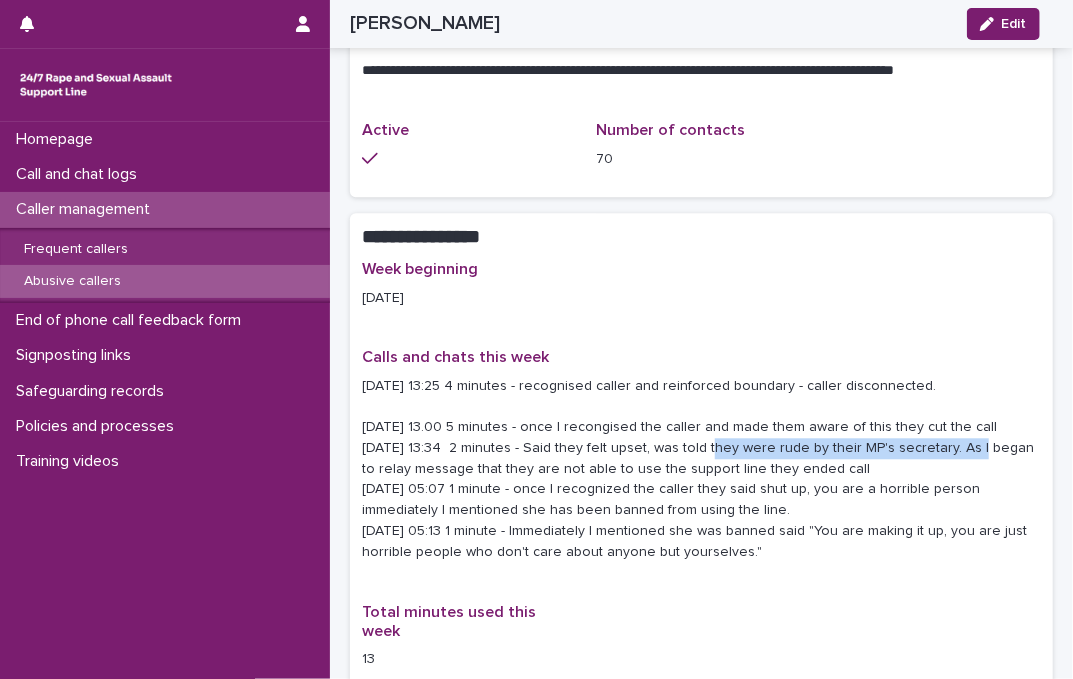 drag, startPoint x: 685, startPoint y: 447, endPoint x: 944, endPoint y: 447, distance: 259 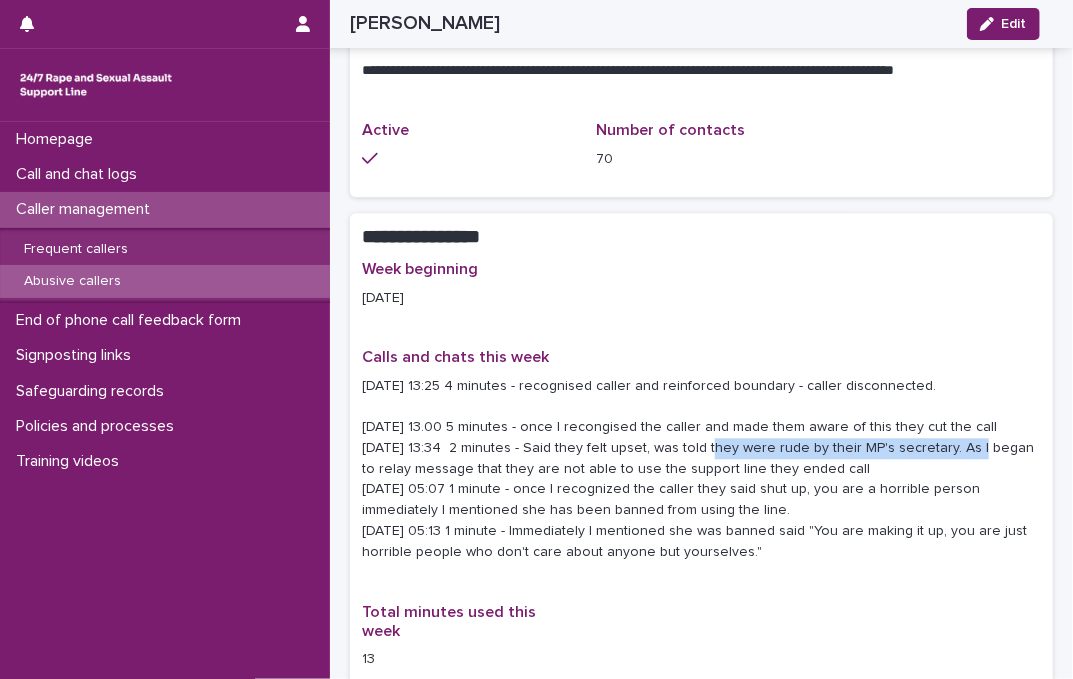 click on "[DATE] 13:25 4 minutes - recognised caller and reinforced boundary - caller disconnected.
[DATE] 13.00 5 minutes - once I recongised the caller and made them aware of this they cut the call
[DATE] 13:34  2 minutes - Said they felt upset, was told they were rude by their MP's secretary. As I began to relay message that they are not able to use the support line they ended call
[DATE] 05:07 1 minute - once I recognized the caller they said shut up, you are a horrible person immediately I mentioned she has been banned from using the line.
[DATE] 05:13 1 minute - Immediately I mentioned she was banned said "You are making it up, you are just horrible people who don't care about anyone but yourselves."" at bounding box center [701, 469] 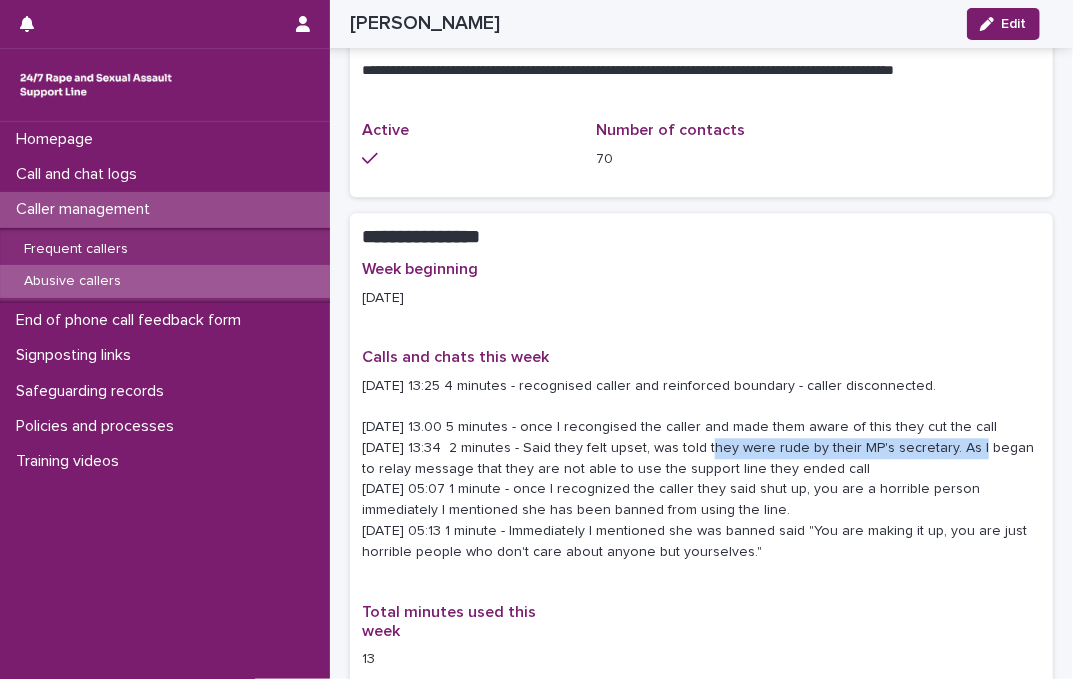copy on "told they were rude by their MP's secretary" 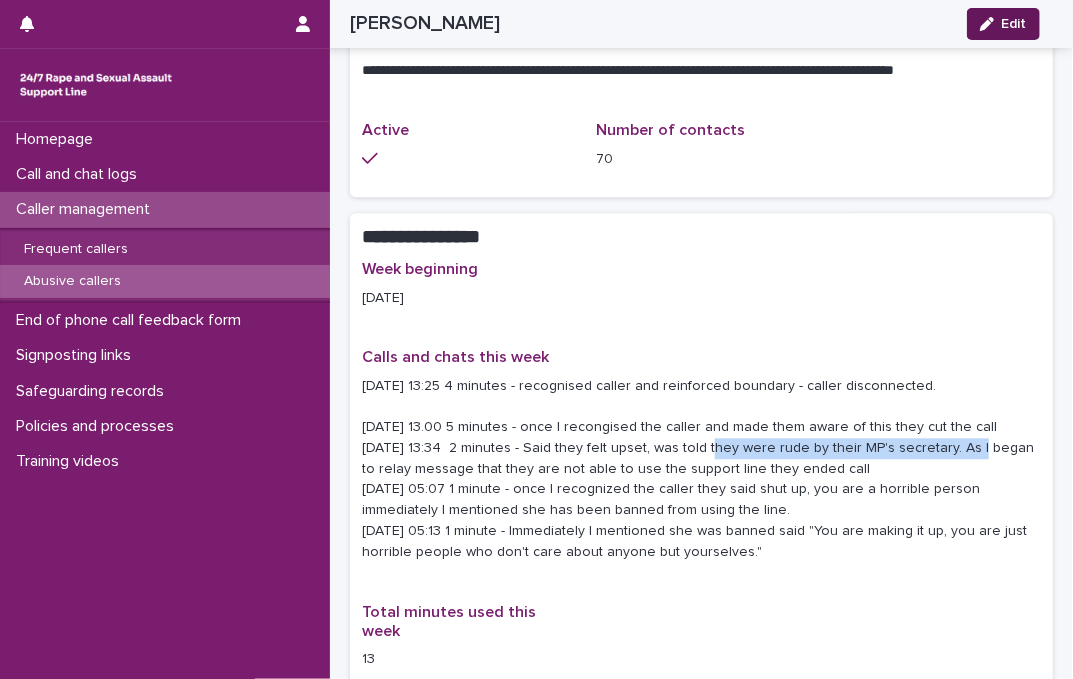 click at bounding box center (991, 24) 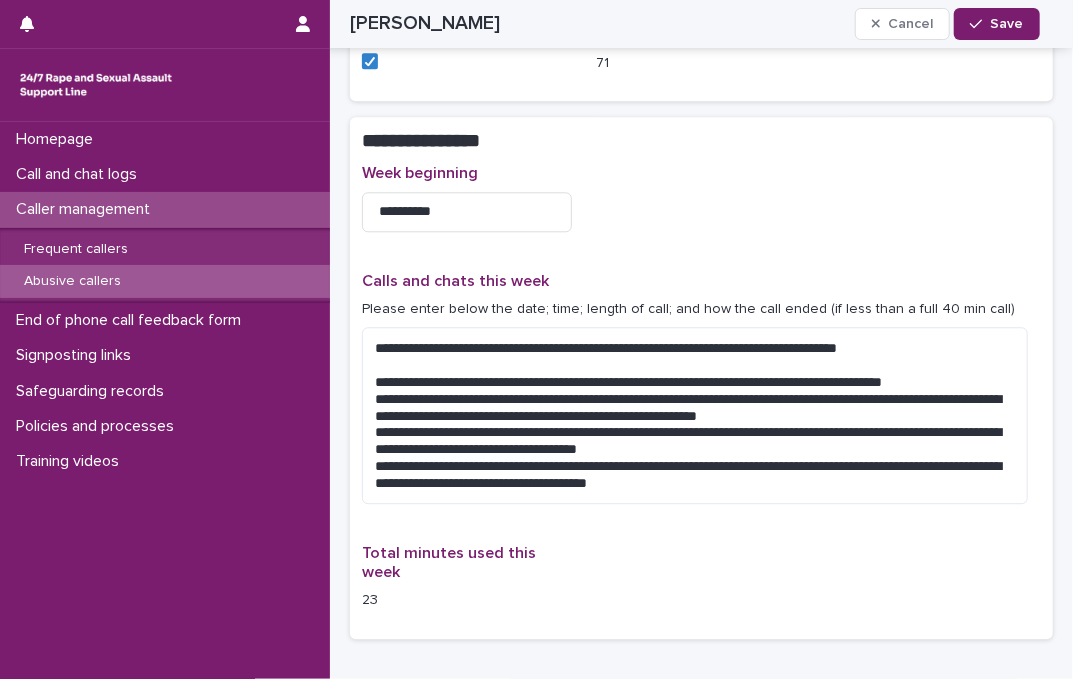 scroll, scrollTop: 2087, scrollLeft: 0, axis: vertical 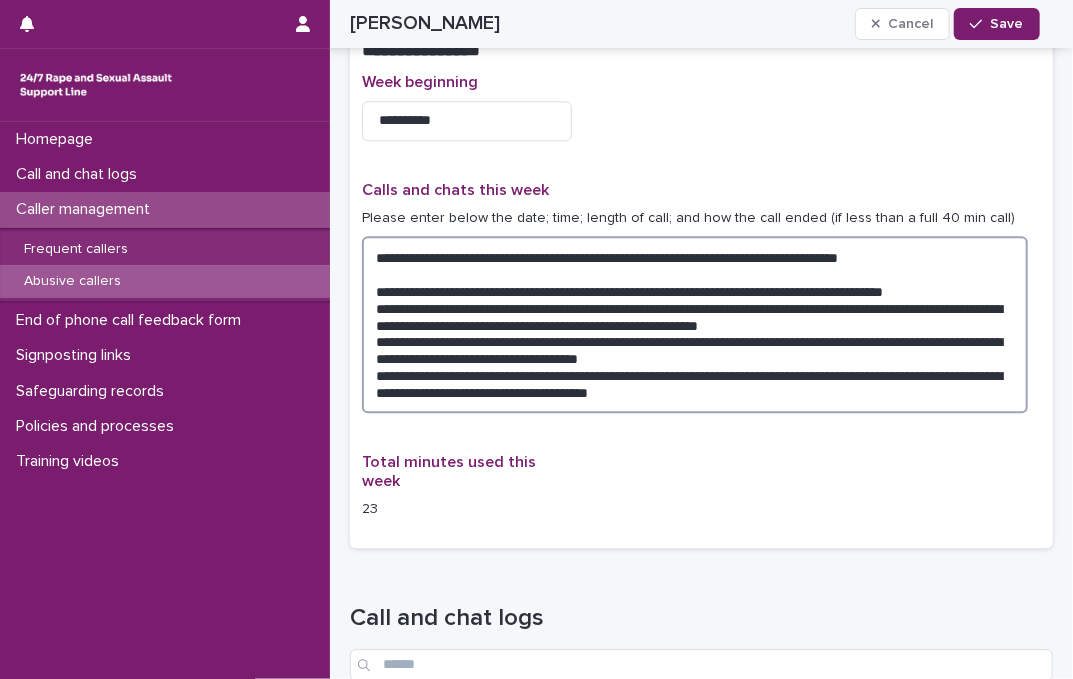 click on "**********" at bounding box center [695, 324] 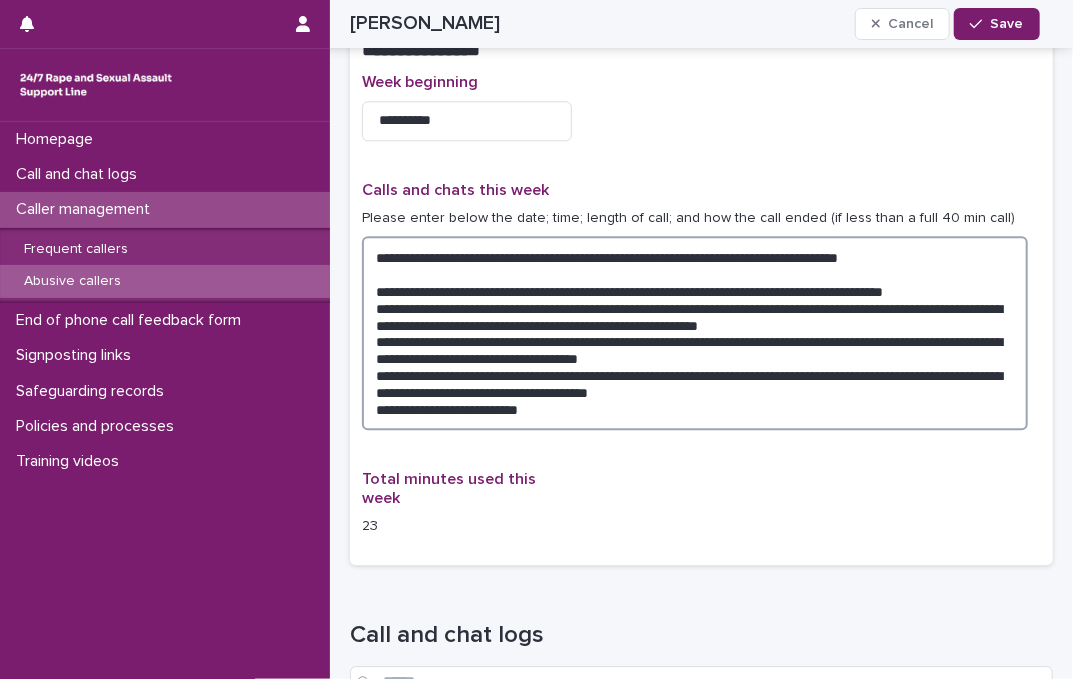 paste on "**********" 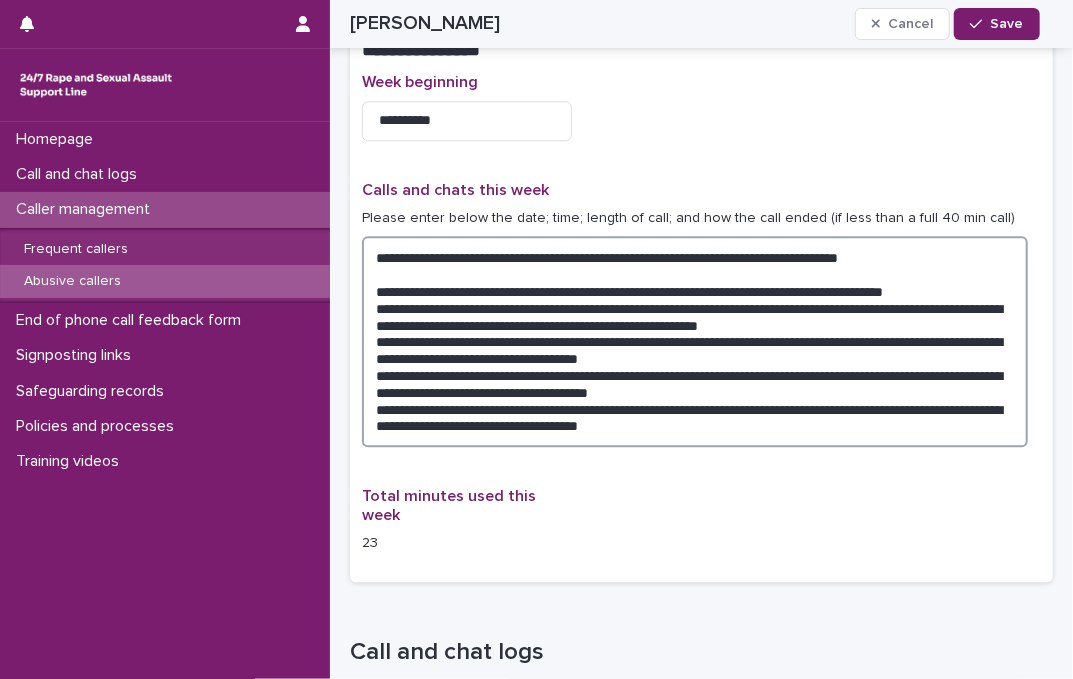 click on "**********" at bounding box center (695, 341) 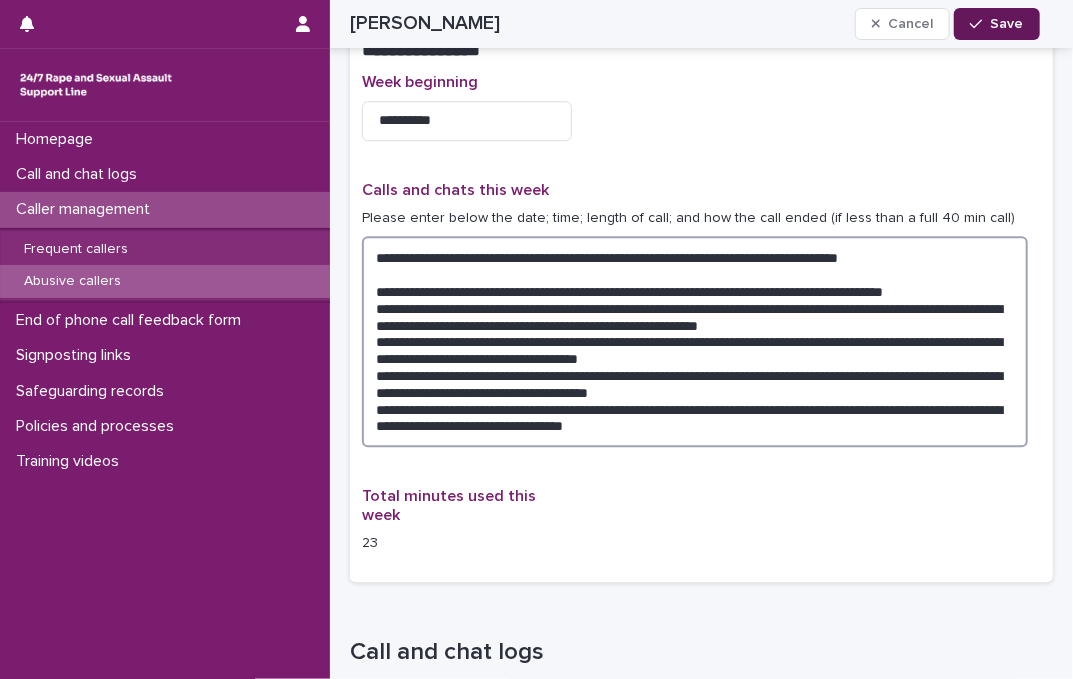 type on "**********" 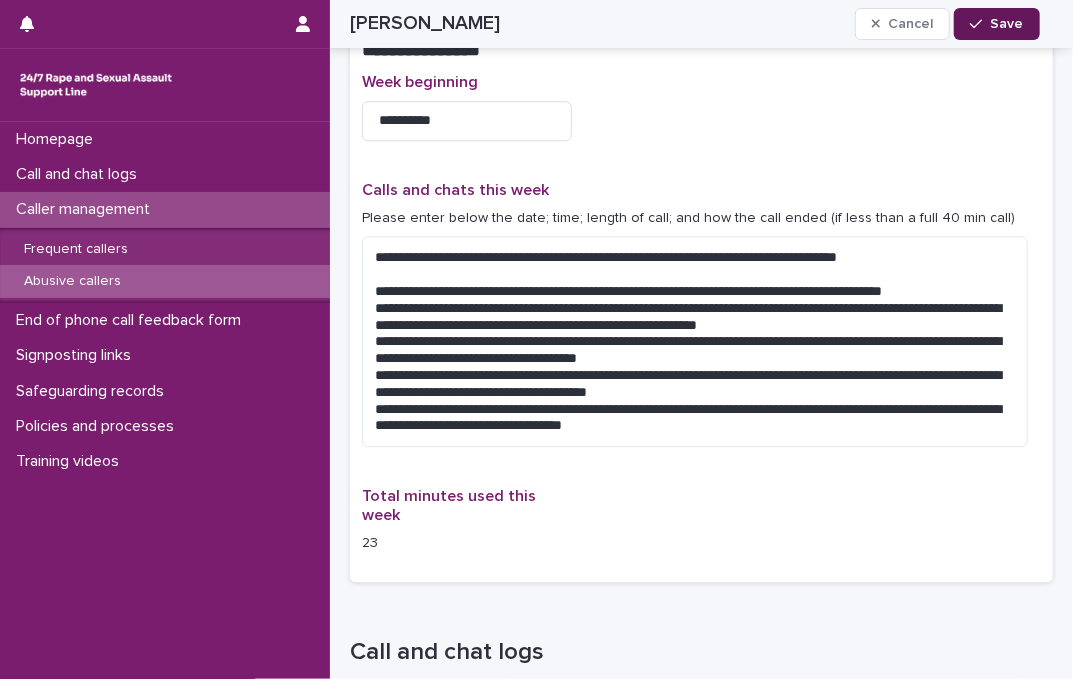 click on "Save" at bounding box center [1007, 24] 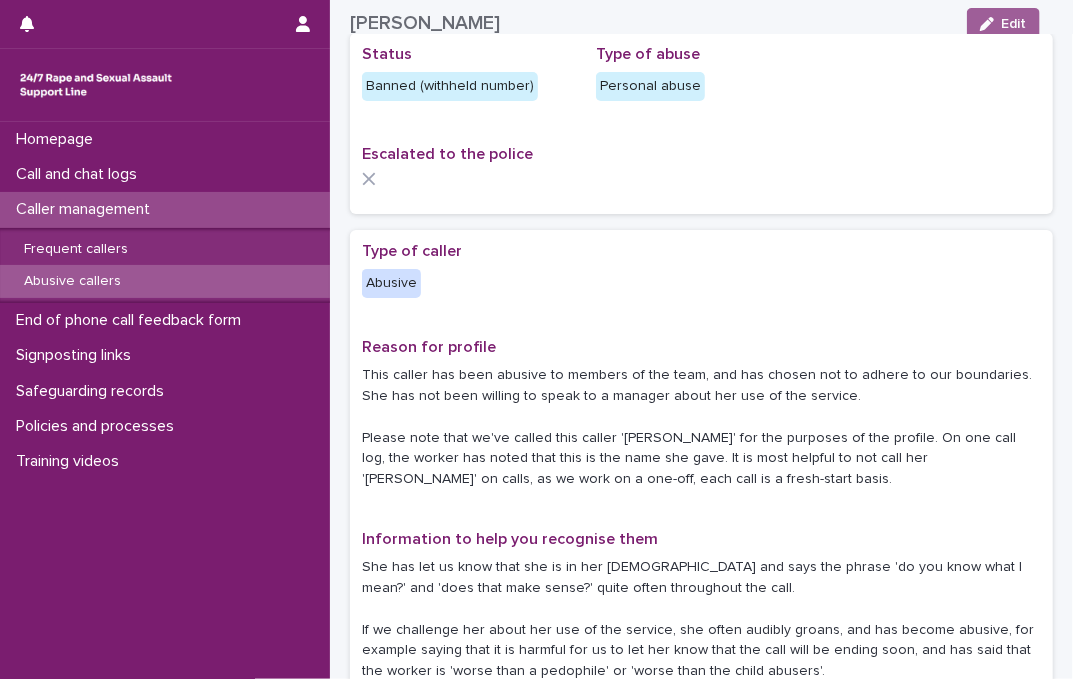scroll, scrollTop: 0, scrollLeft: 0, axis: both 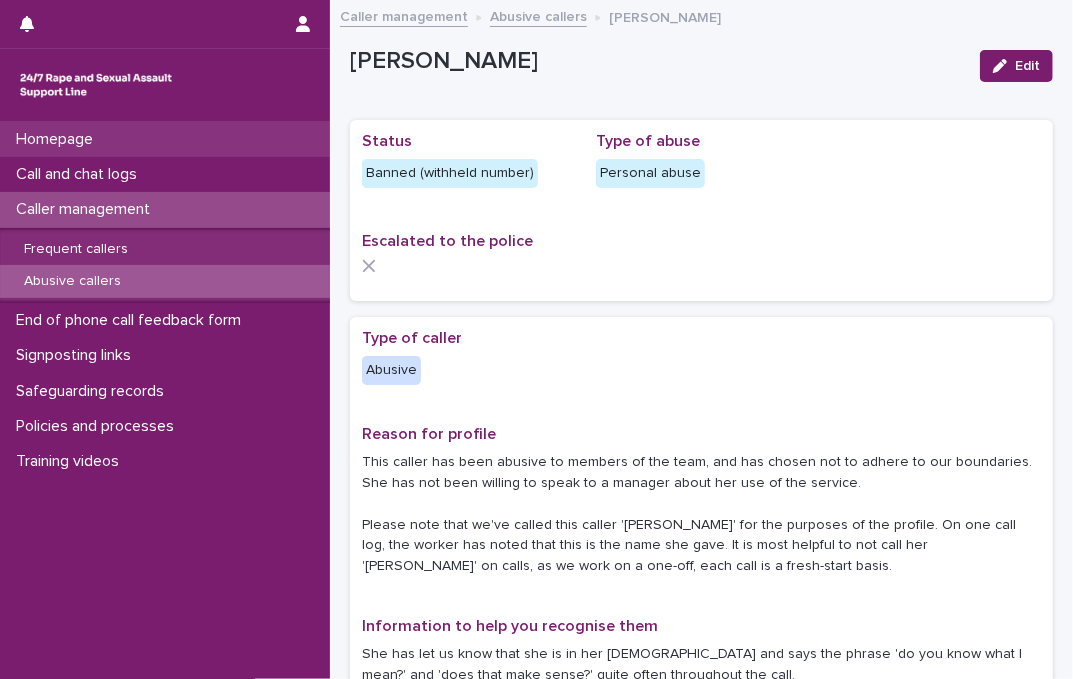 click on "Homepage" at bounding box center [58, 139] 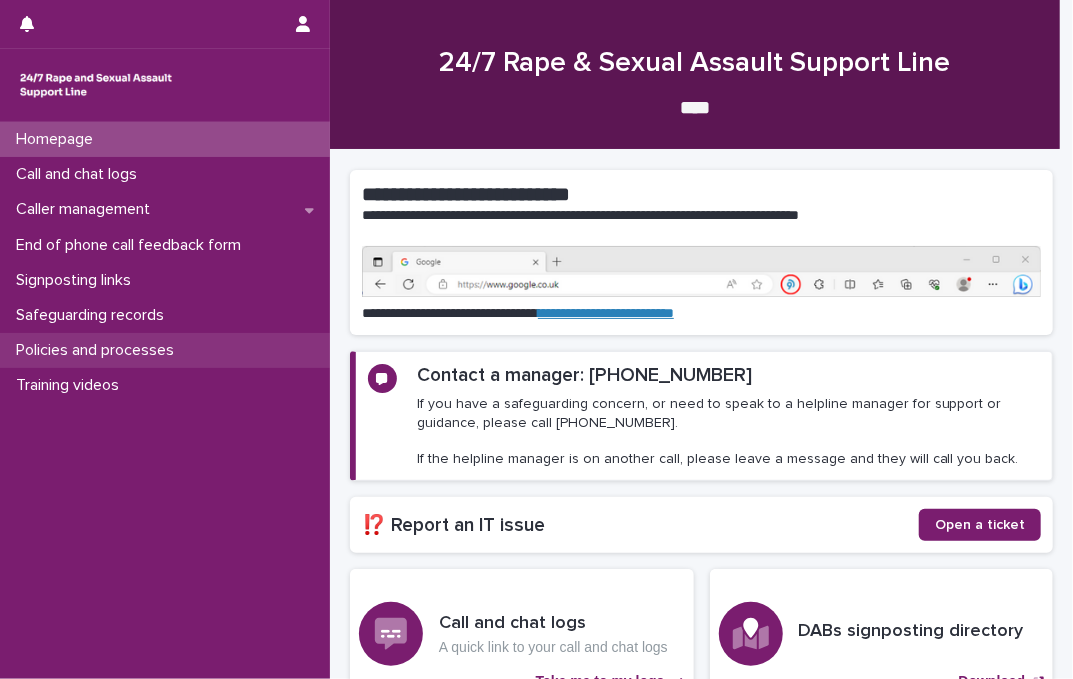 scroll, scrollTop: 335, scrollLeft: 0, axis: vertical 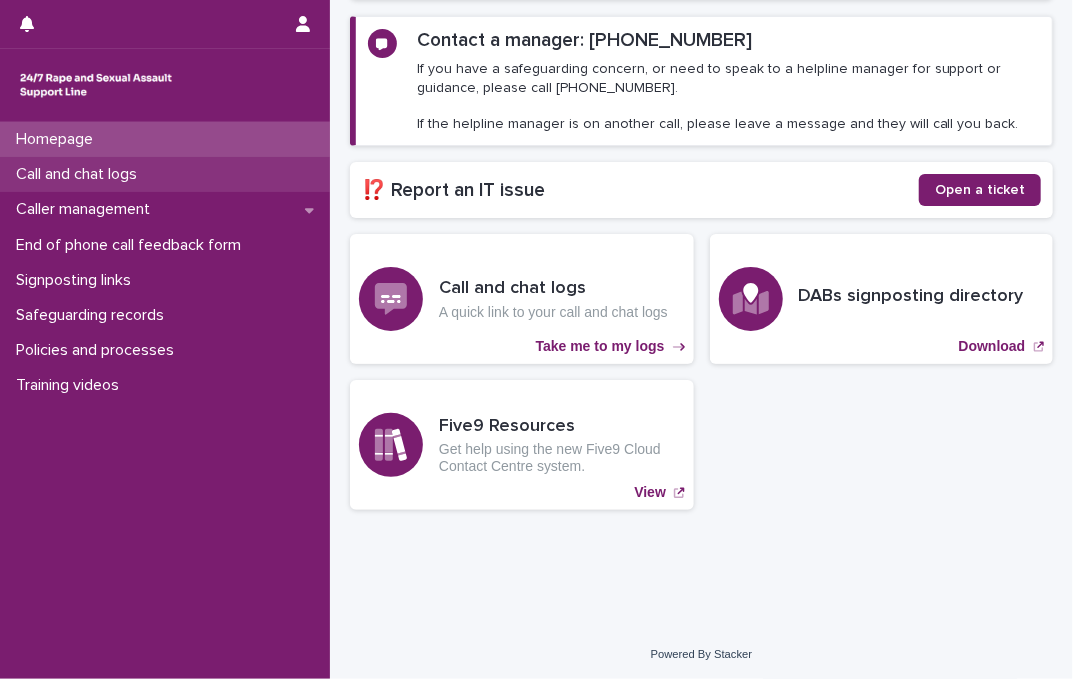 click on "Call and chat logs" at bounding box center [80, 174] 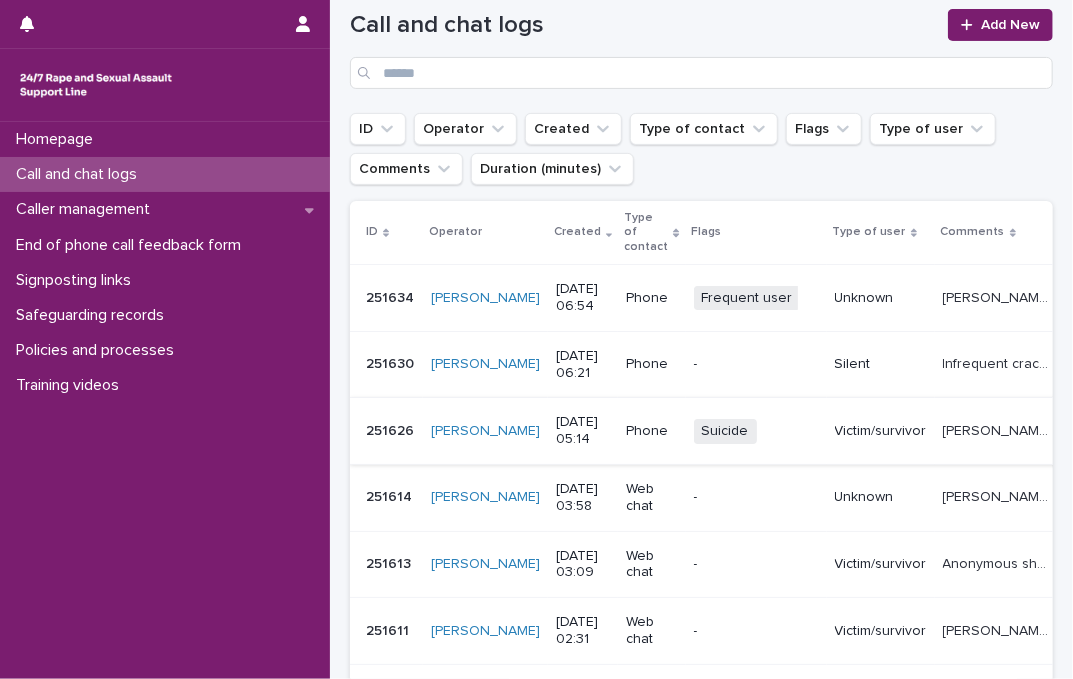 scroll, scrollTop: 272, scrollLeft: 0, axis: vertical 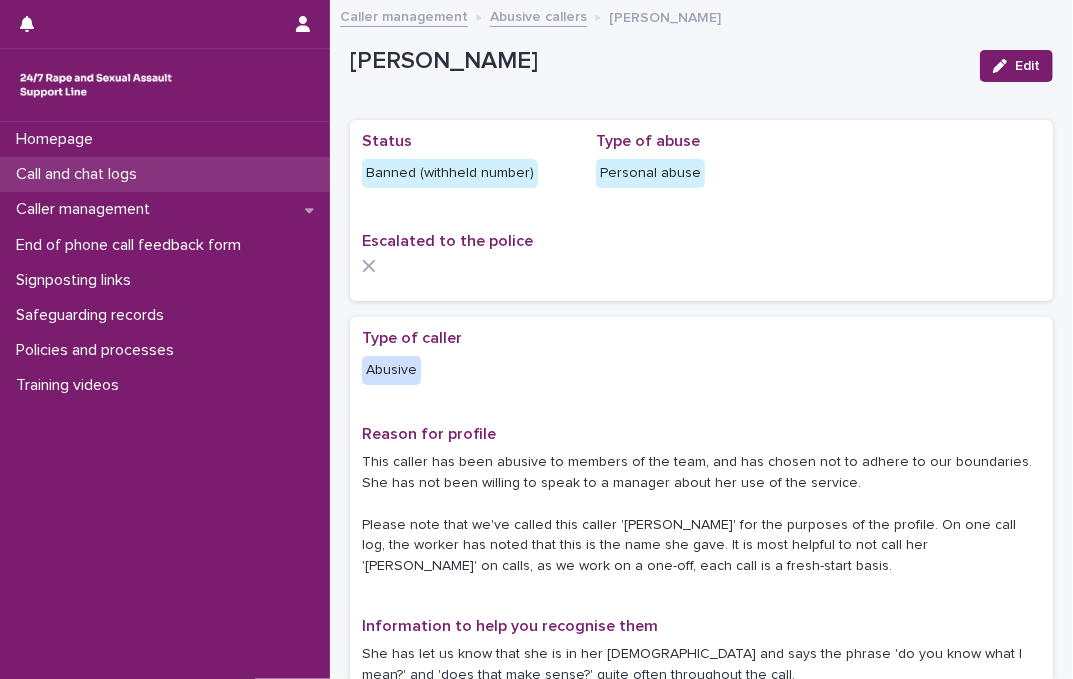 click on "Call and chat logs" at bounding box center (80, 174) 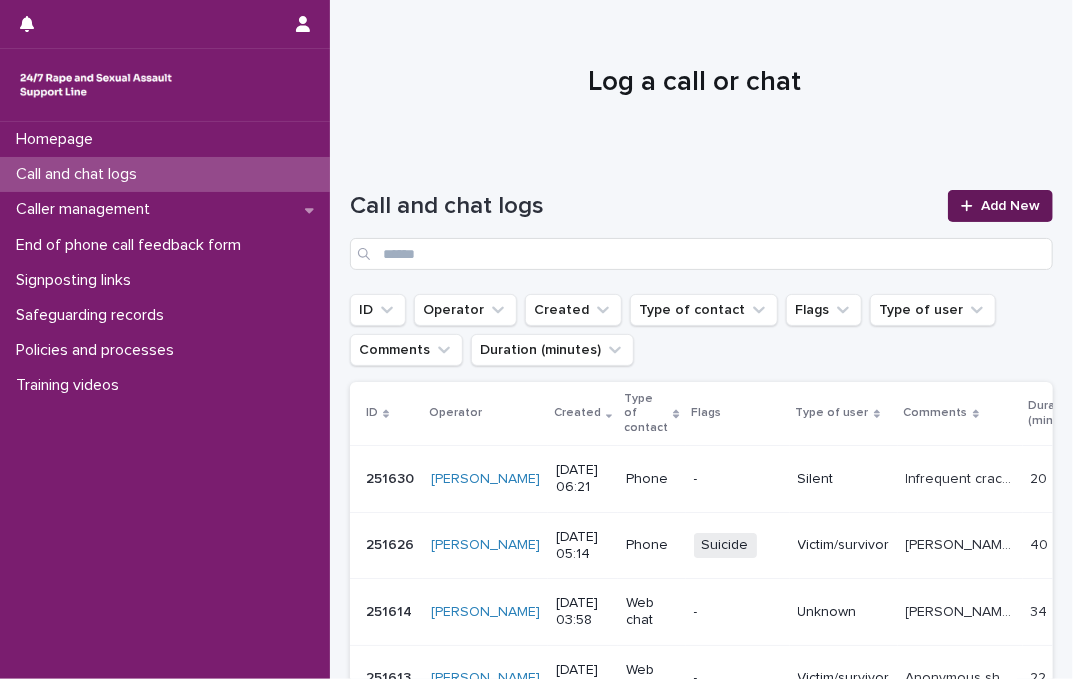 click at bounding box center (971, 206) 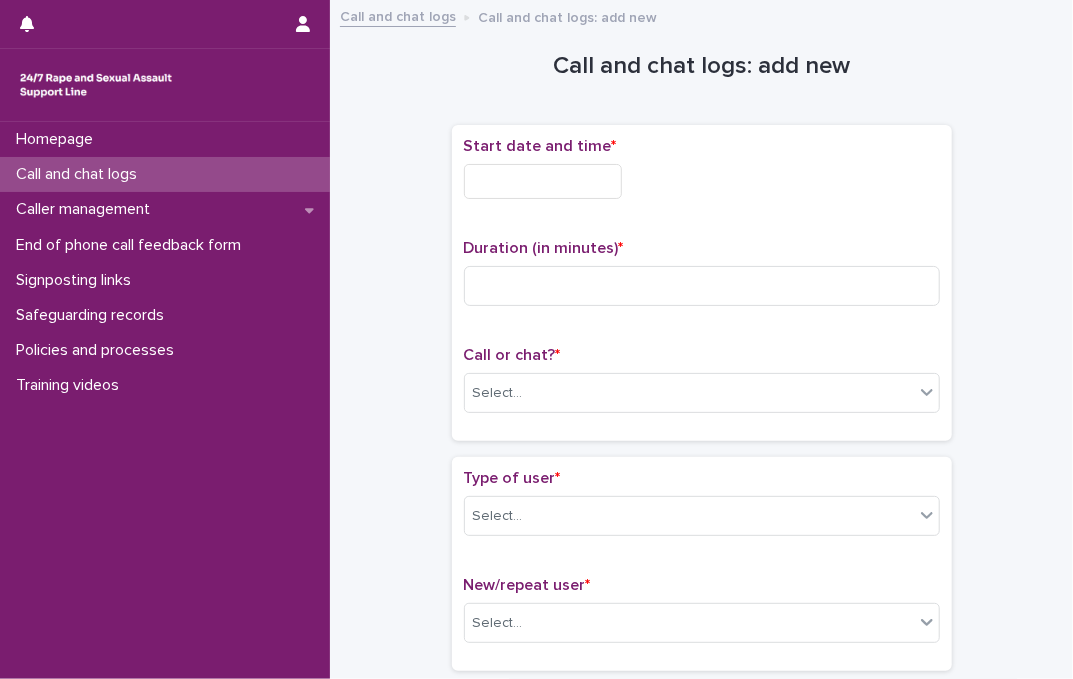 click at bounding box center [543, 181] 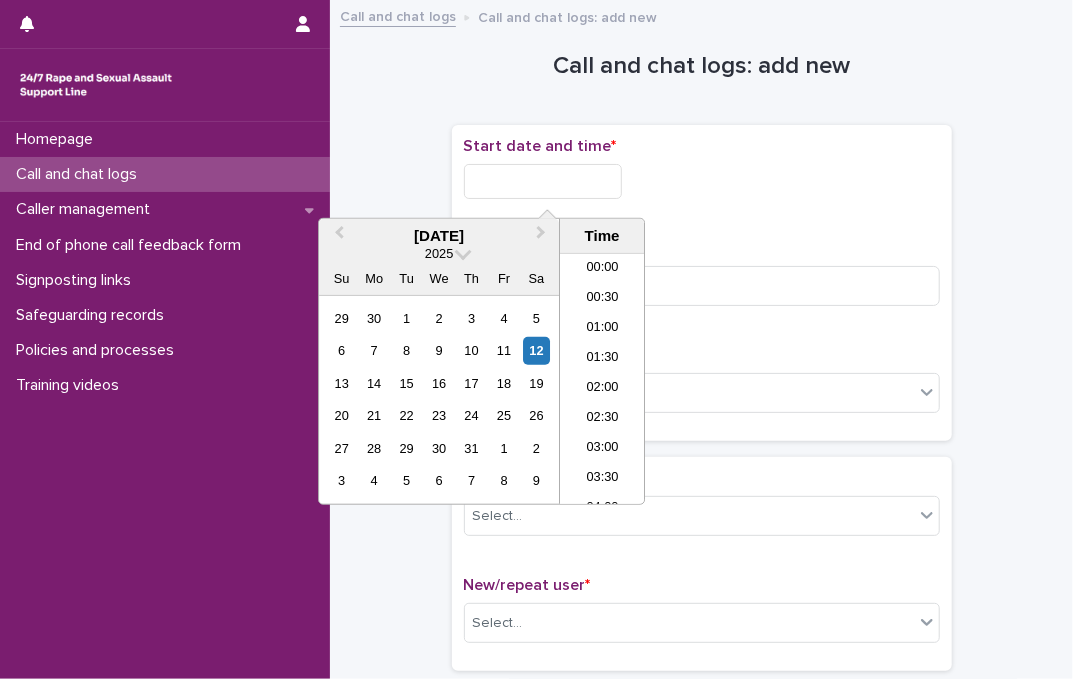 scroll, scrollTop: 280, scrollLeft: 0, axis: vertical 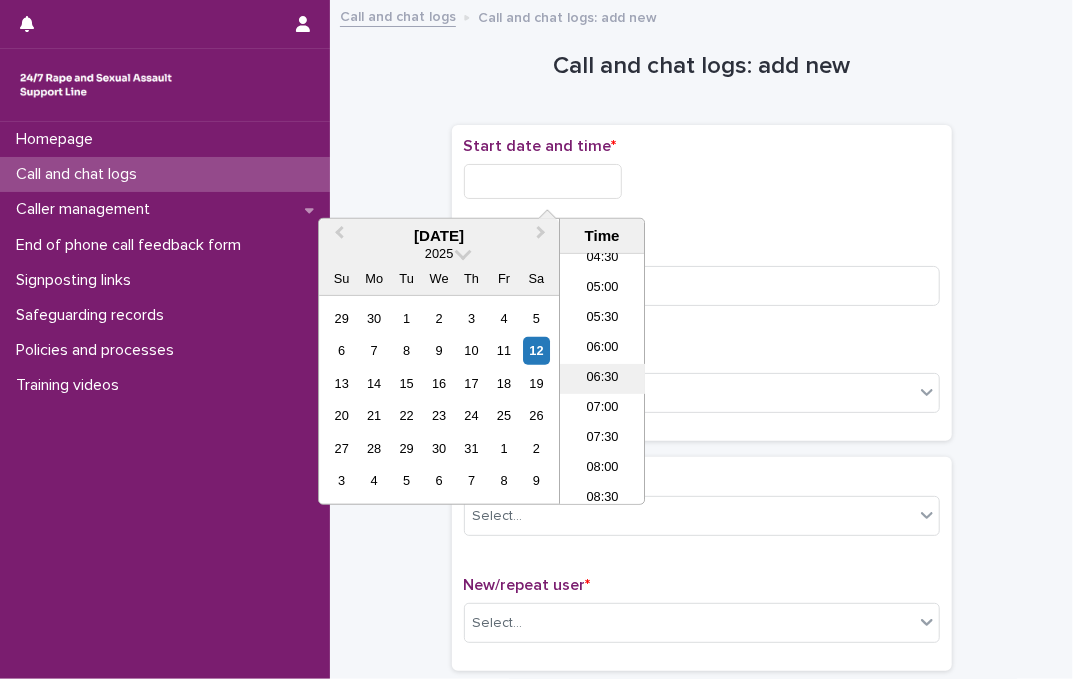 click on "06:30" at bounding box center (602, 379) 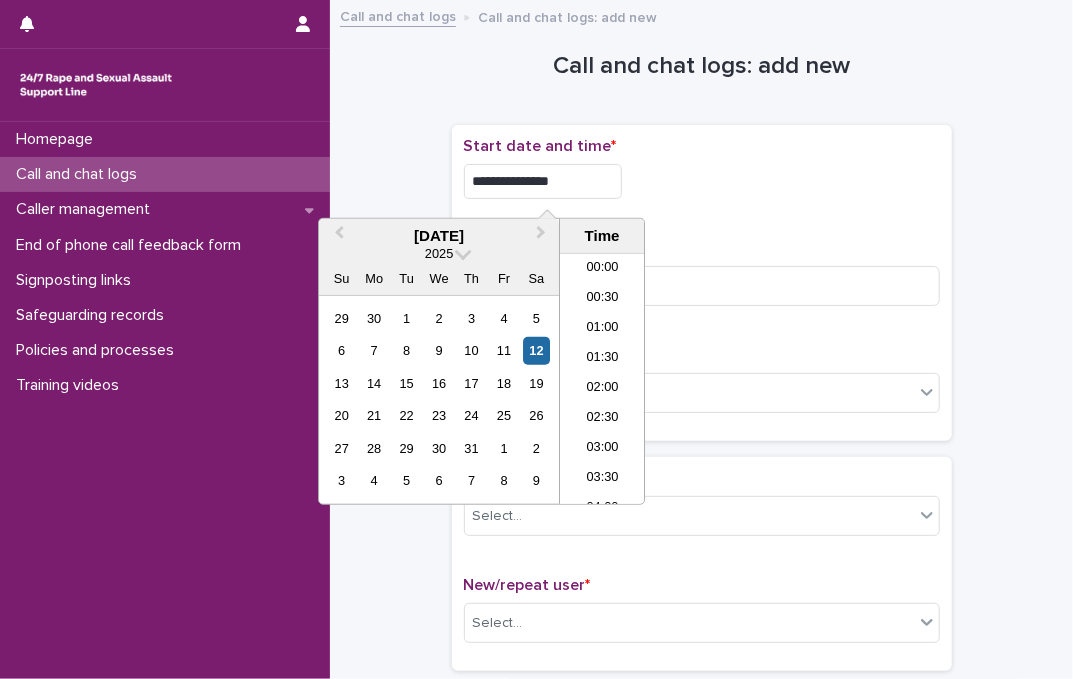 scroll, scrollTop: 280, scrollLeft: 0, axis: vertical 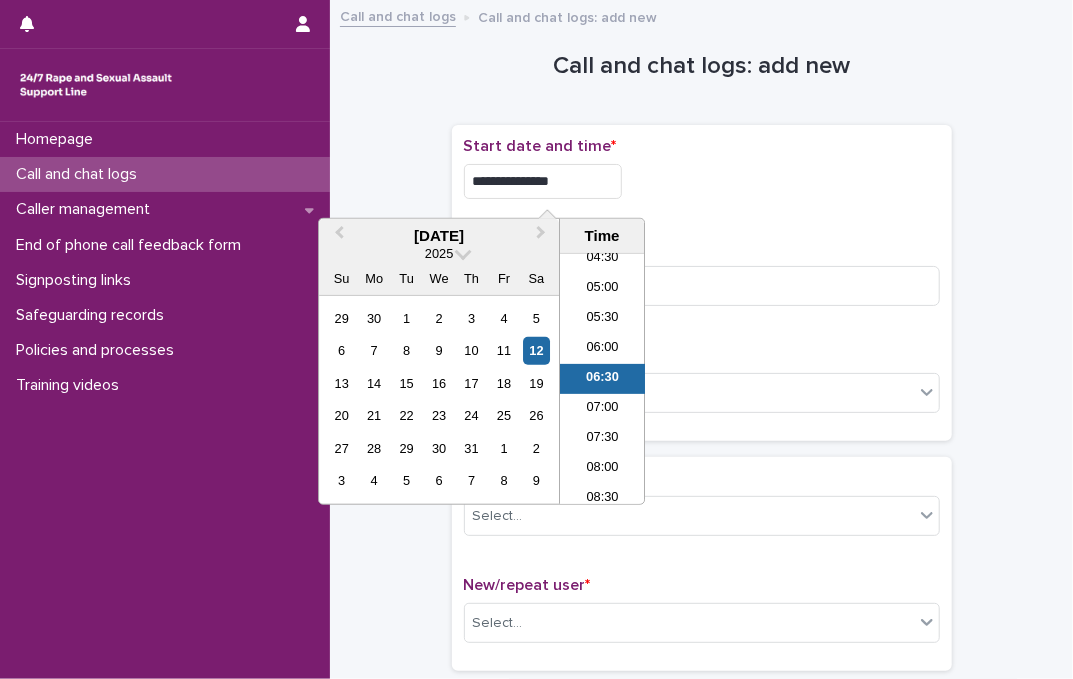 drag, startPoint x: 554, startPoint y: 182, endPoint x: 591, endPoint y: 189, distance: 37.65634 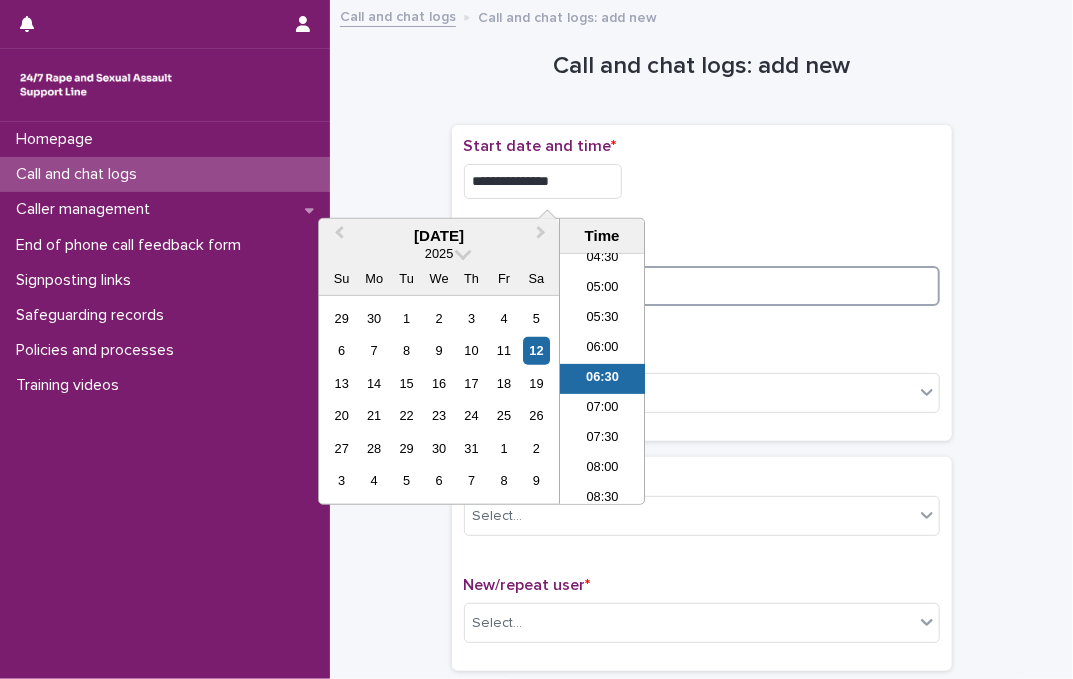 click at bounding box center [702, 286] 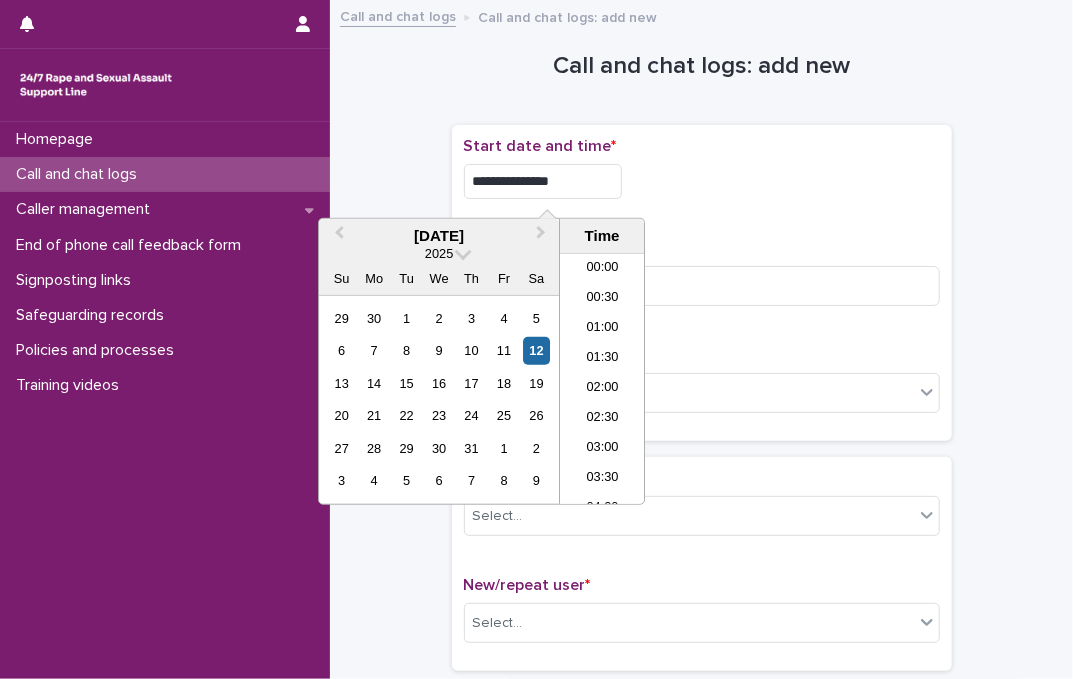 scroll, scrollTop: 280, scrollLeft: 0, axis: vertical 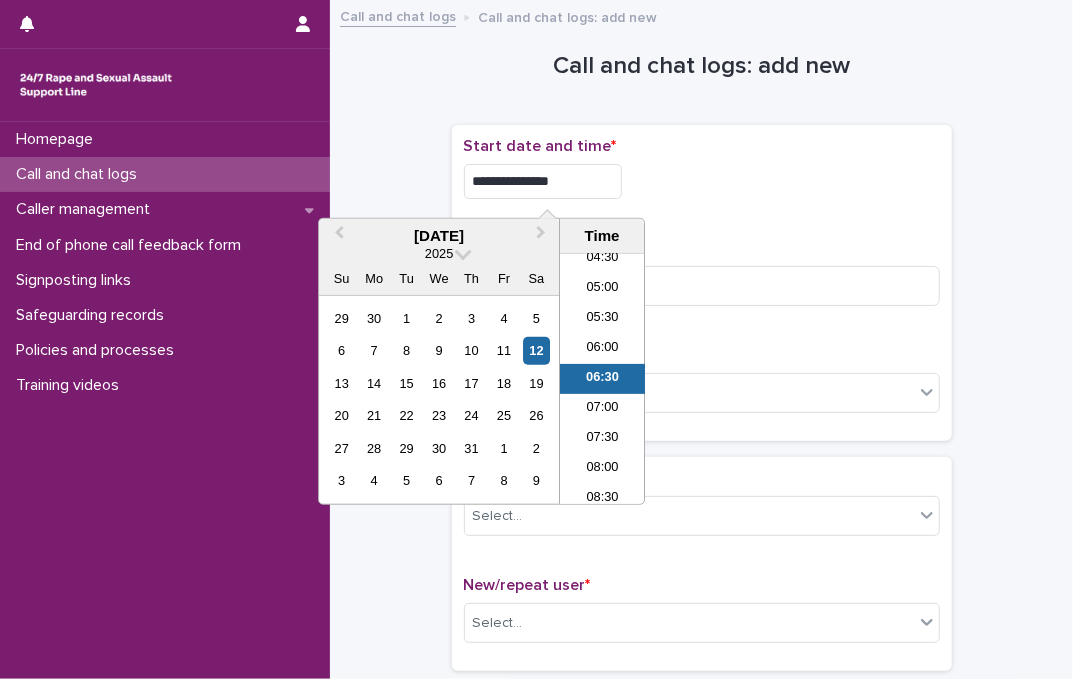 drag, startPoint x: 557, startPoint y: 180, endPoint x: 593, endPoint y: 187, distance: 36.67424 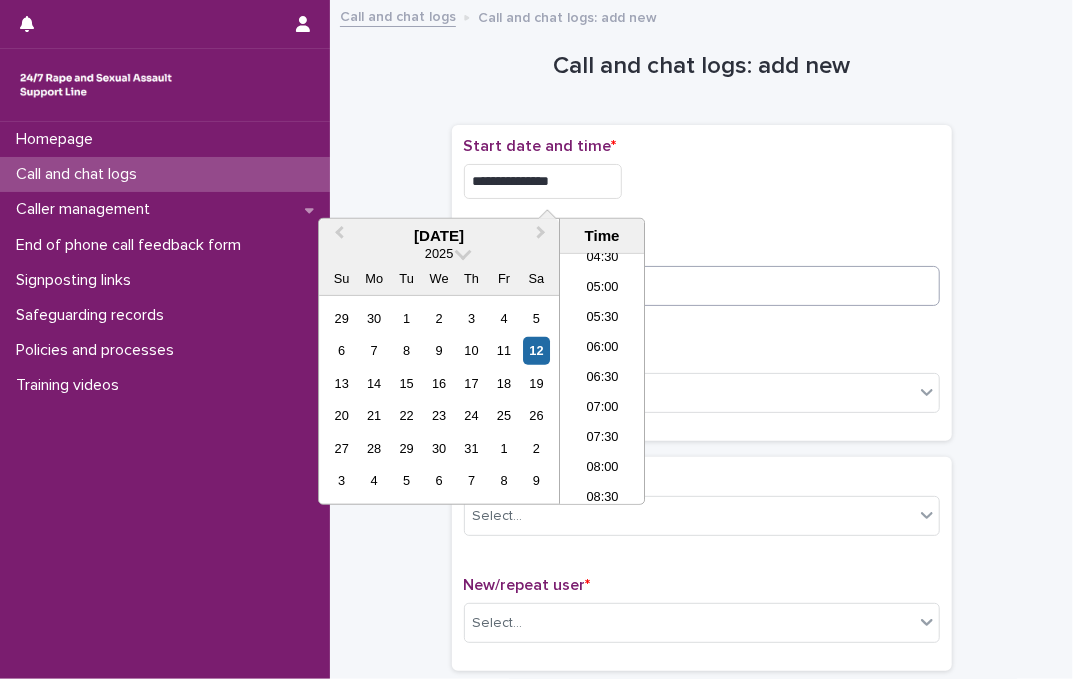 type on "**********" 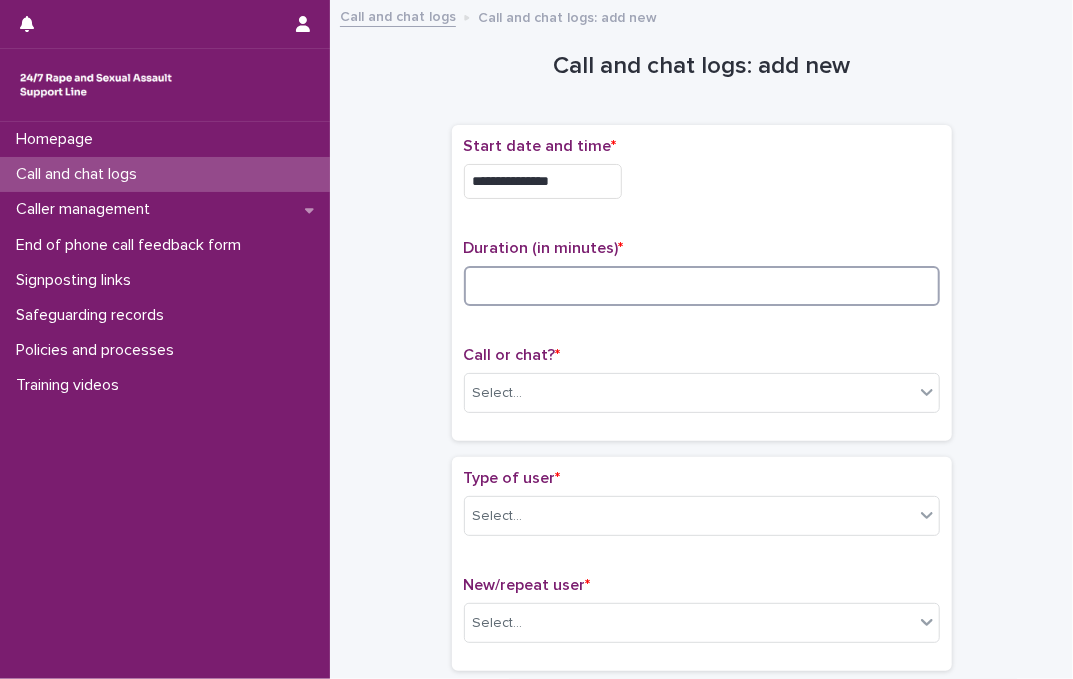 click at bounding box center (702, 286) 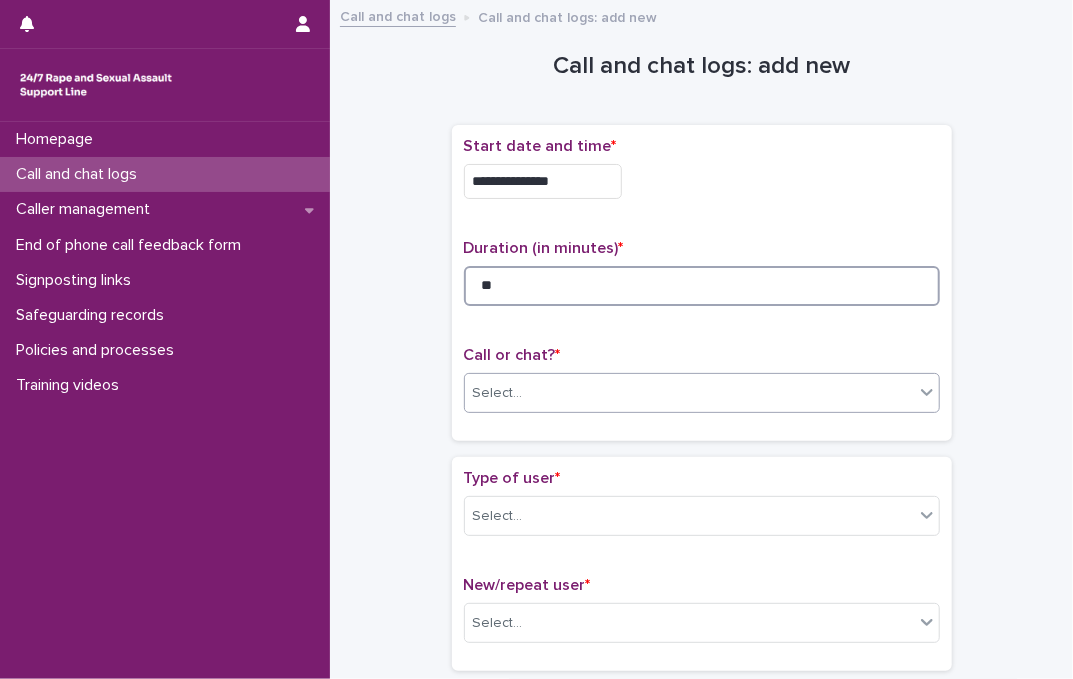 type on "**" 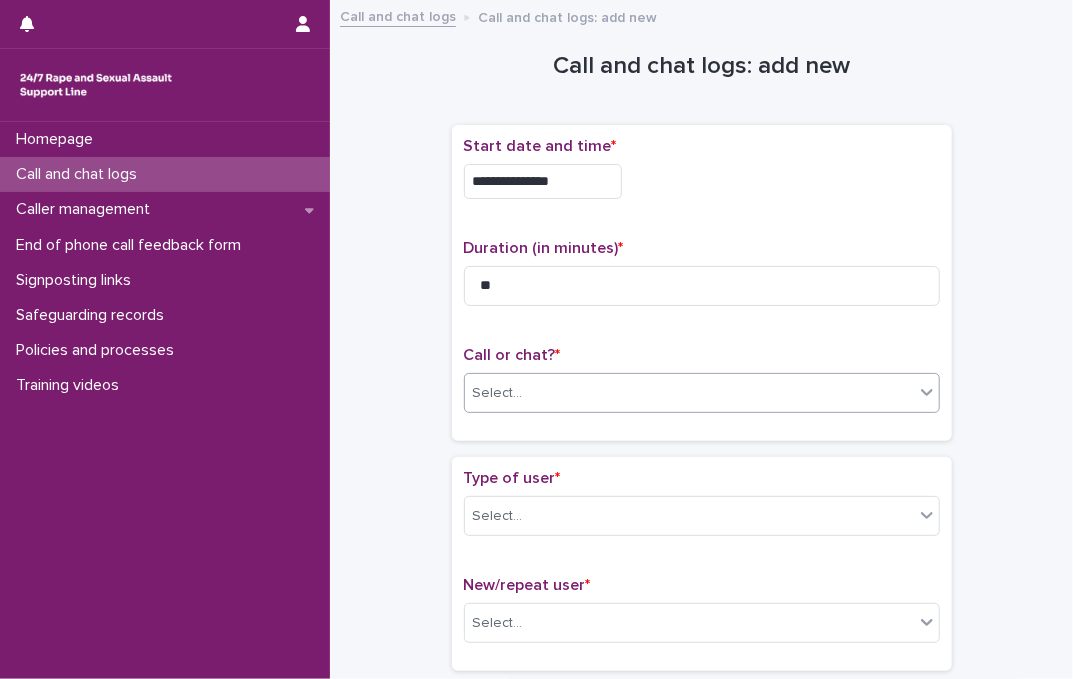click on "Select..." at bounding box center [689, 393] 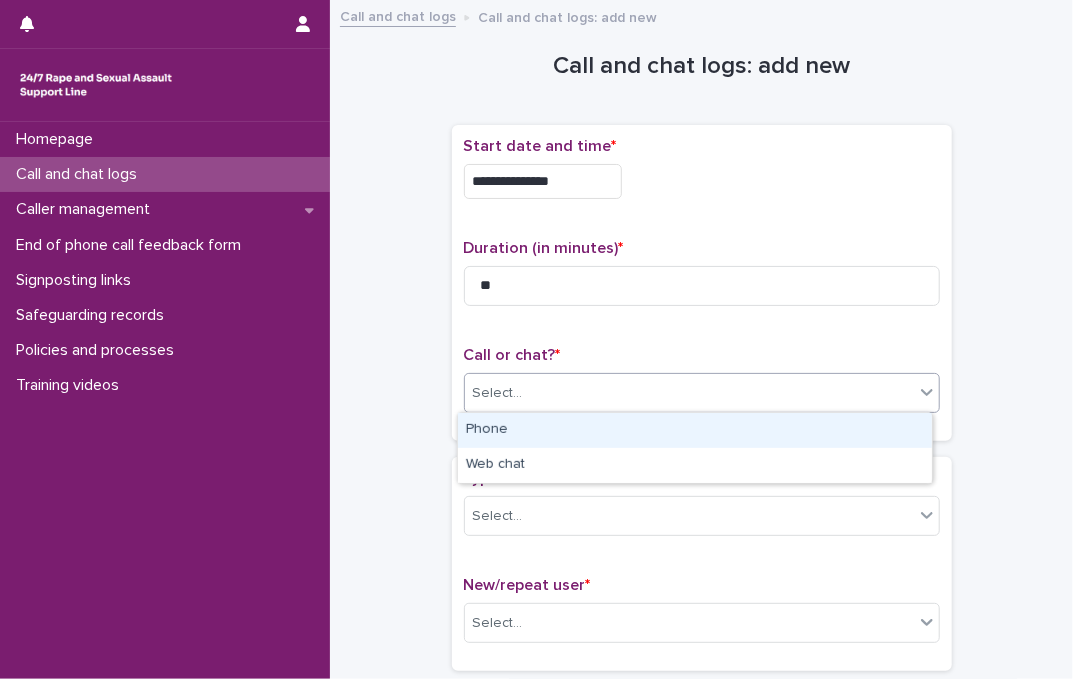 click on "Phone" at bounding box center [695, 430] 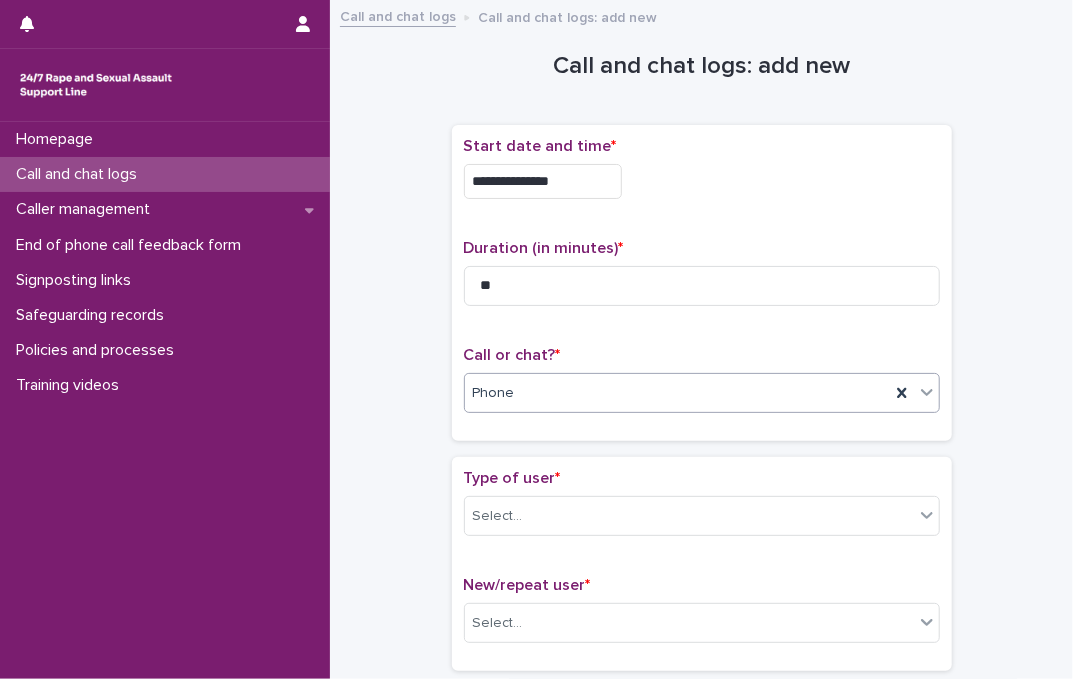 click on "**********" at bounding box center (702, 291) 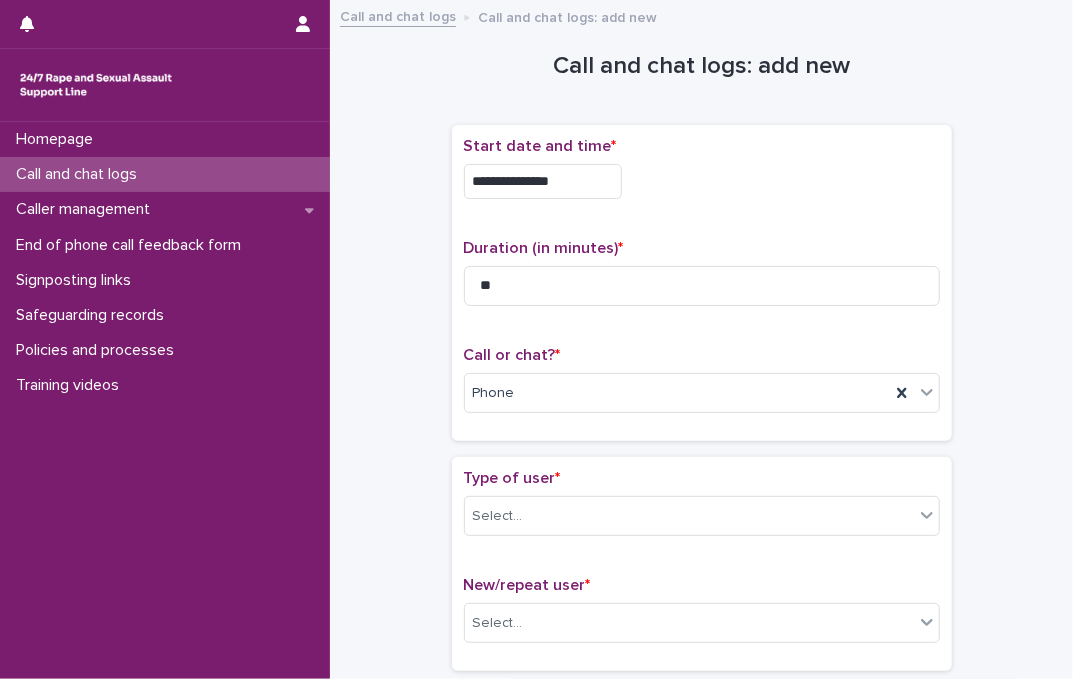 scroll, scrollTop: 272, scrollLeft: 0, axis: vertical 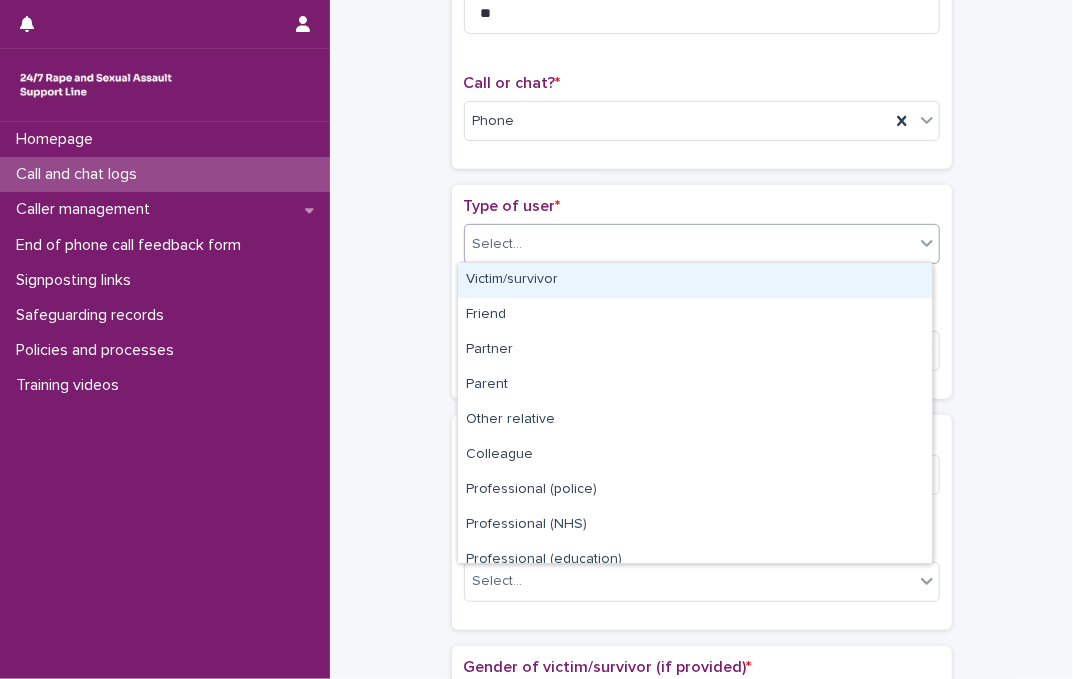 click on "Select..." at bounding box center [689, 244] 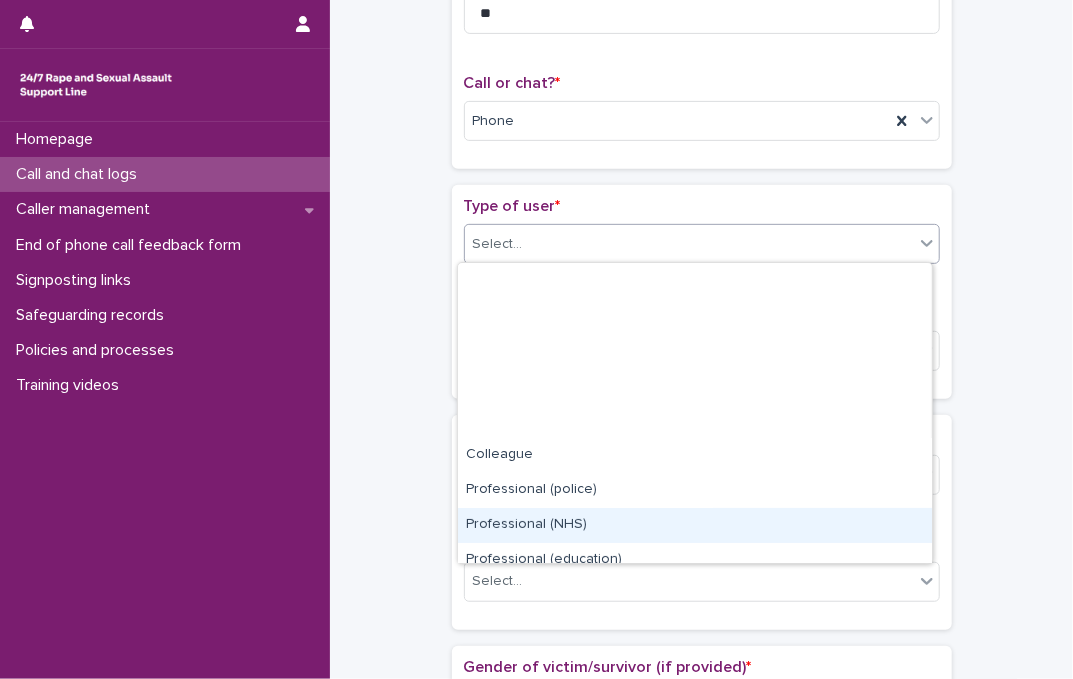 scroll, scrollTop: 224, scrollLeft: 0, axis: vertical 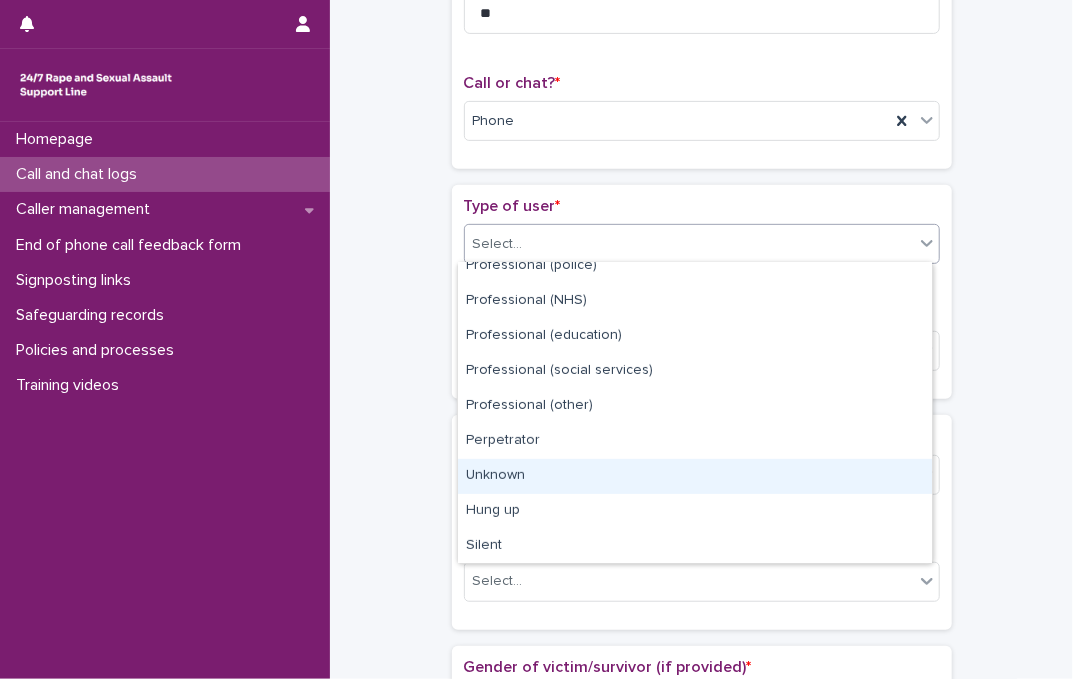click on "Unknown" at bounding box center (695, 476) 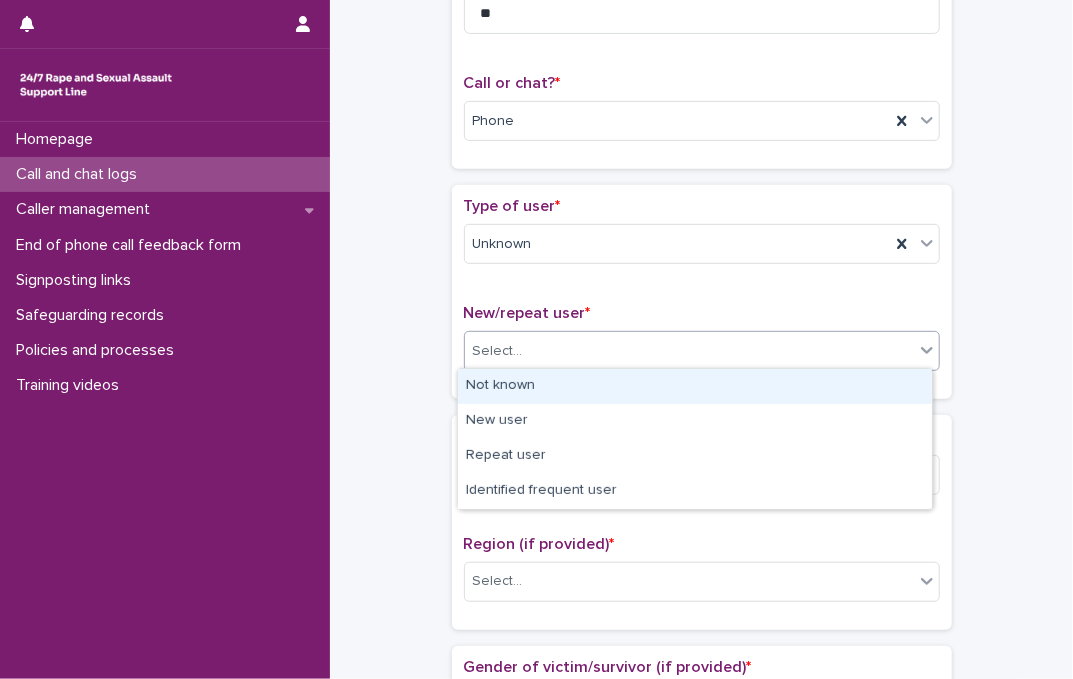 click on "Select..." at bounding box center (689, 351) 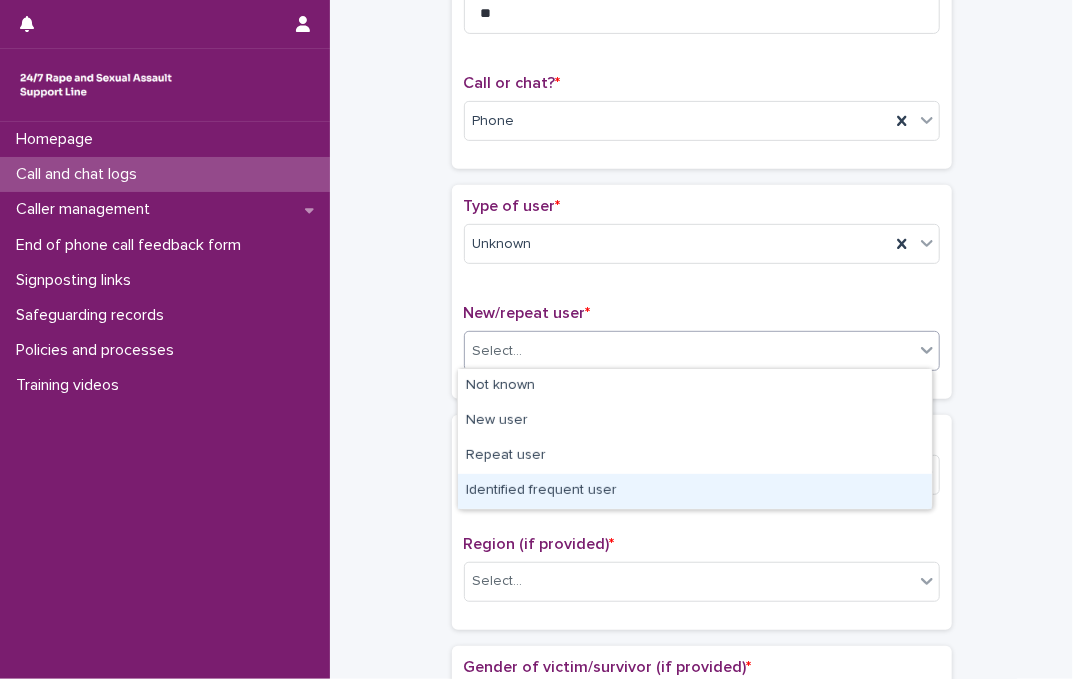 click on "Identified frequent user" at bounding box center [695, 491] 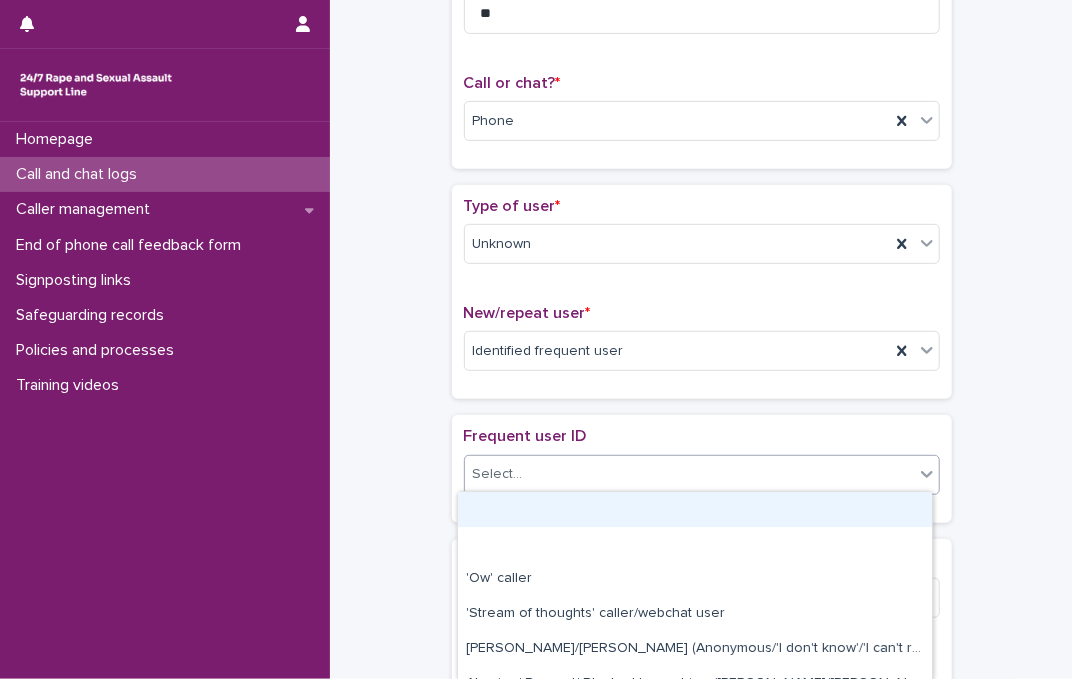click on "Select..." at bounding box center (689, 474) 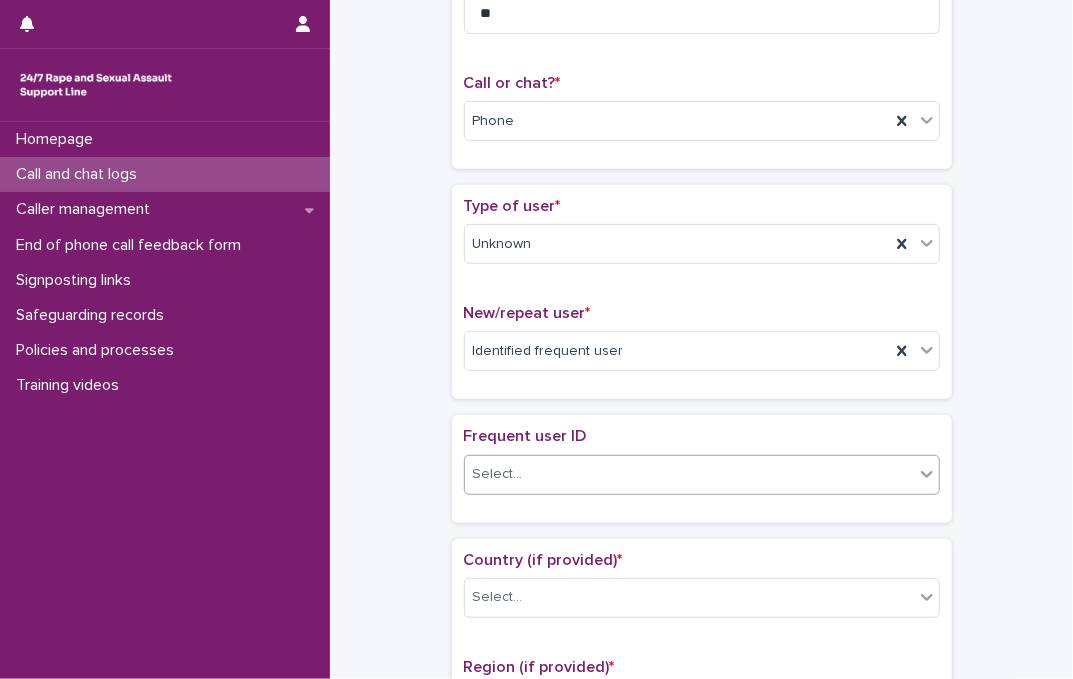 click on "Select..." at bounding box center [689, 474] 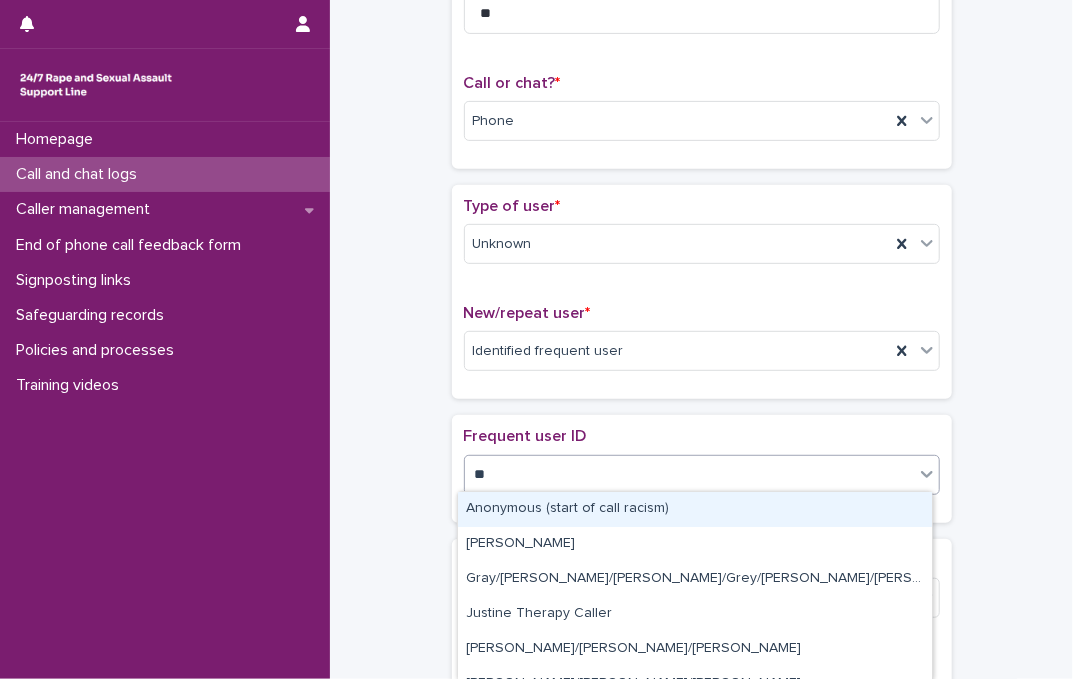 type on "***" 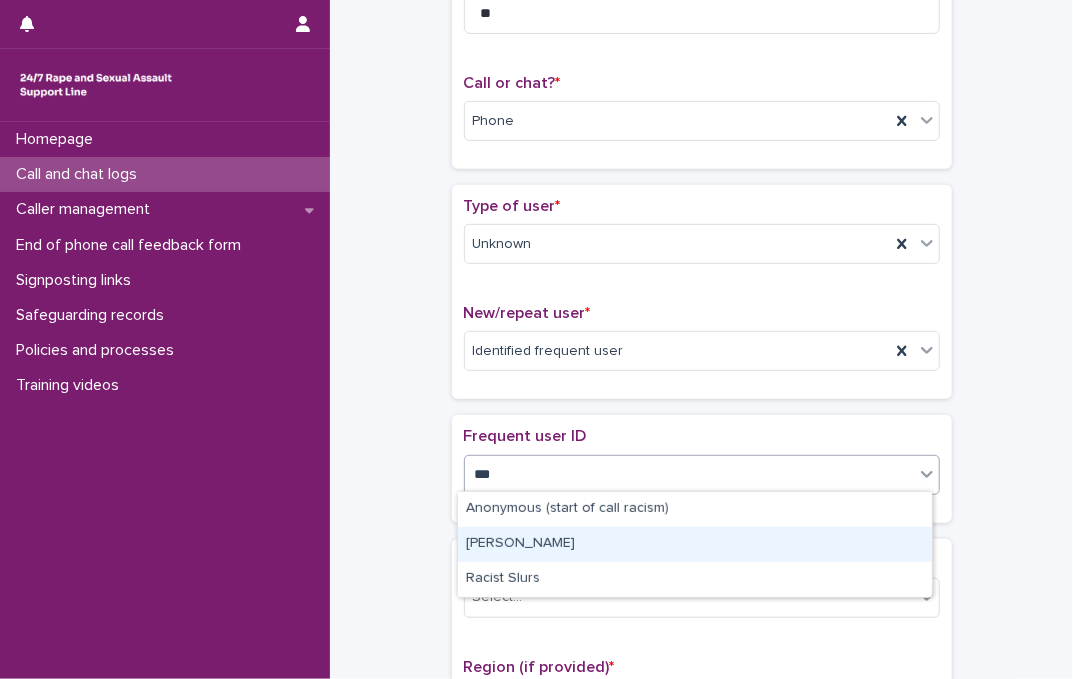 click on "[PERSON_NAME]" at bounding box center [695, 544] 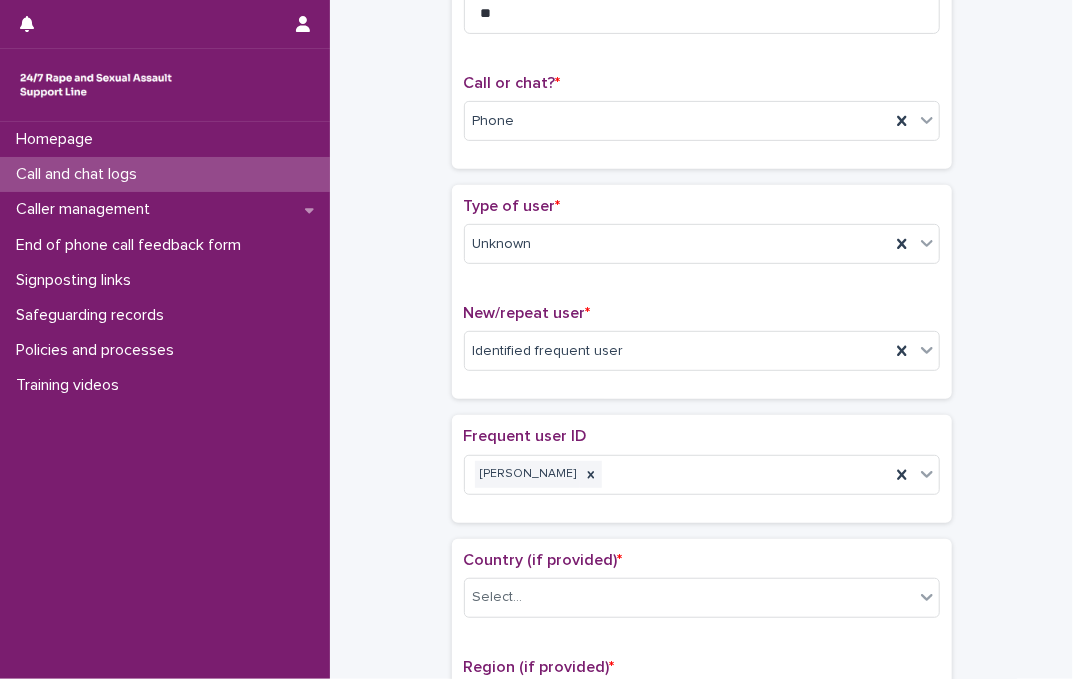 click on "Country (if provided) * Select... Region (if provided) * Select..." at bounding box center [702, 646] 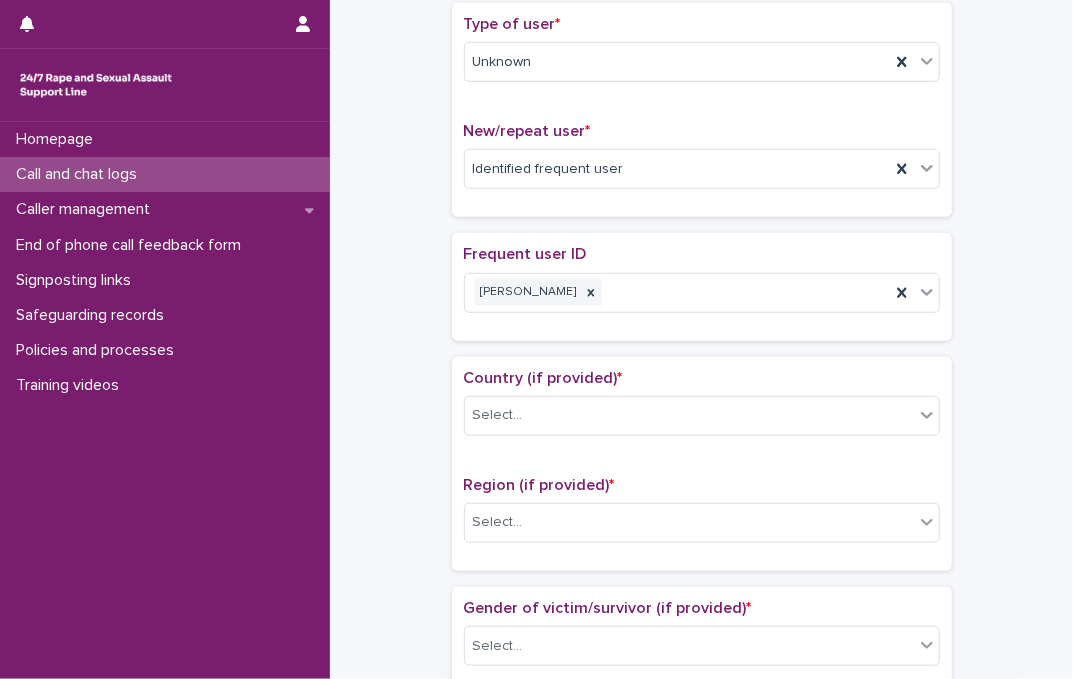 scroll, scrollTop: 545, scrollLeft: 0, axis: vertical 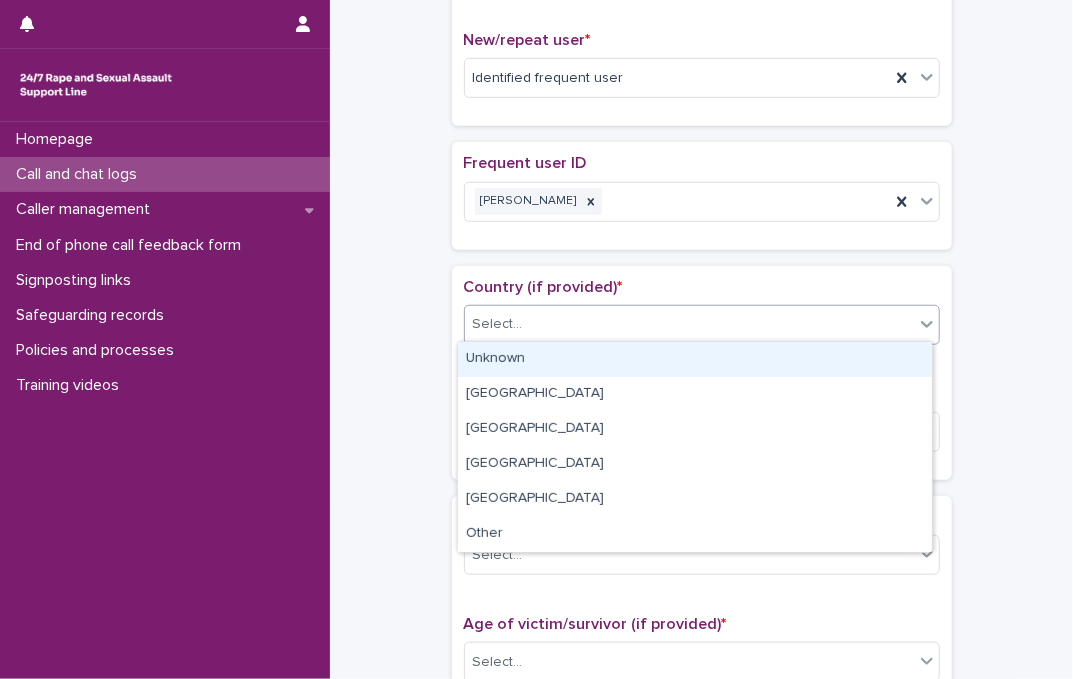 click on "Select..." at bounding box center [689, 324] 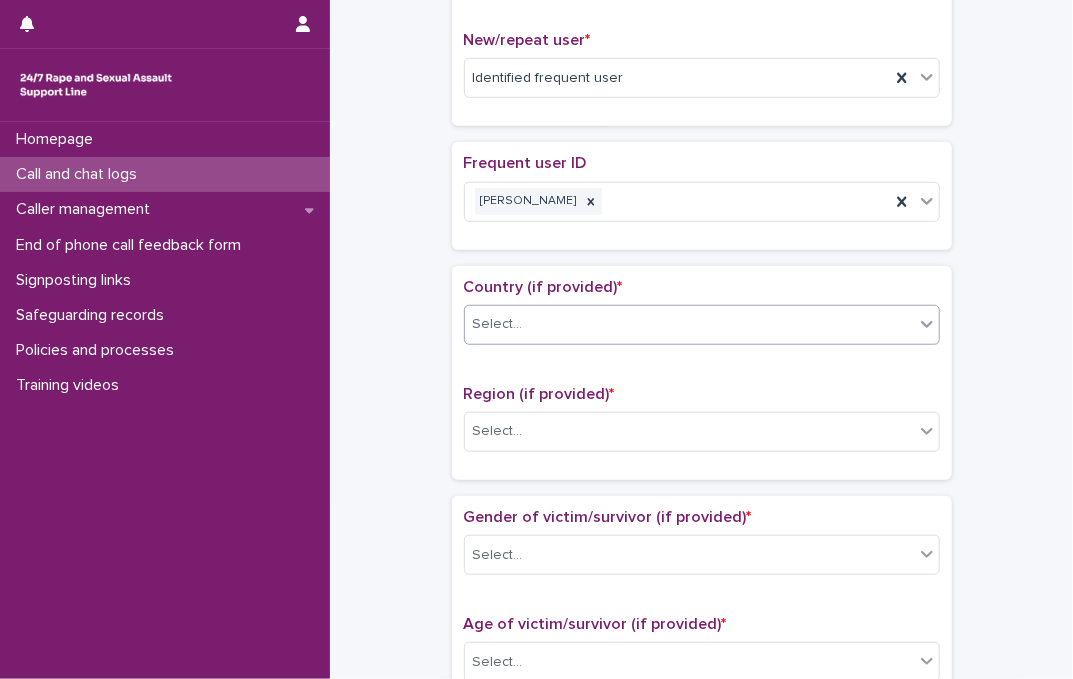 click on "Select..." at bounding box center (689, 324) 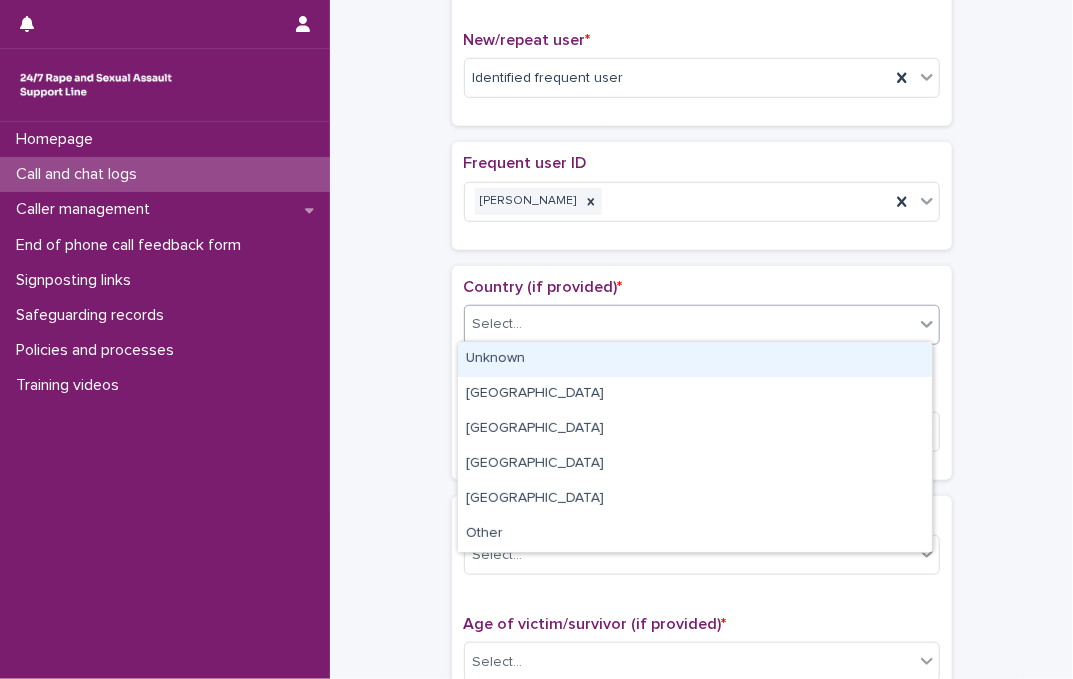 click on "Unknown" at bounding box center [695, 359] 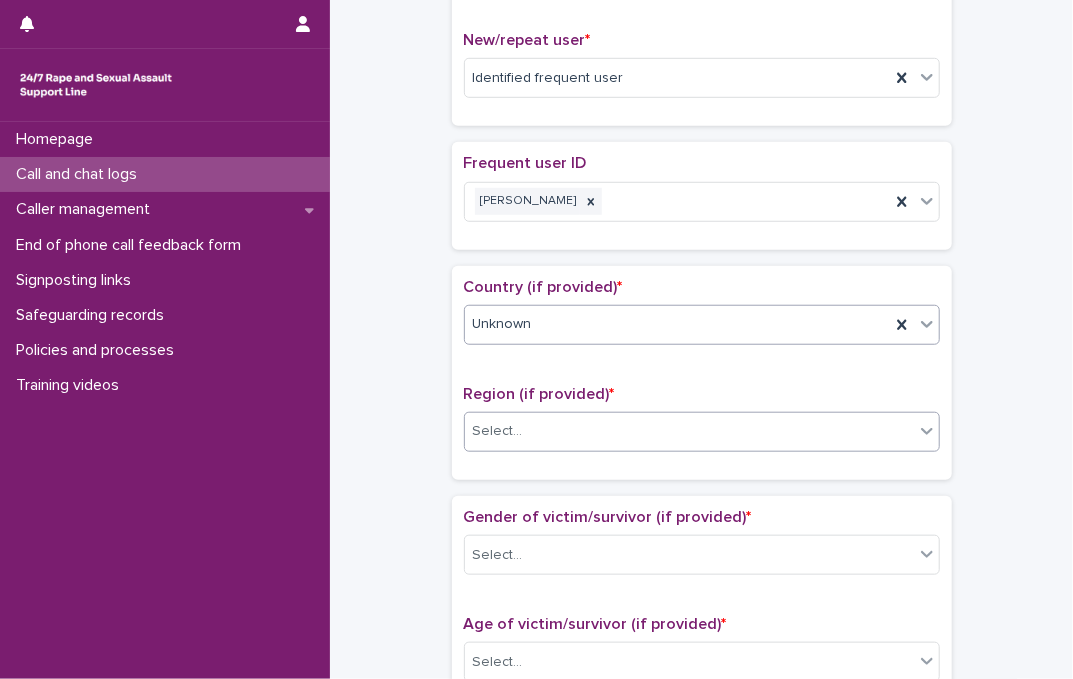 click on "Select..." at bounding box center (498, 431) 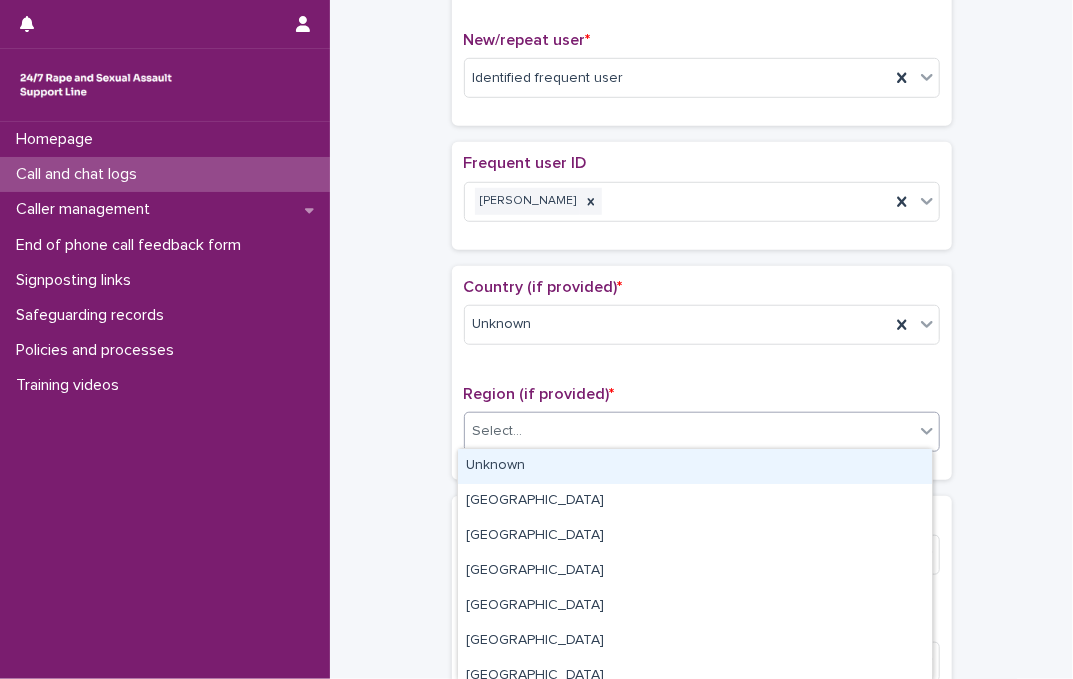 click on "Unknown" at bounding box center [695, 466] 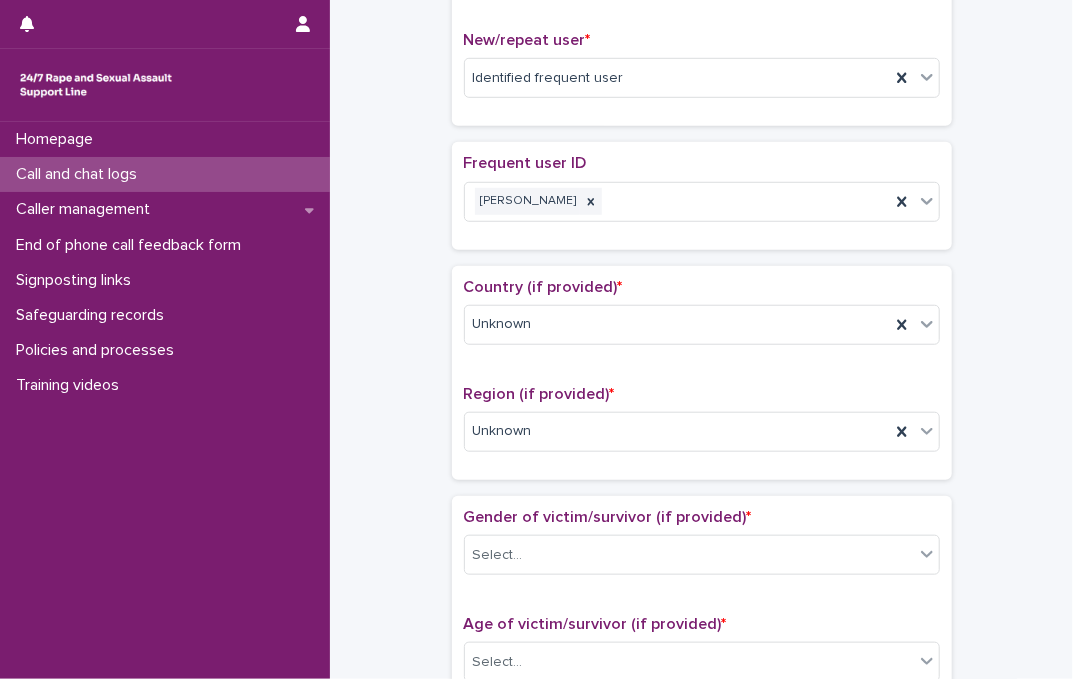click on "Gender of victim/survivor (if provided) *" at bounding box center [608, 517] 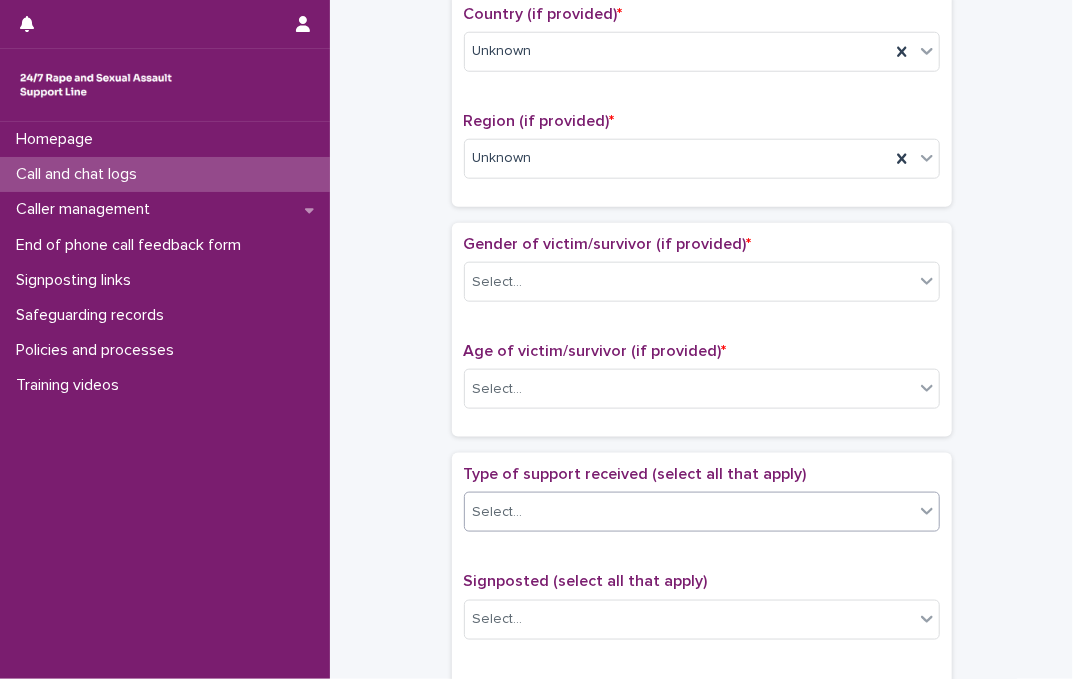 scroll, scrollTop: 909, scrollLeft: 0, axis: vertical 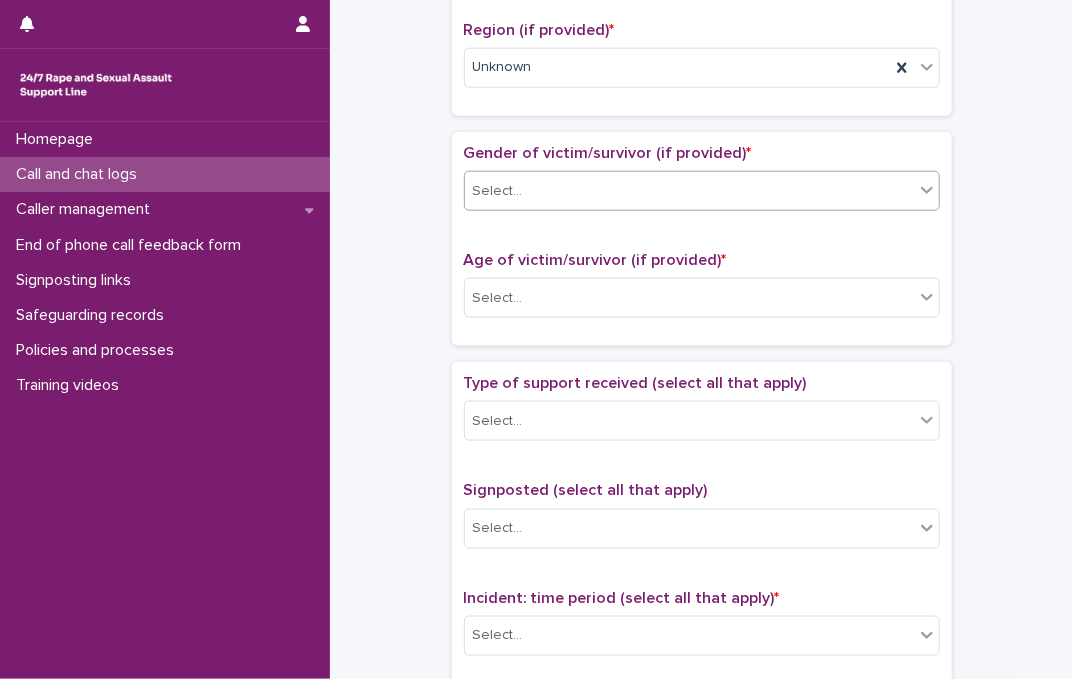 click on "Select..." at bounding box center (689, 191) 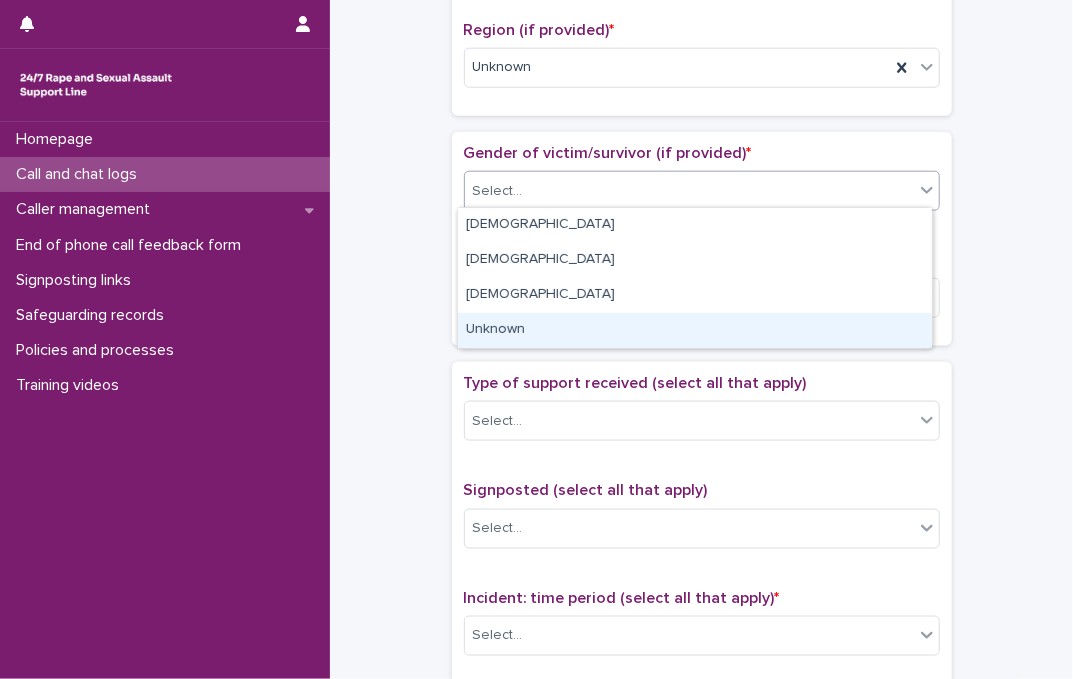 click on "Unknown" at bounding box center (695, 330) 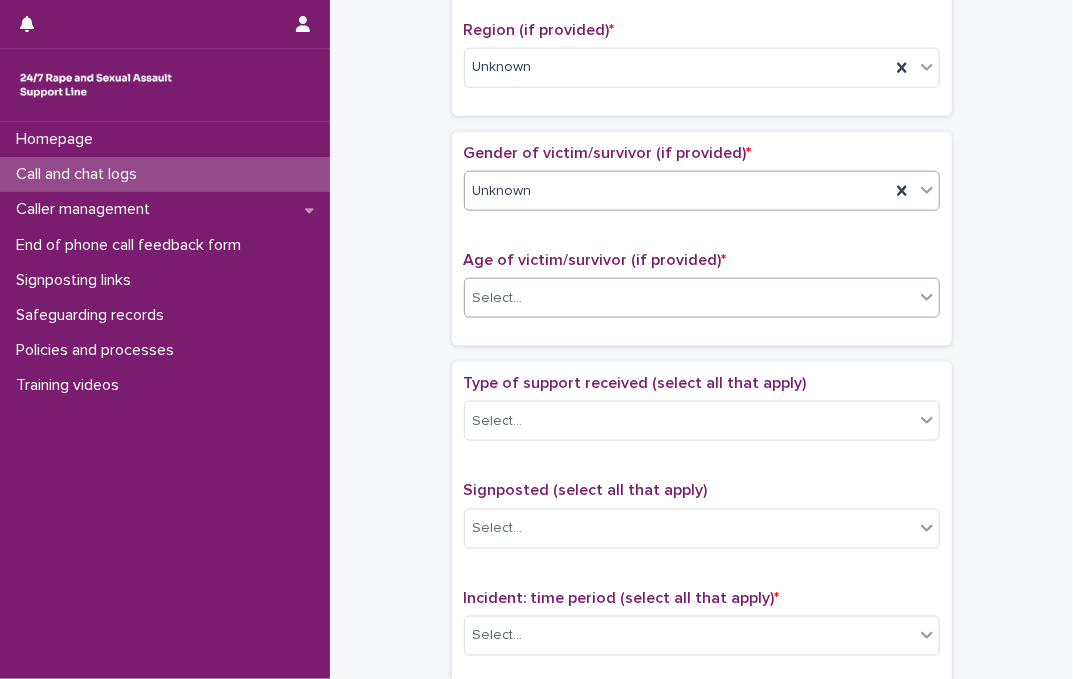 click on "Select..." at bounding box center (689, 298) 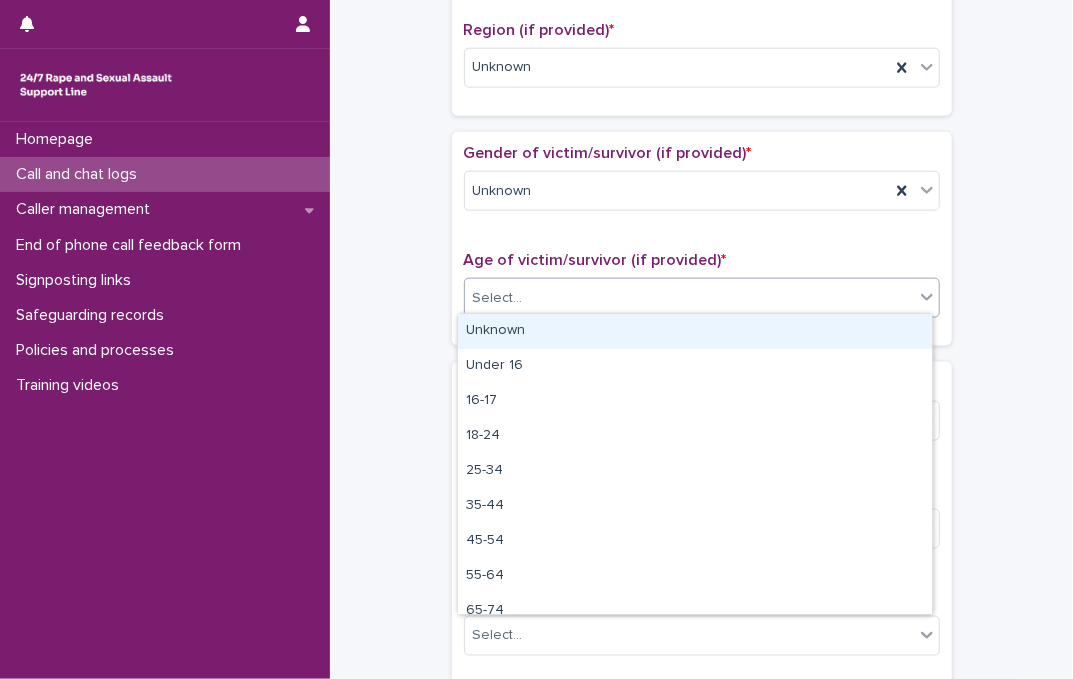 click on "Unknown" at bounding box center [695, 331] 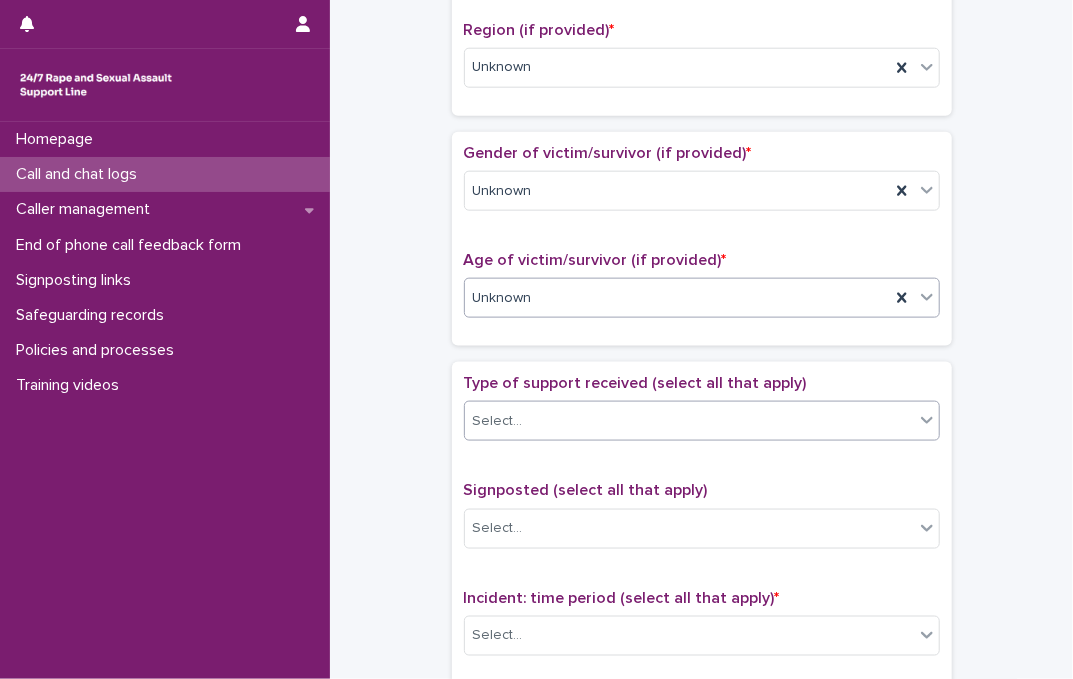 click on "Select..." at bounding box center [689, 421] 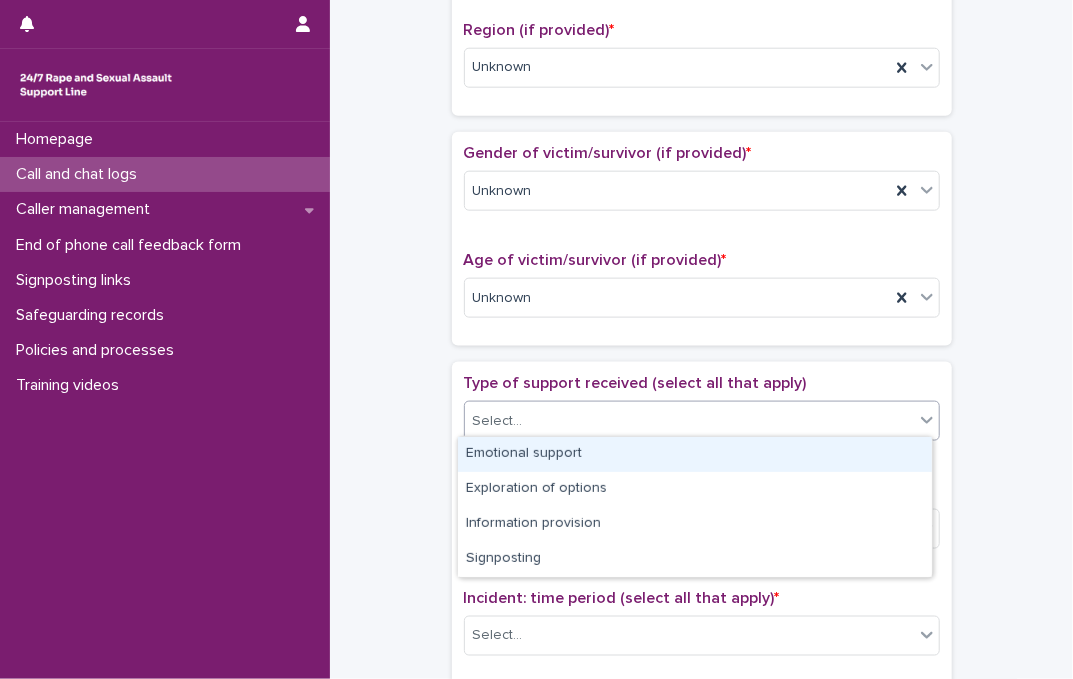 click on "Emotional support" at bounding box center (695, 454) 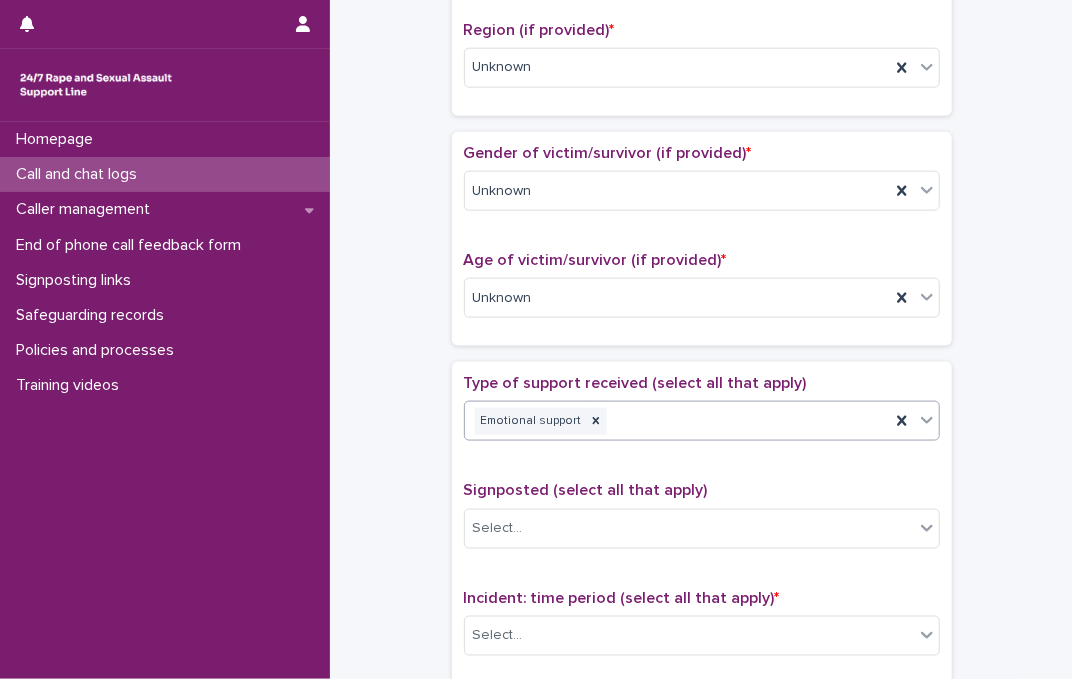 click on "Signposted (select all that apply)" at bounding box center [586, 490] 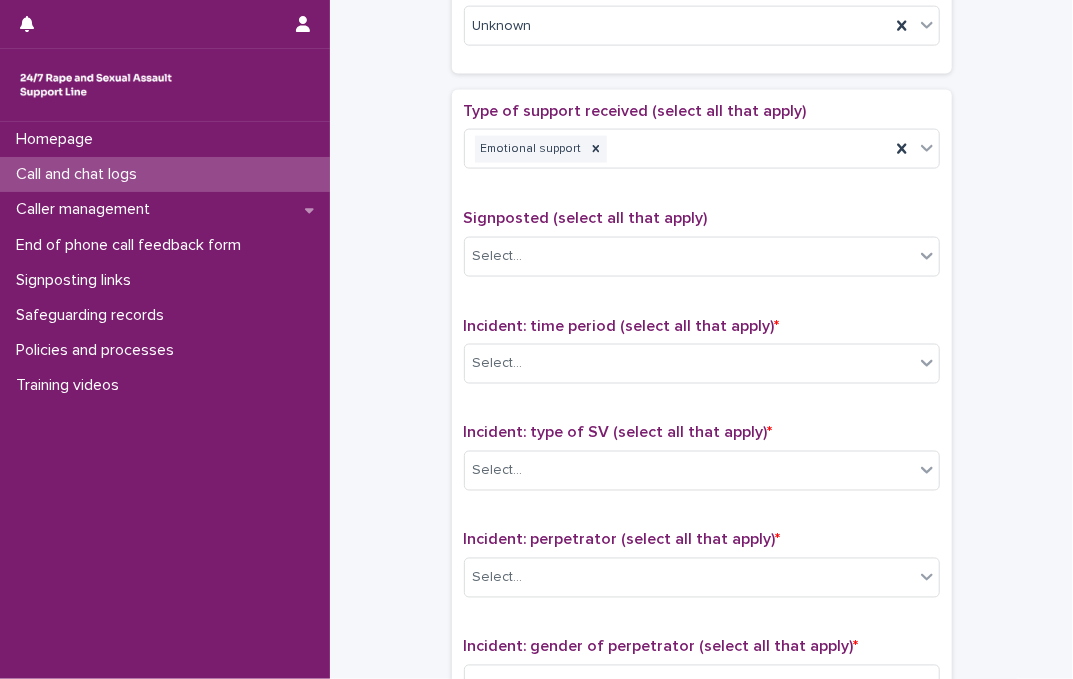 scroll, scrollTop: 1272, scrollLeft: 0, axis: vertical 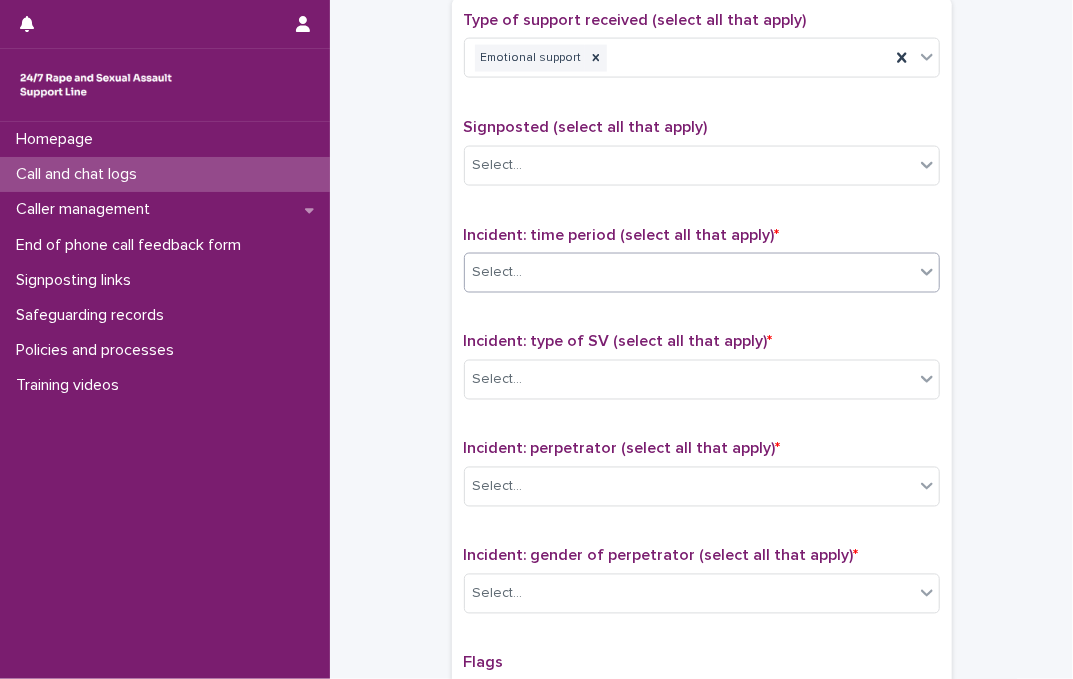 click on "Select..." at bounding box center [689, 272] 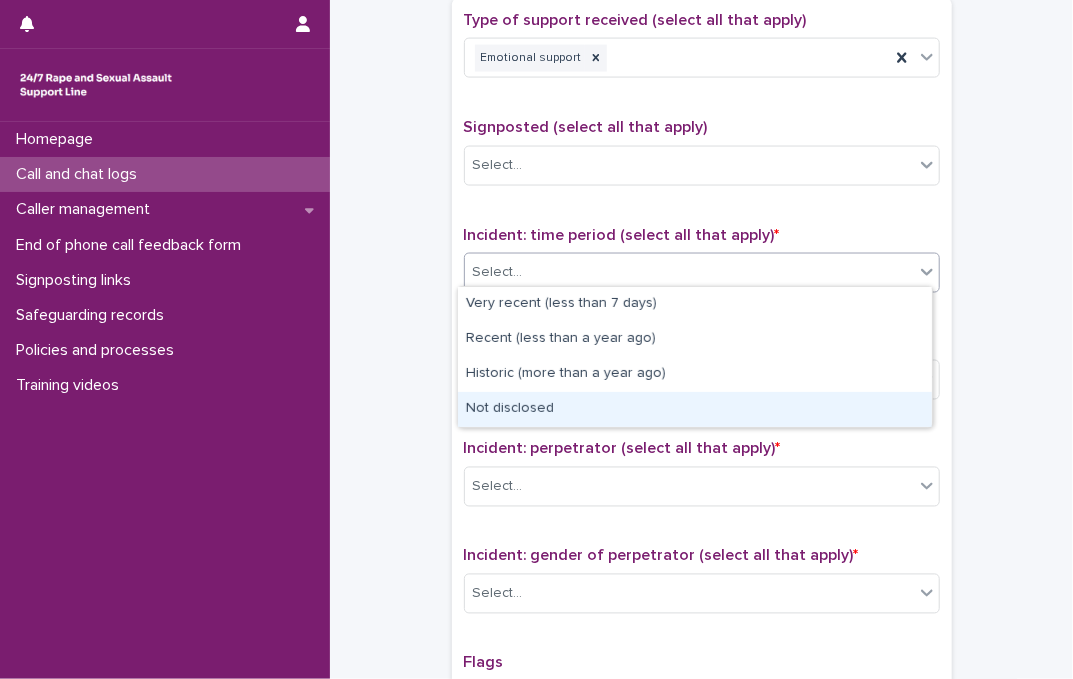 click on "Not disclosed" at bounding box center [695, 409] 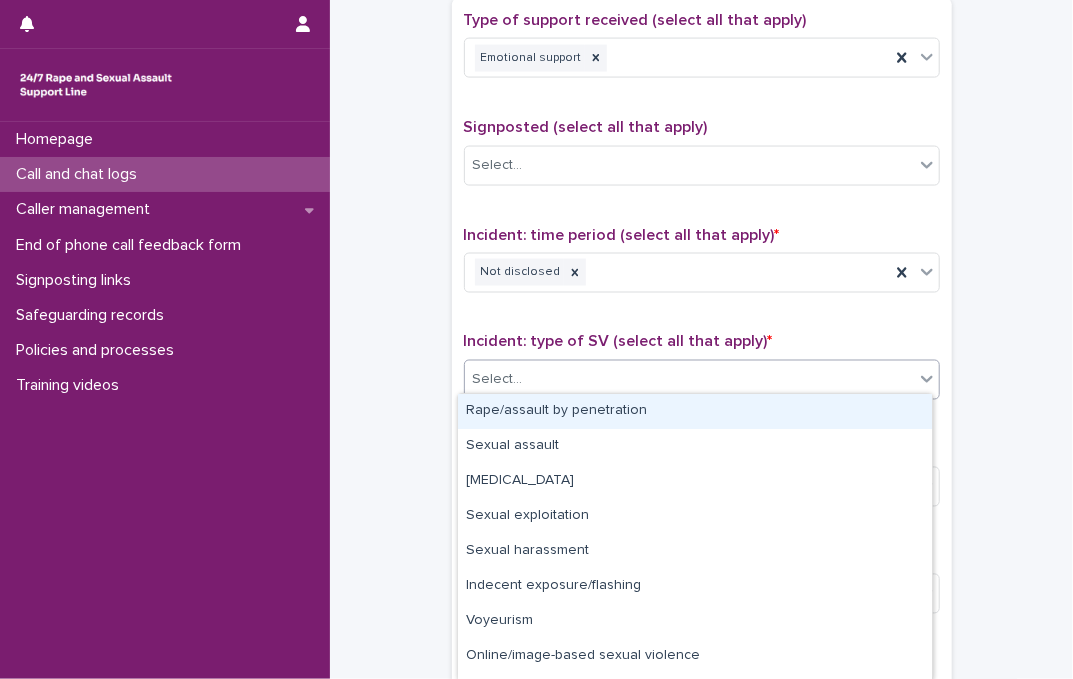 click on "Select..." at bounding box center (689, 380) 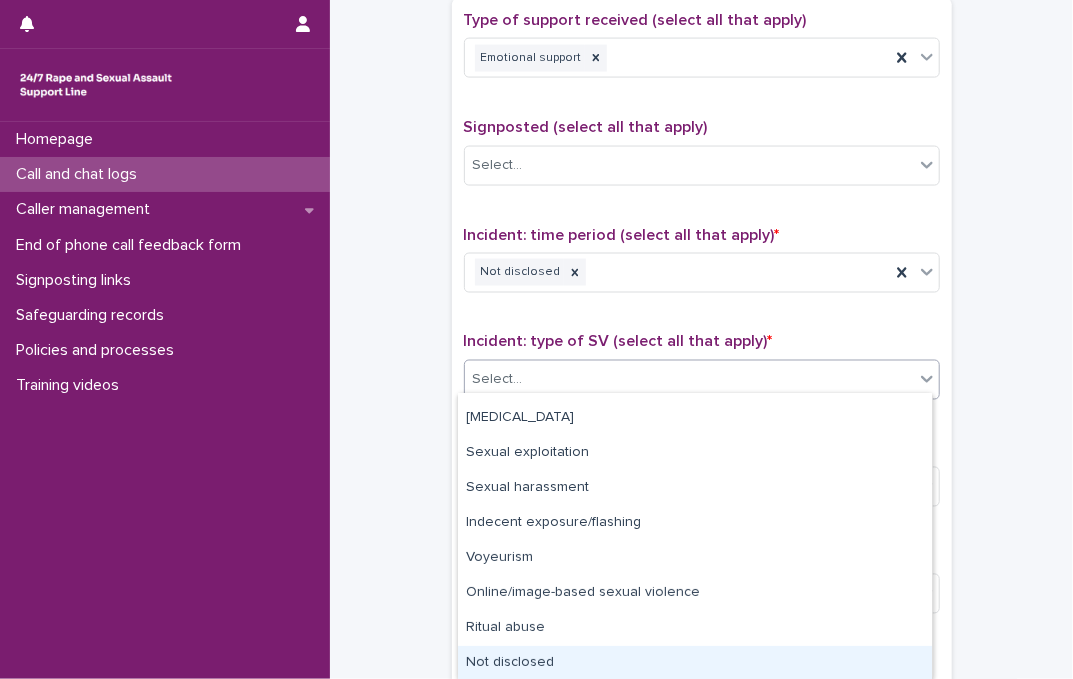 click on "Not disclosed" at bounding box center (695, 663) 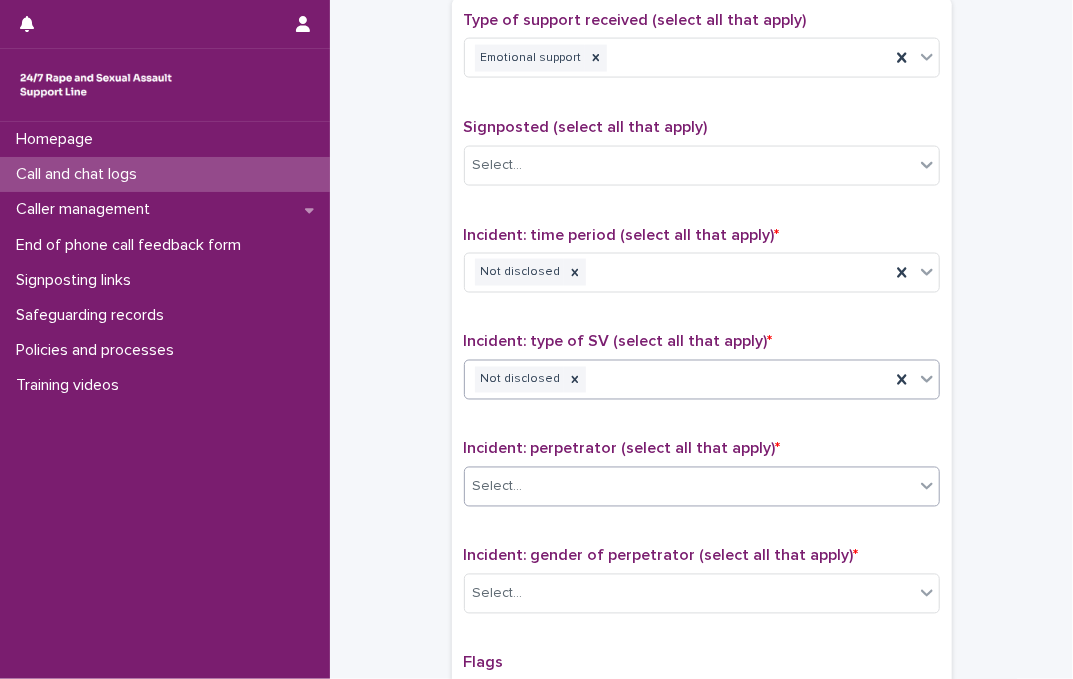click on "Select..." at bounding box center (689, 487) 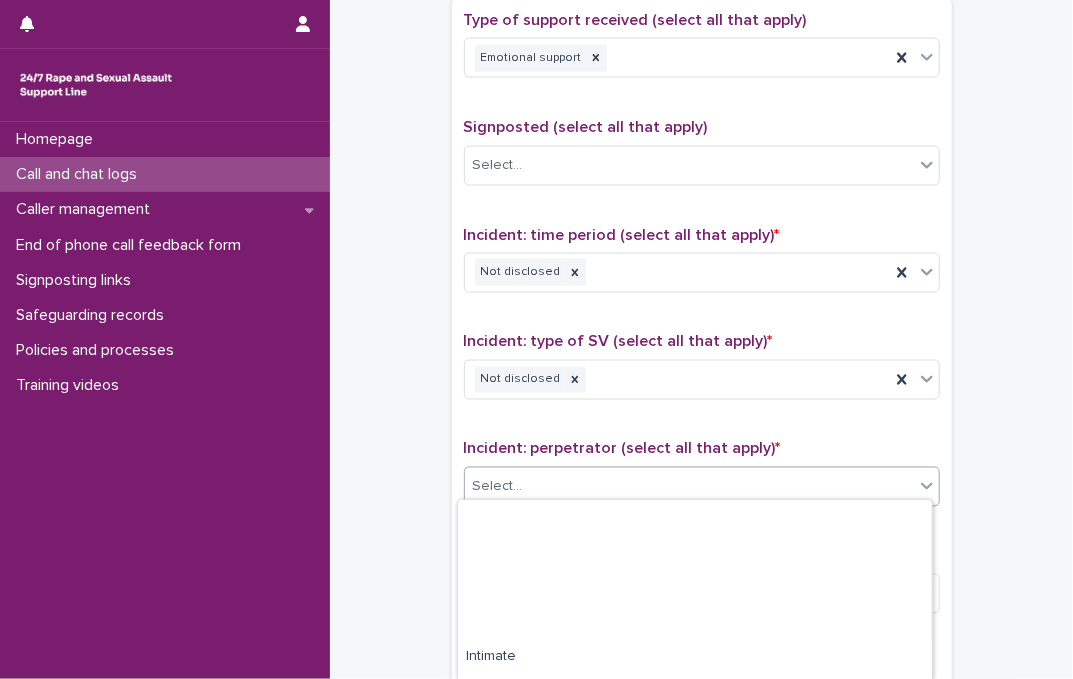 scroll, scrollTop: 204, scrollLeft: 0, axis: vertical 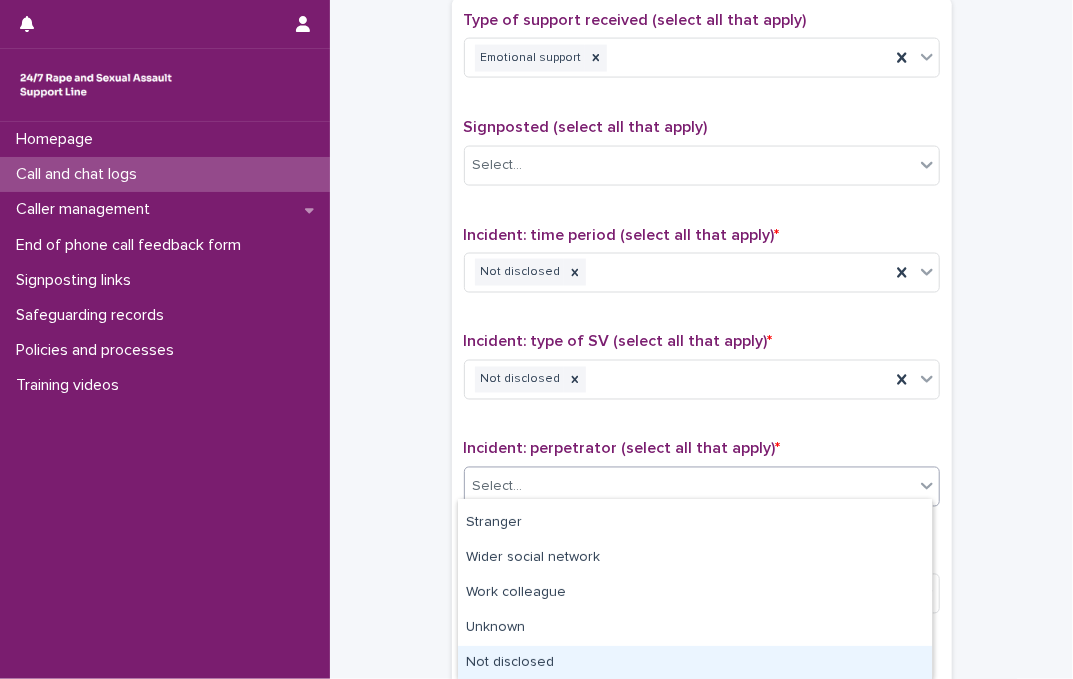 drag, startPoint x: 507, startPoint y: 660, endPoint x: 524, endPoint y: 646, distance: 22.022715 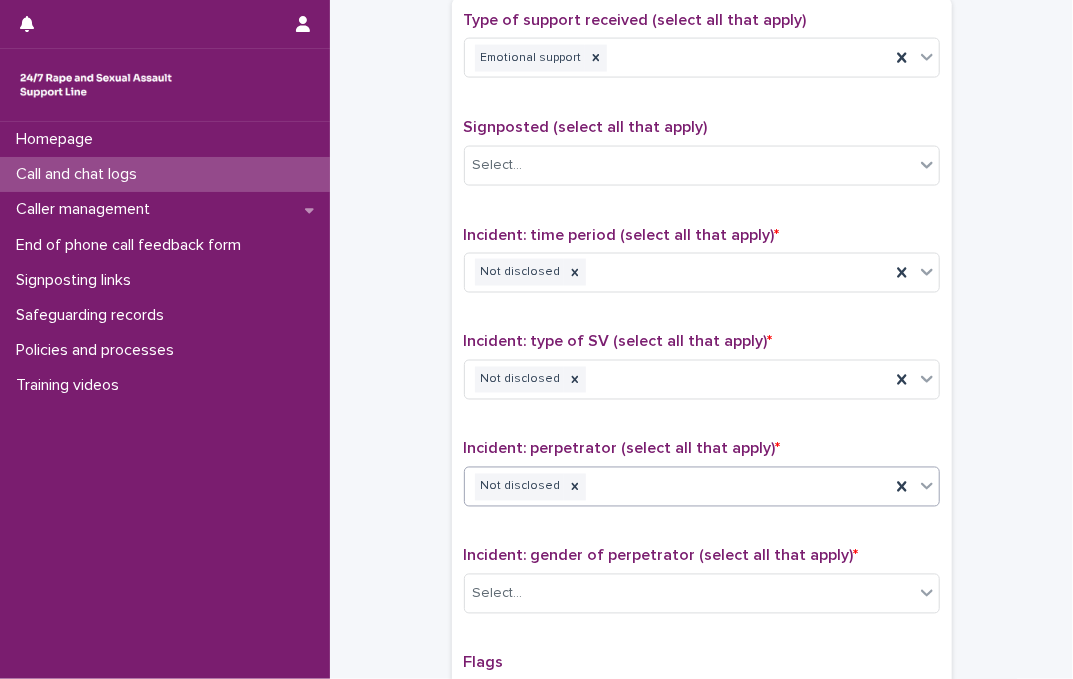 click on "**********" at bounding box center (701, -177) 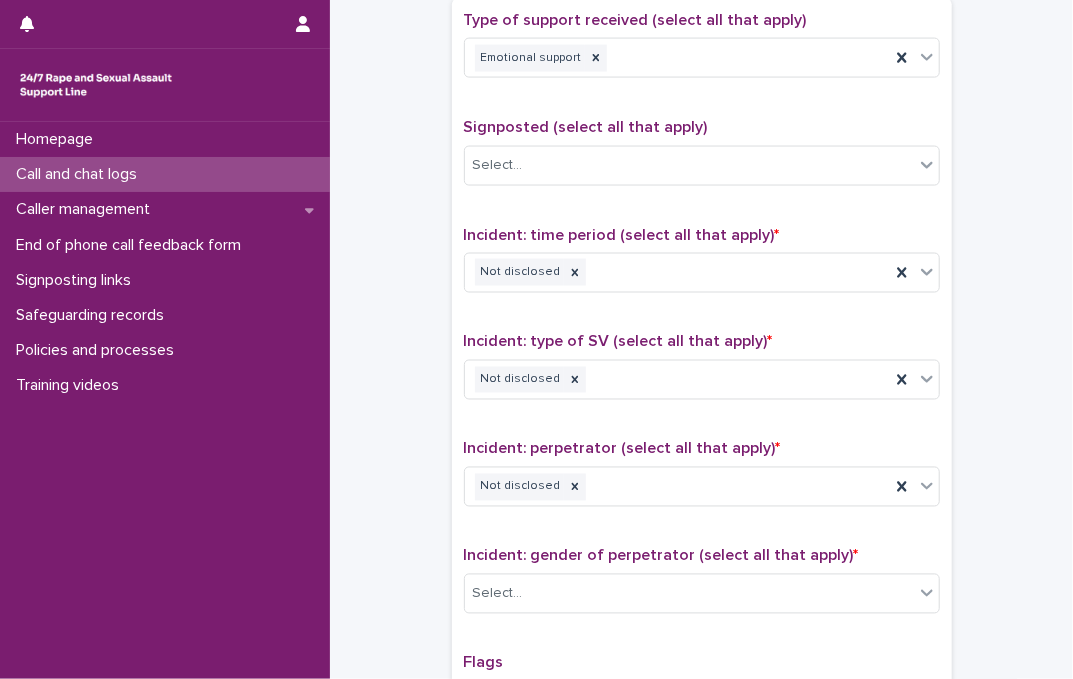 scroll, scrollTop: 1545, scrollLeft: 0, axis: vertical 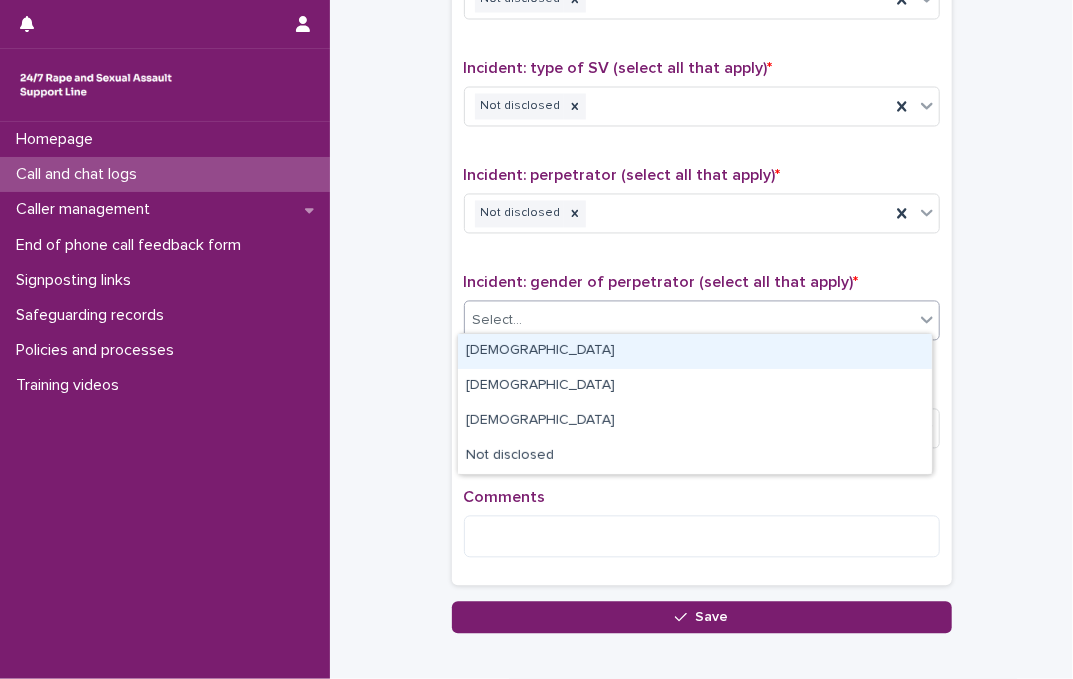 click on "Select..." at bounding box center [689, 321] 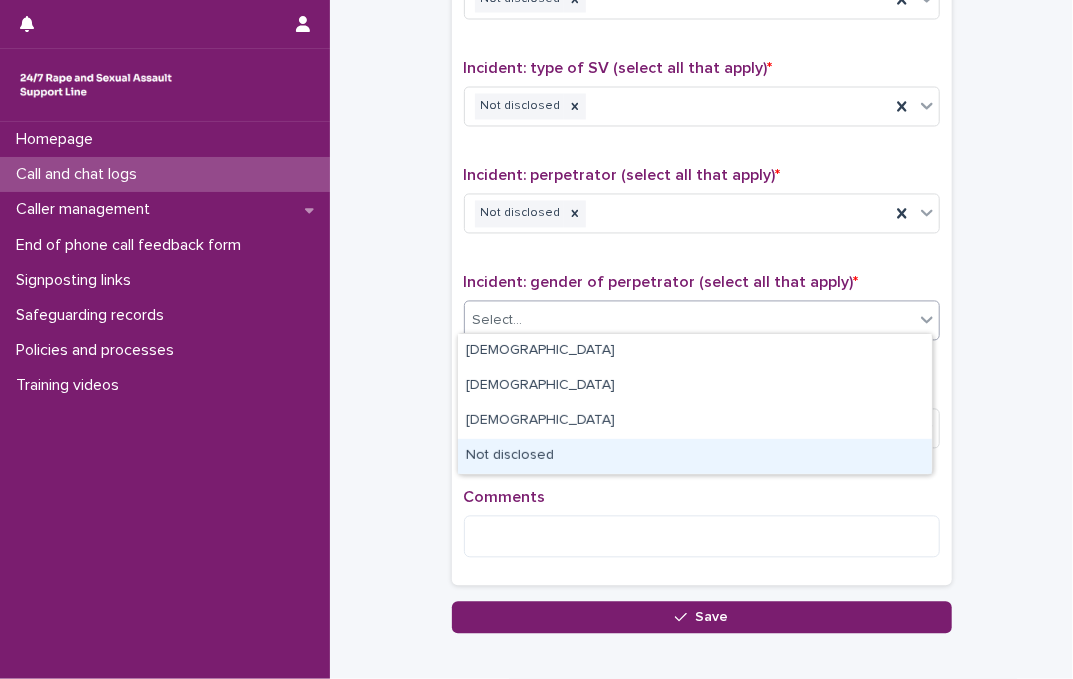 click on "Not disclosed" at bounding box center (695, 456) 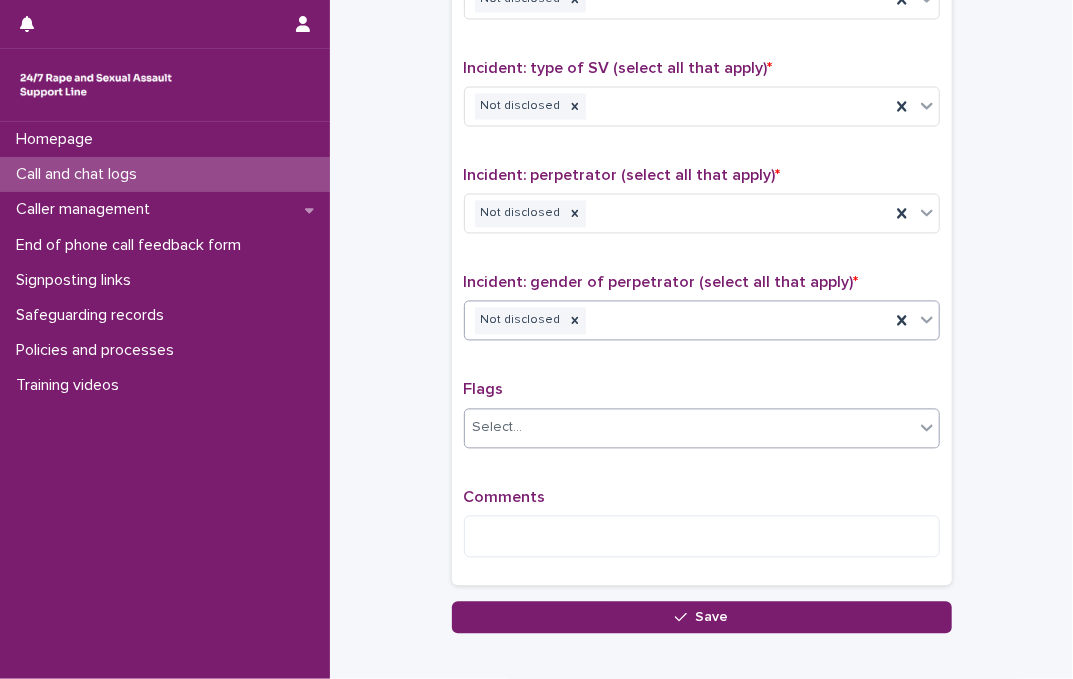 click on "Select..." at bounding box center (689, 428) 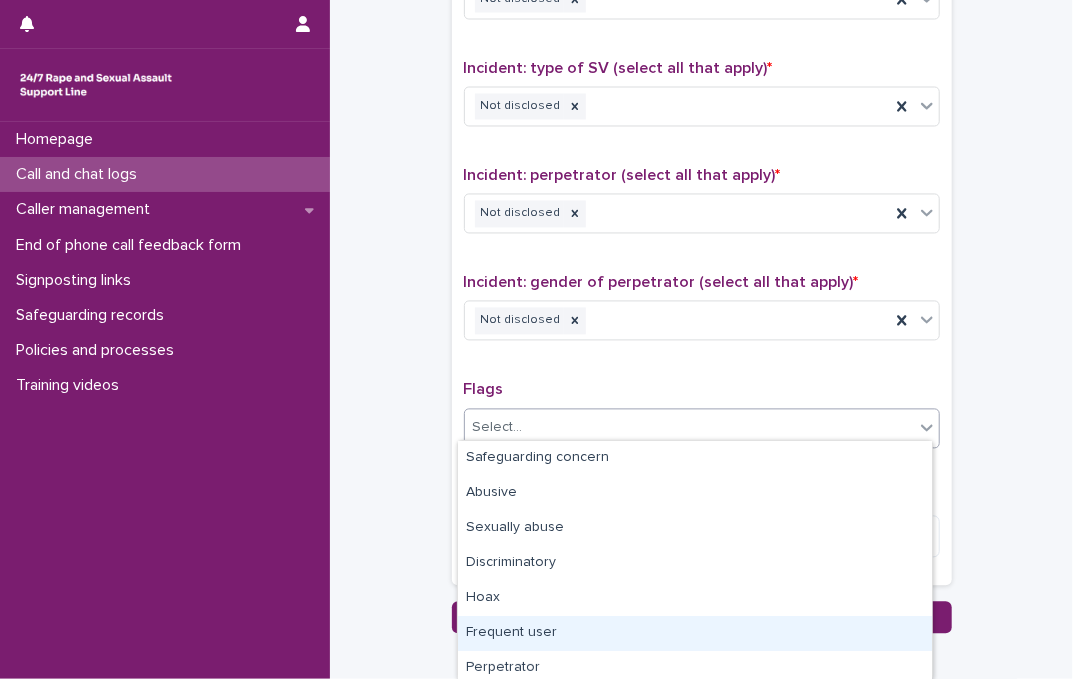 click on "Frequent user" at bounding box center (695, 633) 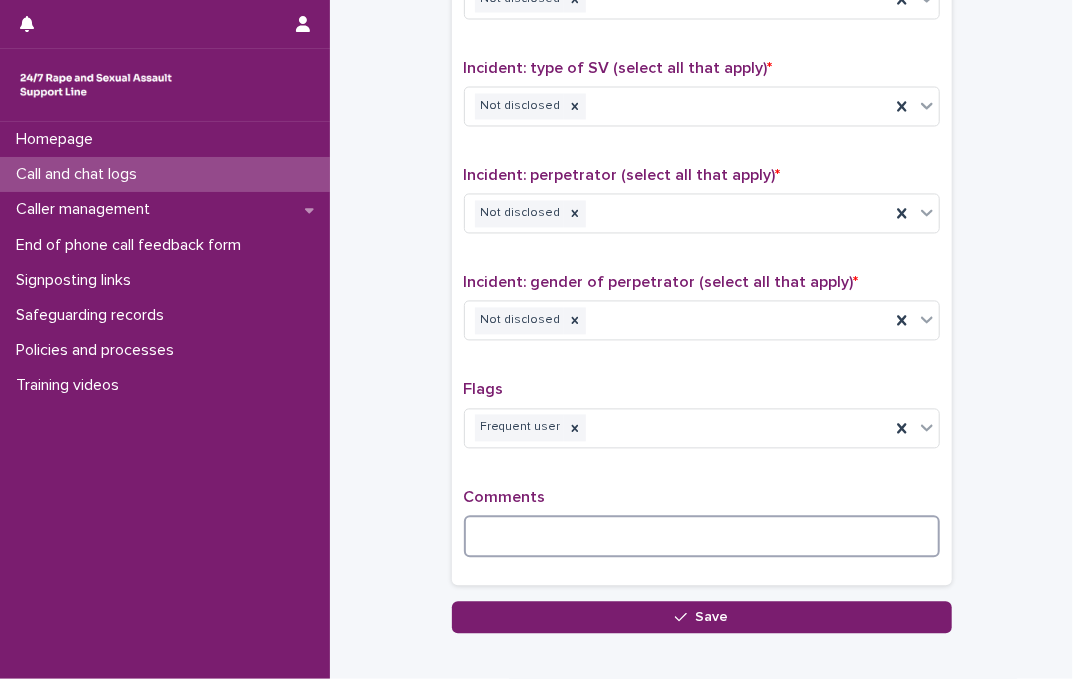 click at bounding box center [702, 537] 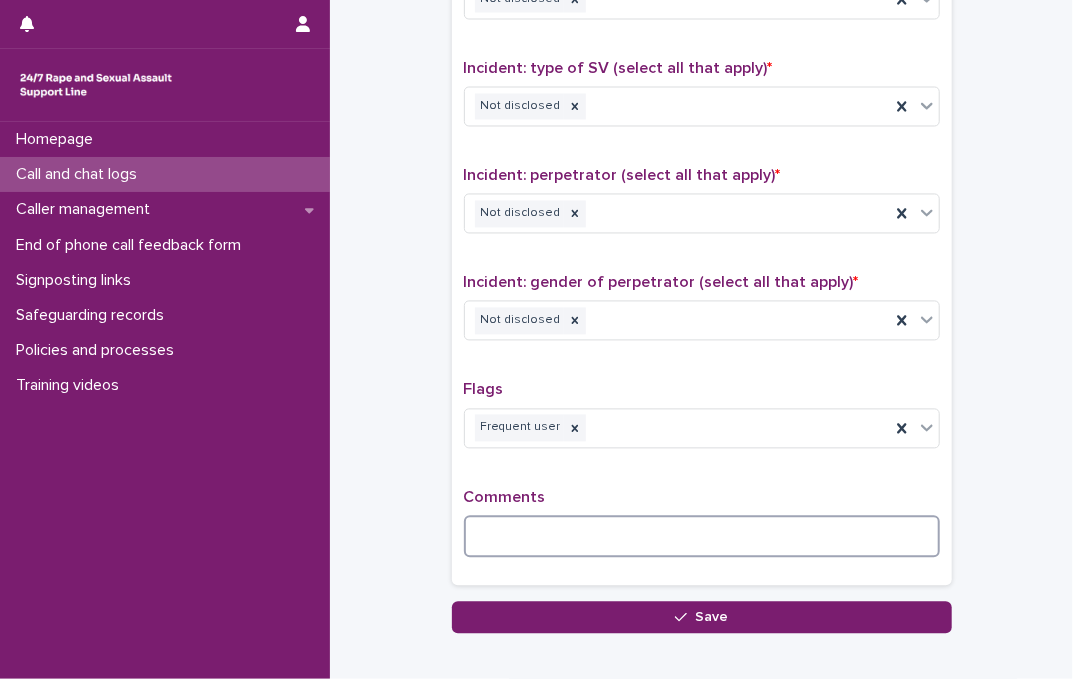 paste on "**********" 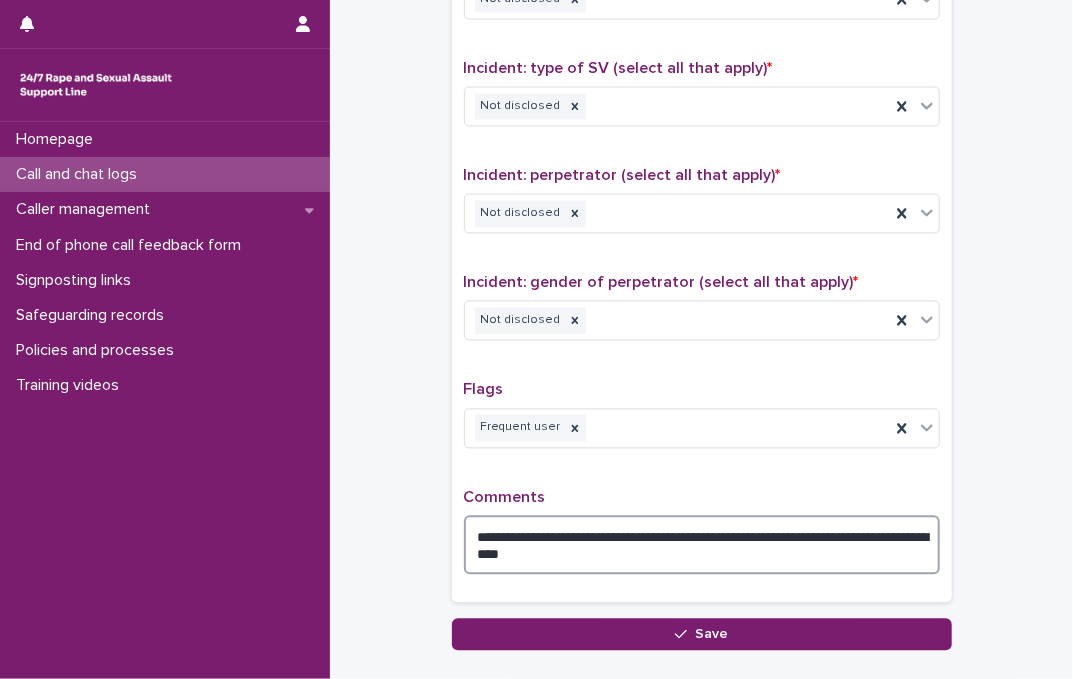 click on "**********" at bounding box center [702, 546] 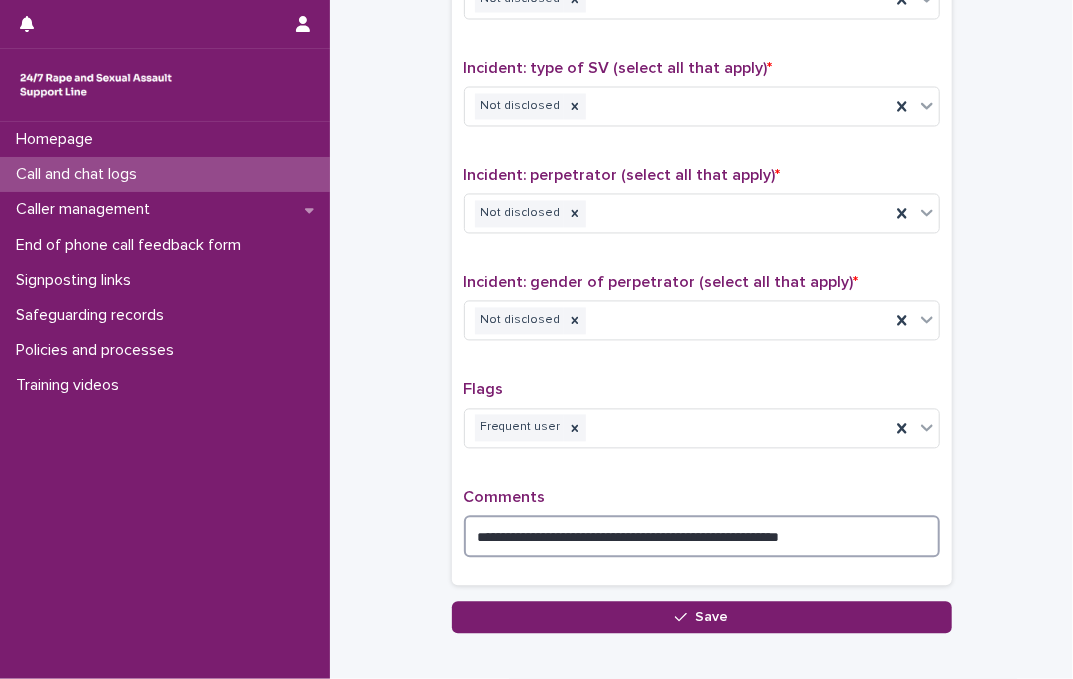 click on "**********" at bounding box center [702, 537] 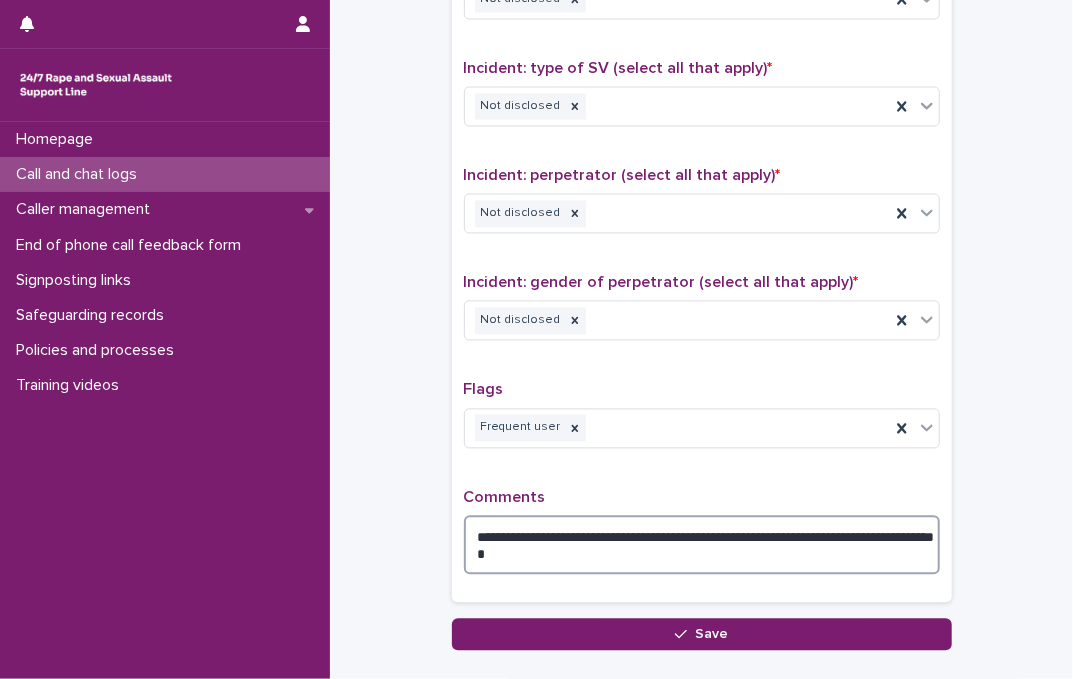 drag, startPoint x: 873, startPoint y: 527, endPoint x: 849, endPoint y: 533, distance: 24.738634 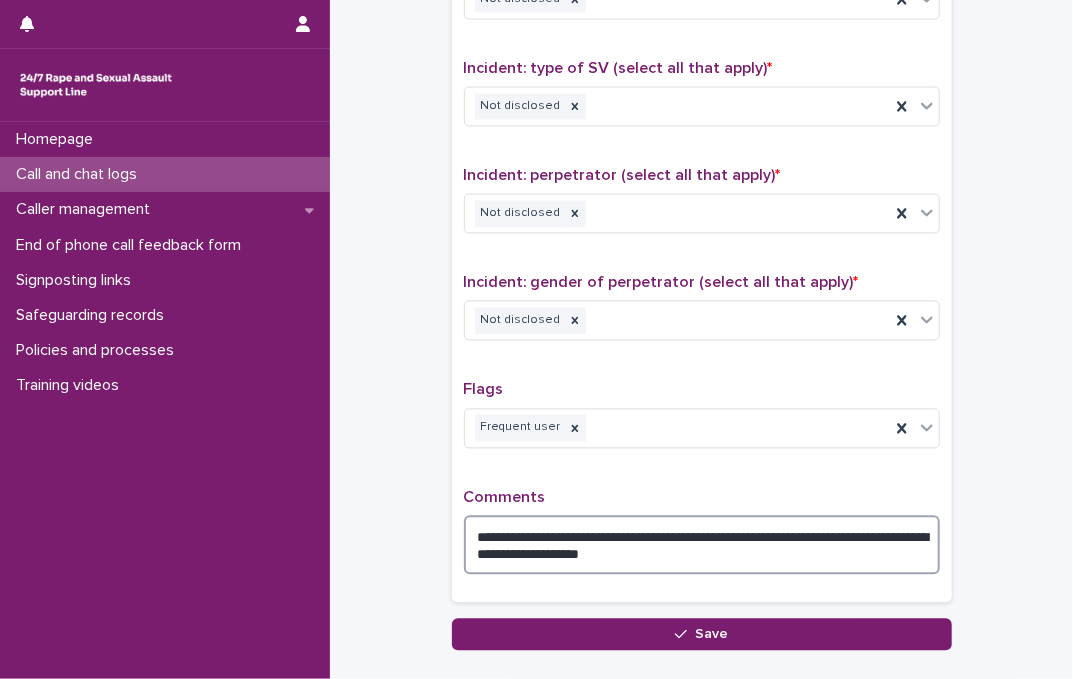 click on "**********" at bounding box center (702, 546) 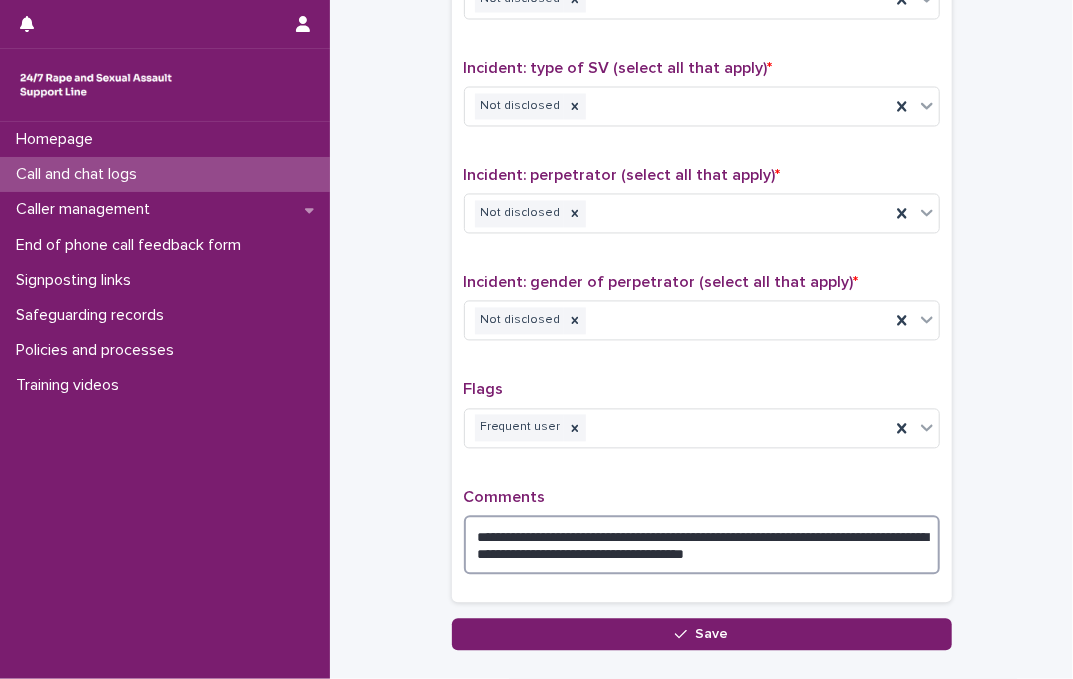 click on "**********" at bounding box center (702, 546) 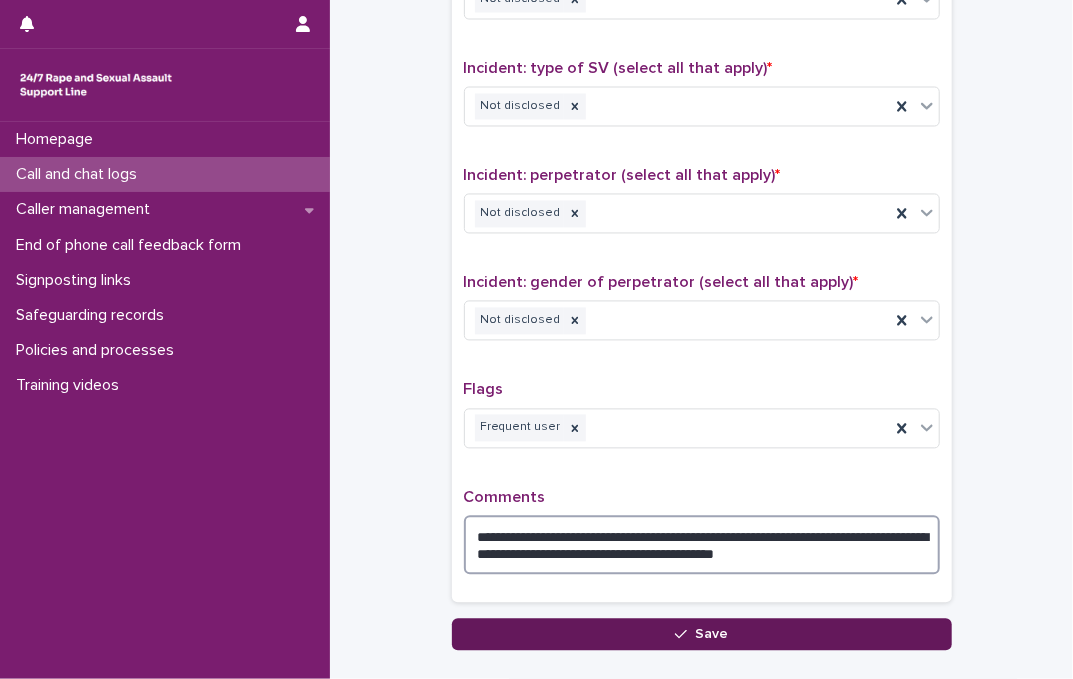 type on "**********" 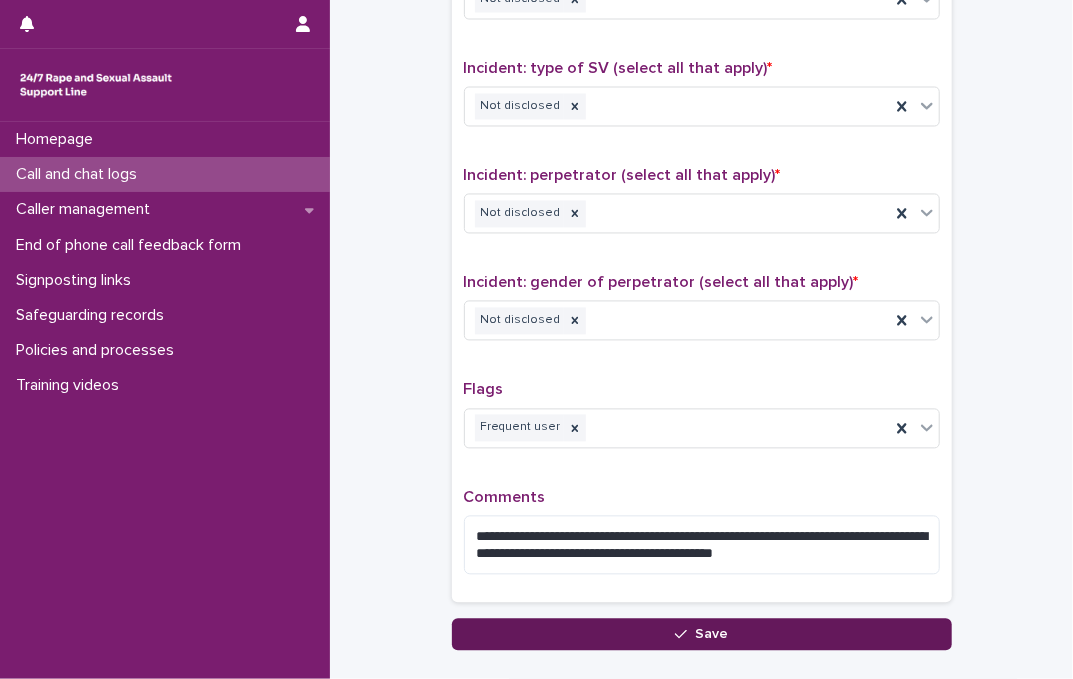 click on "Save" at bounding box center [711, 635] 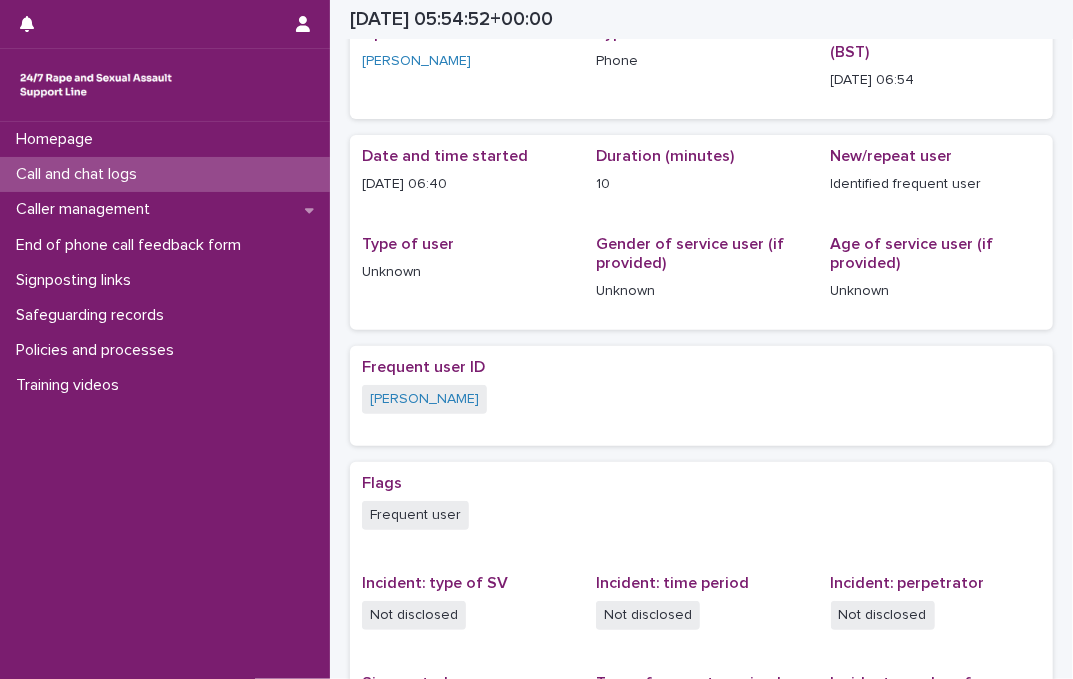 scroll, scrollTop: 17, scrollLeft: 0, axis: vertical 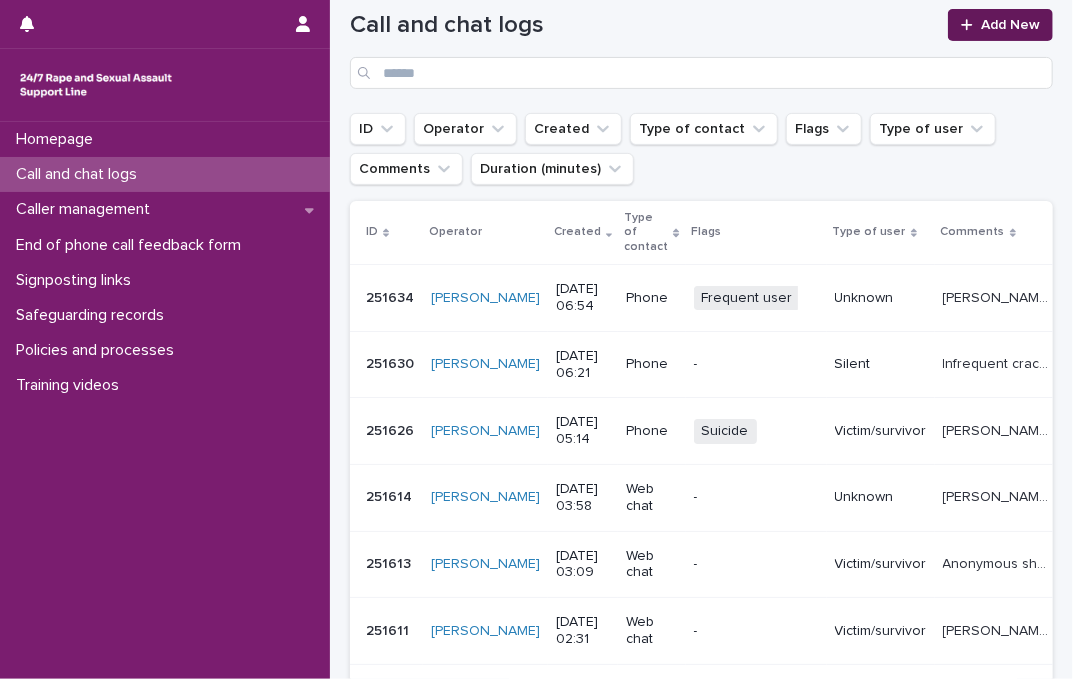 click on "Add New" at bounding box center [1000, 25] 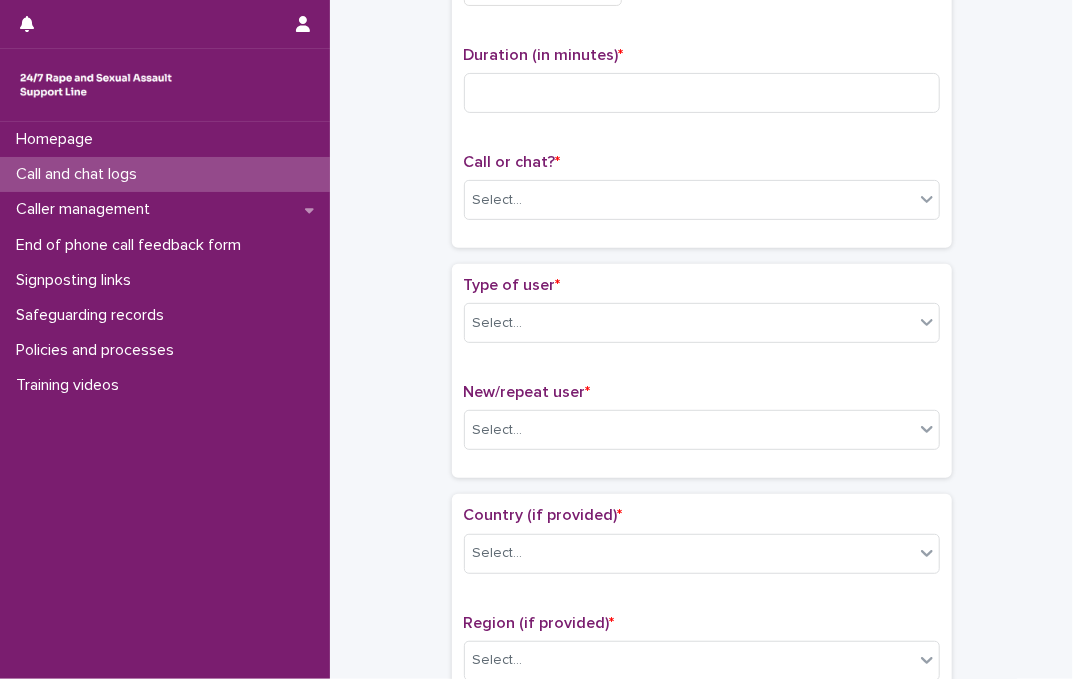 scroll, scrollTop: 11, scrollLeft: 0, axis: vertical 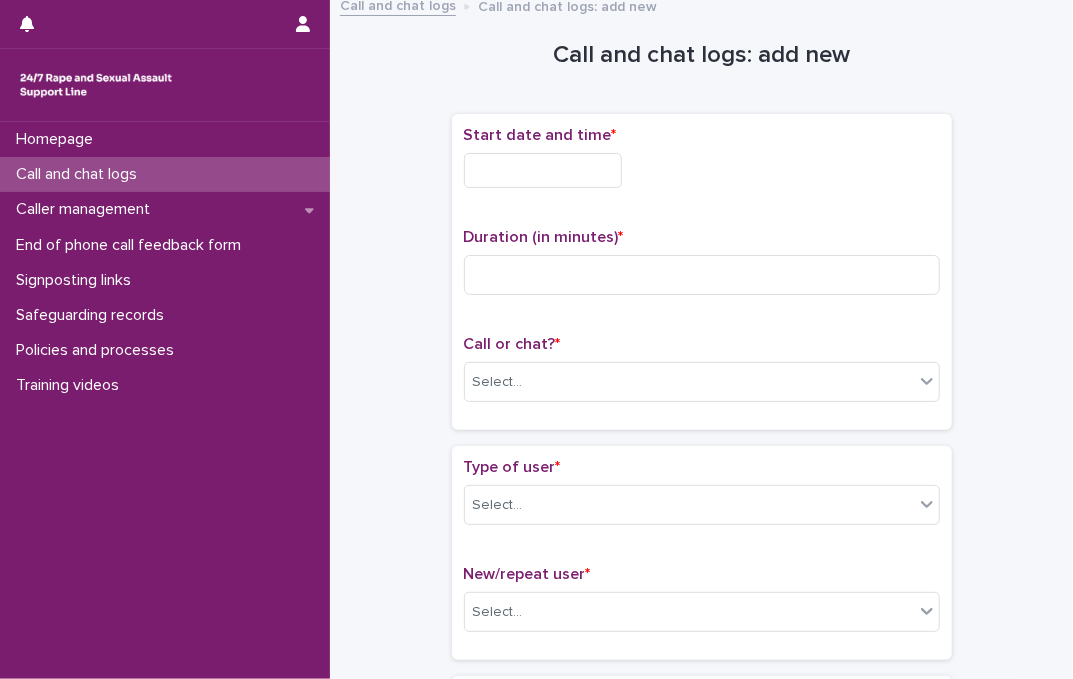 click at bounding box center [543, 170] 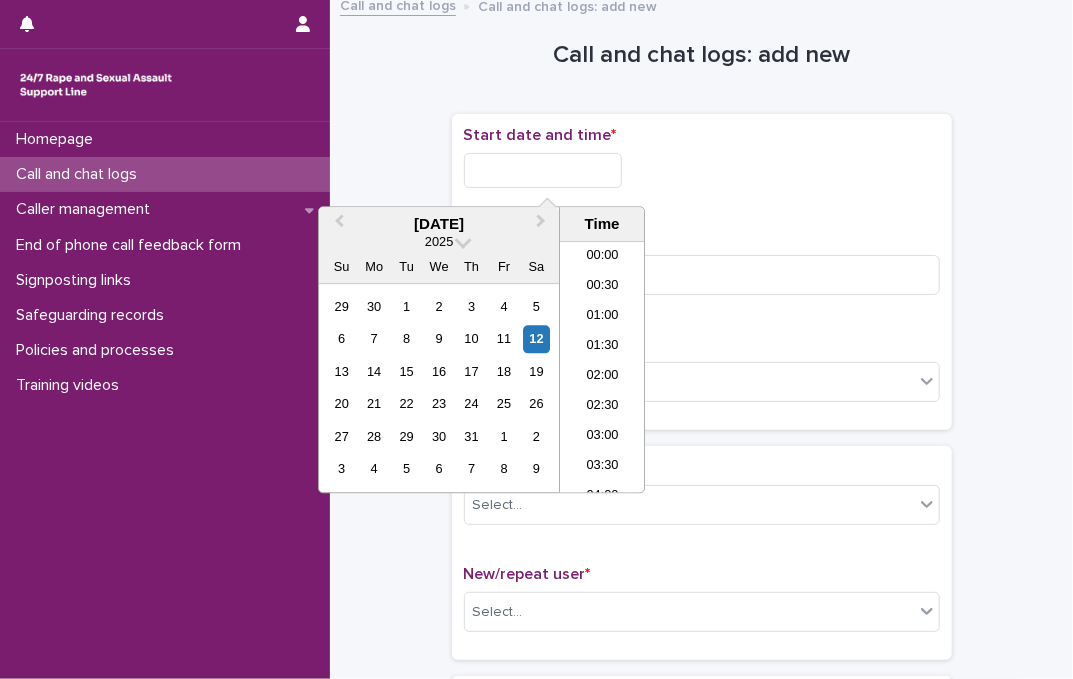 scroll, scrollTop: 310, scrollLeft: 0, axis: vertical 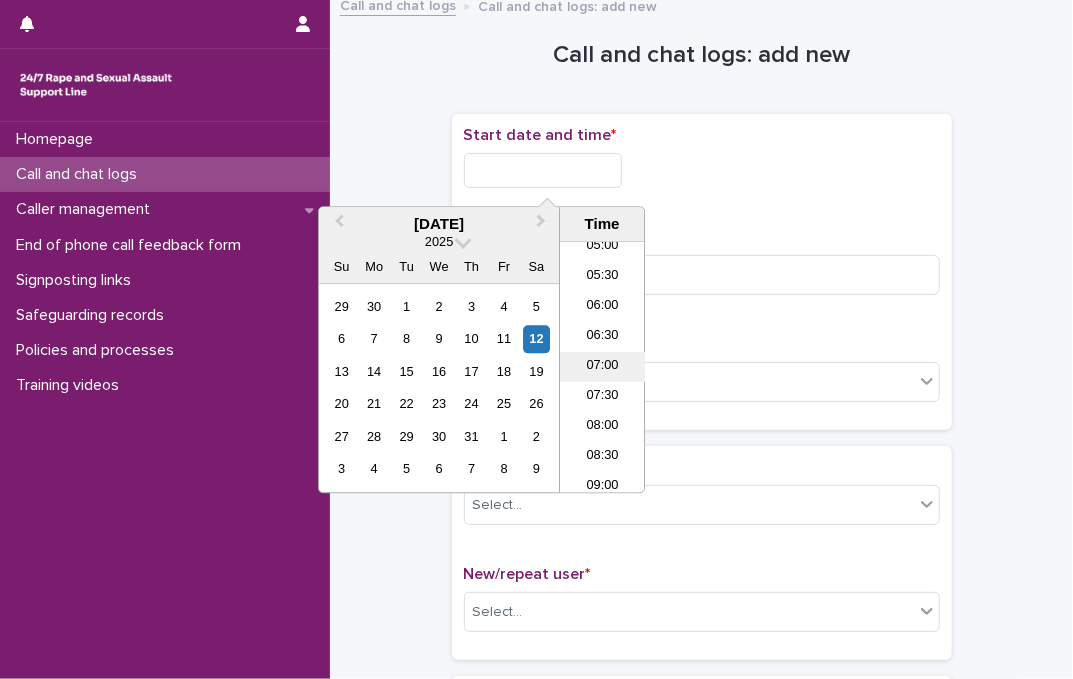 click on "07:00" at bounding box center (602, 368) 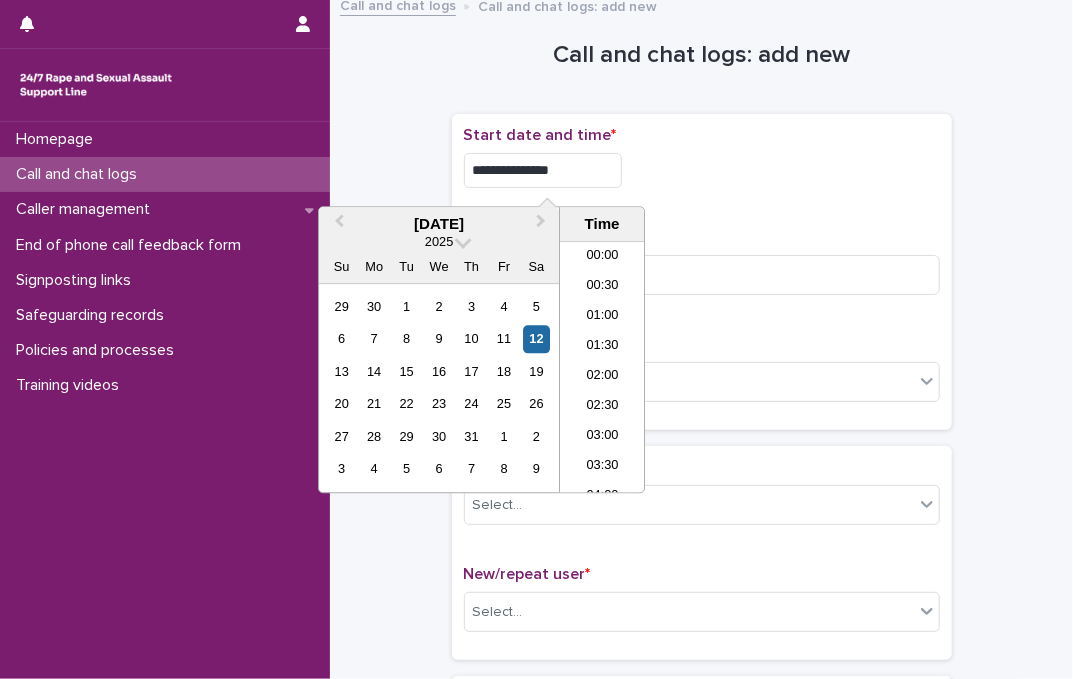 click on "**********" at bounding box center (543, 170) 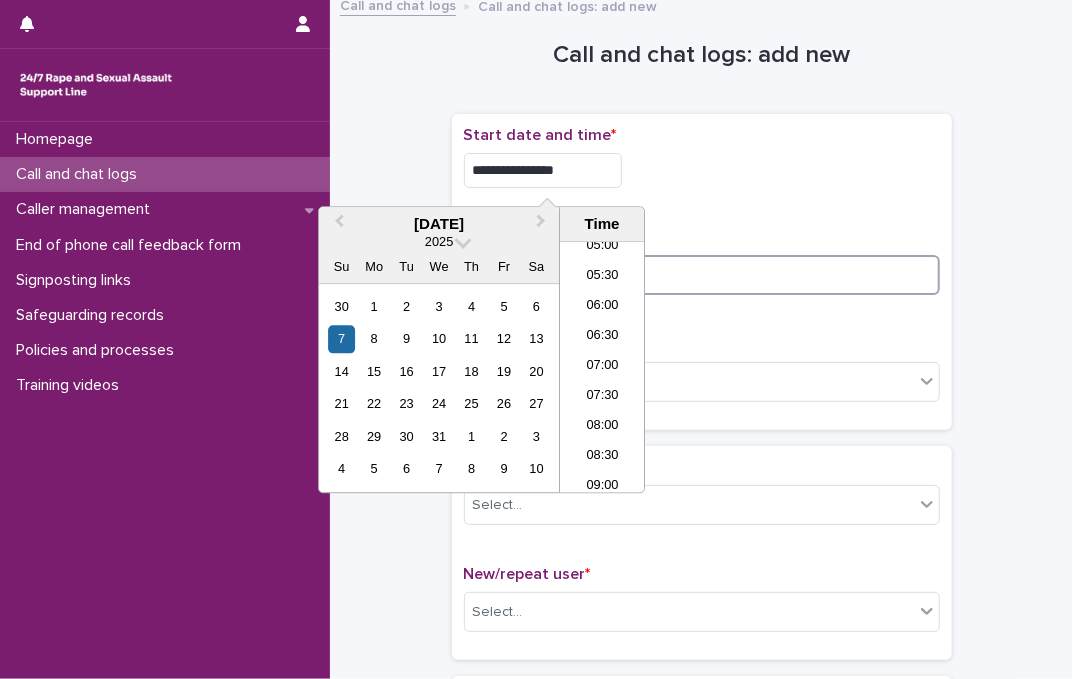 type on "**********" 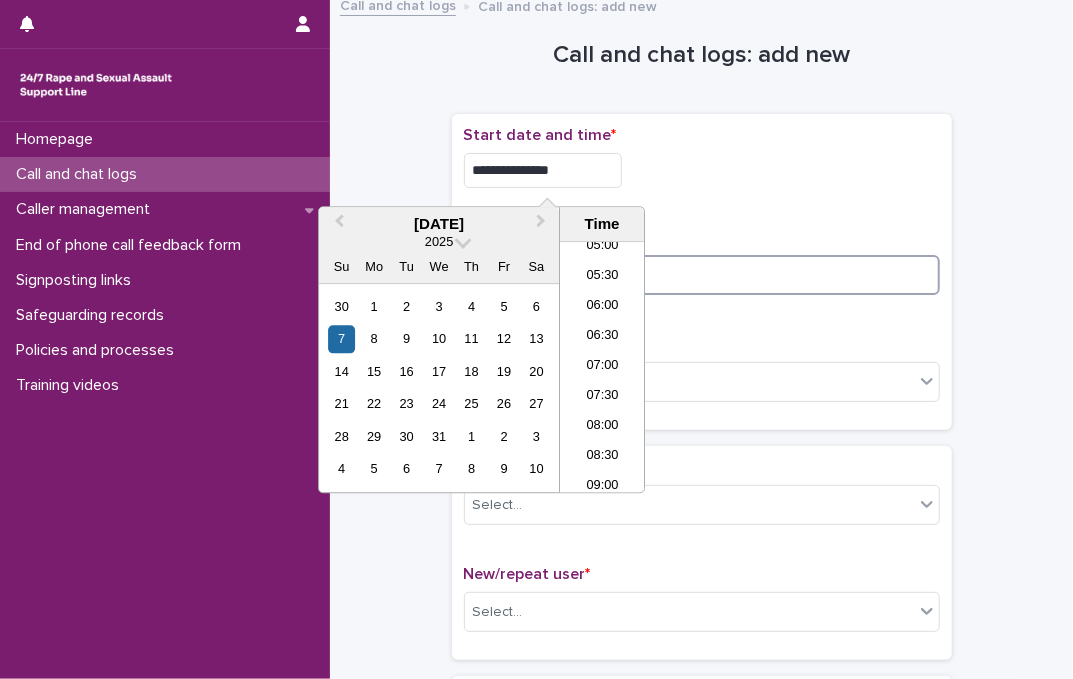 click at bounding box center (702, 275) 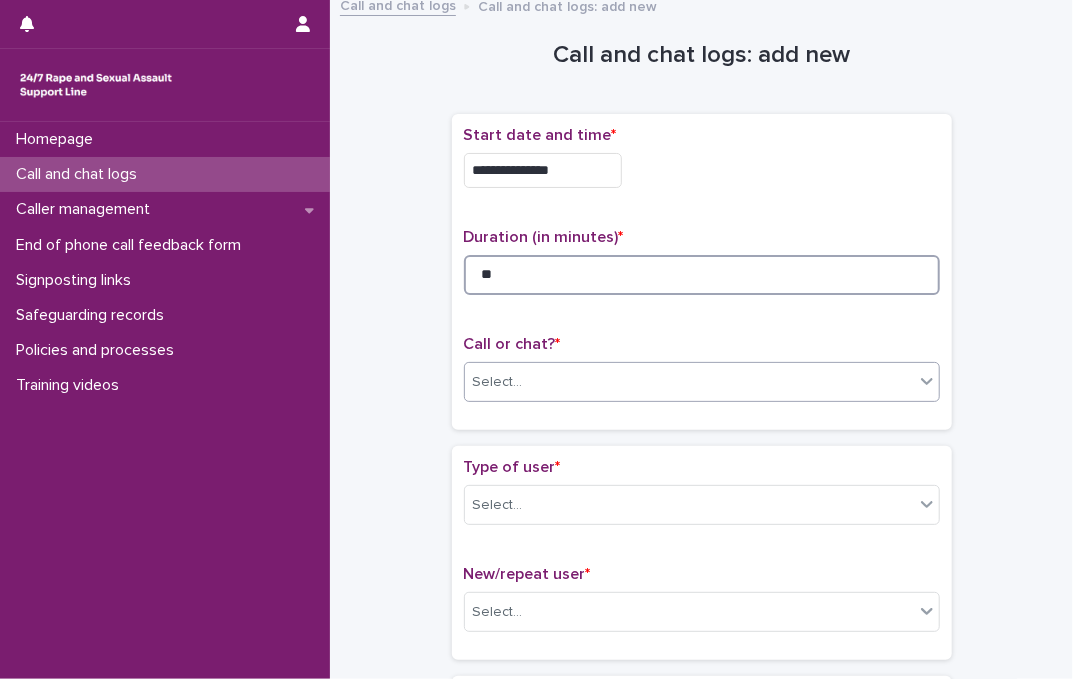 type on "**" 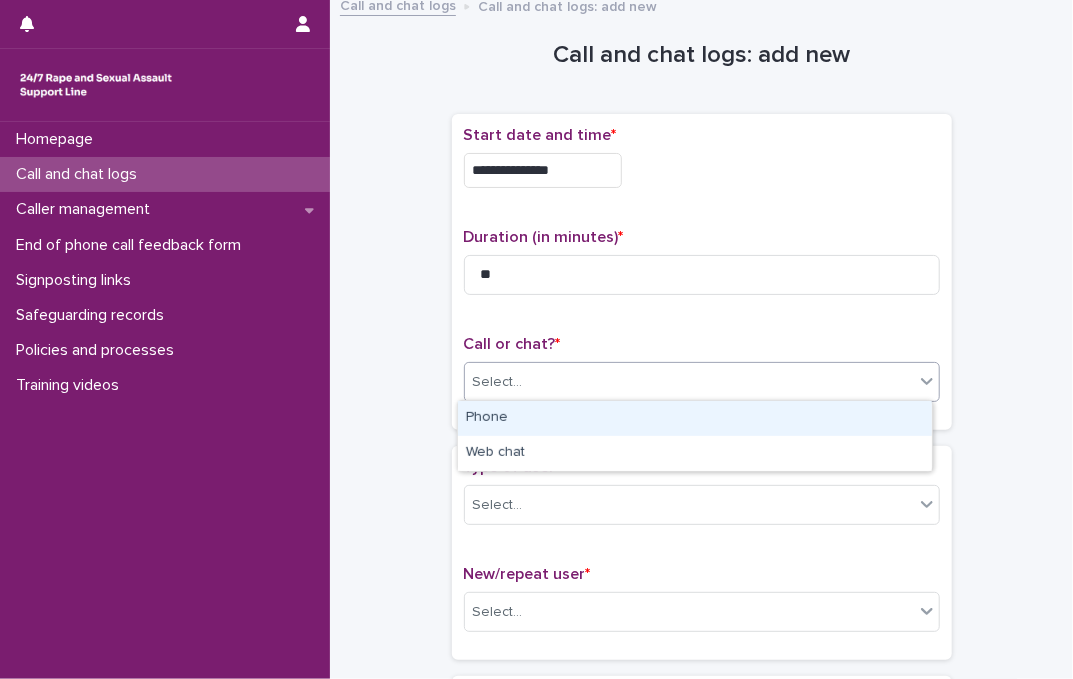 click on "Phone" at bounding box center (695, 418) 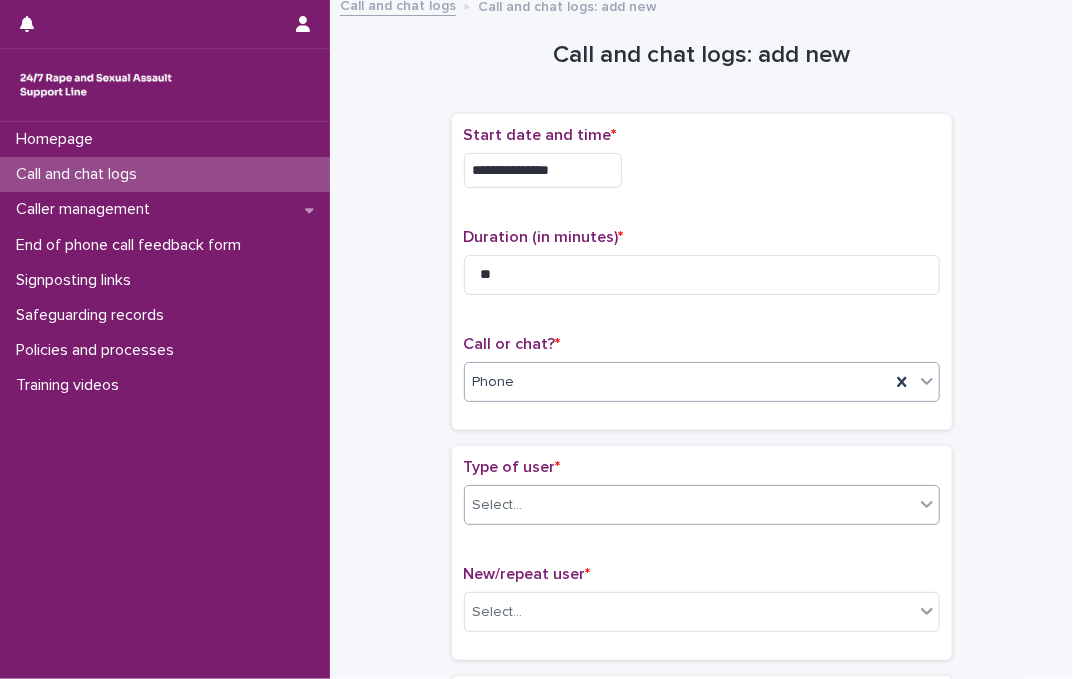click on "Select..." at bounding box center [689, 505] 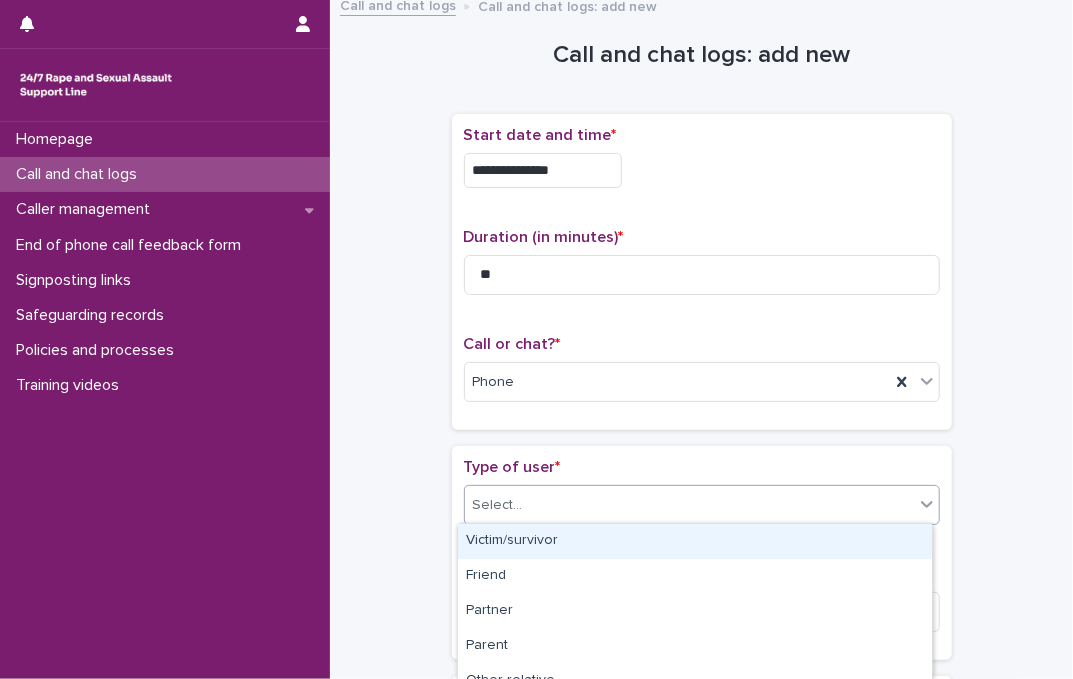 type on "*" 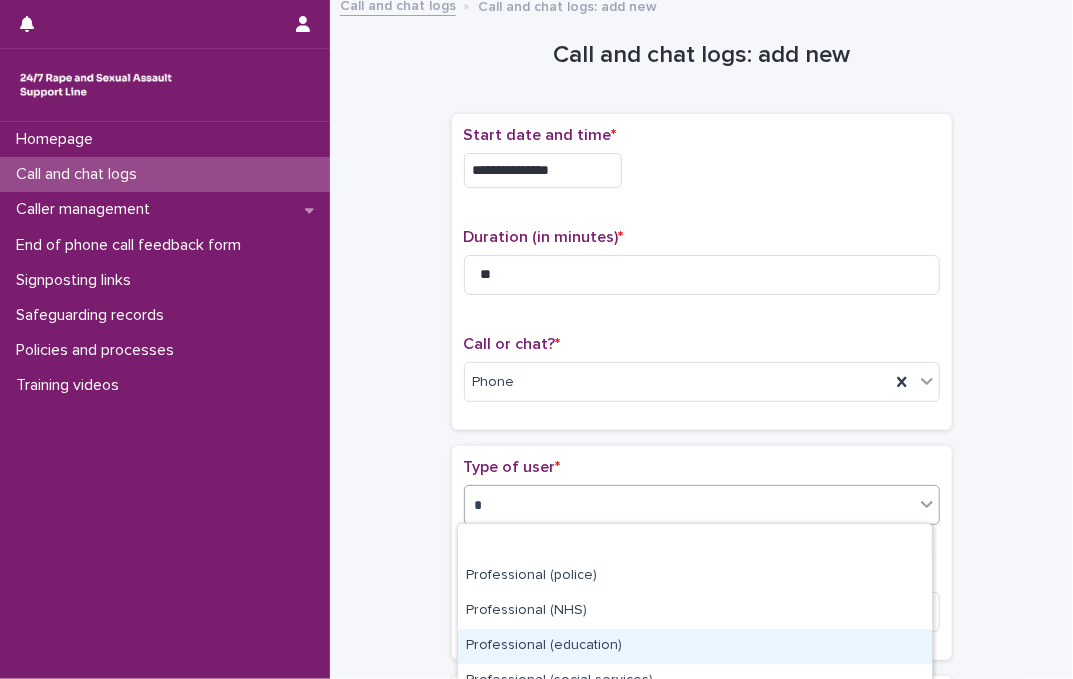 scroll, scrollTop: 88, scrollLeft: 0, axis: vertical 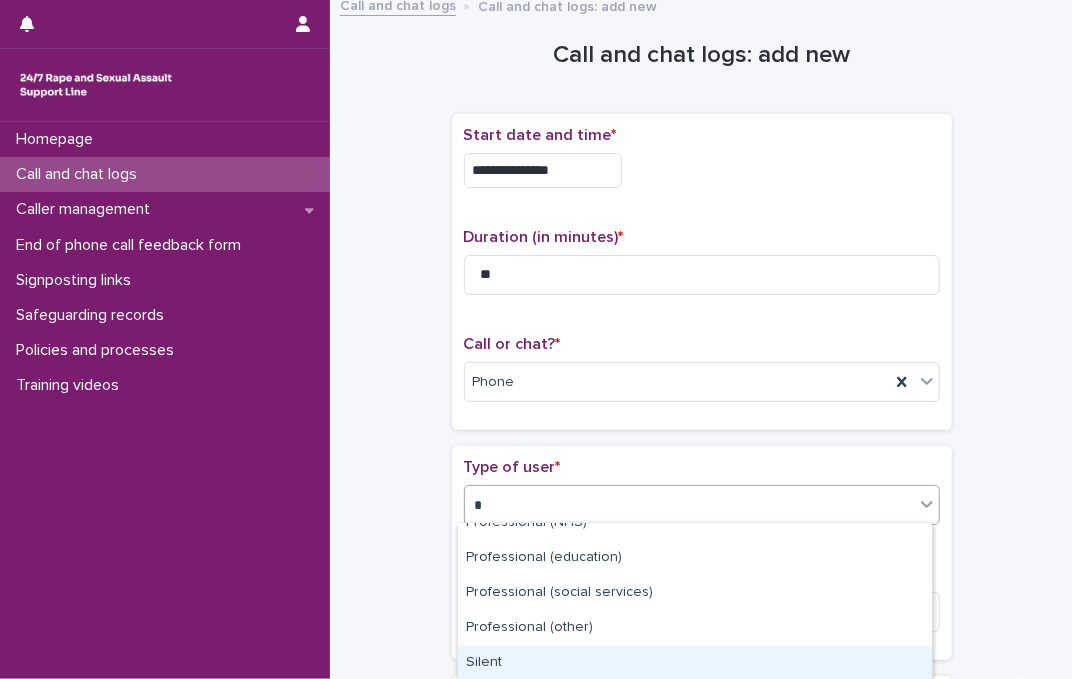 click on "Silent" at bounding box center [695, 663] 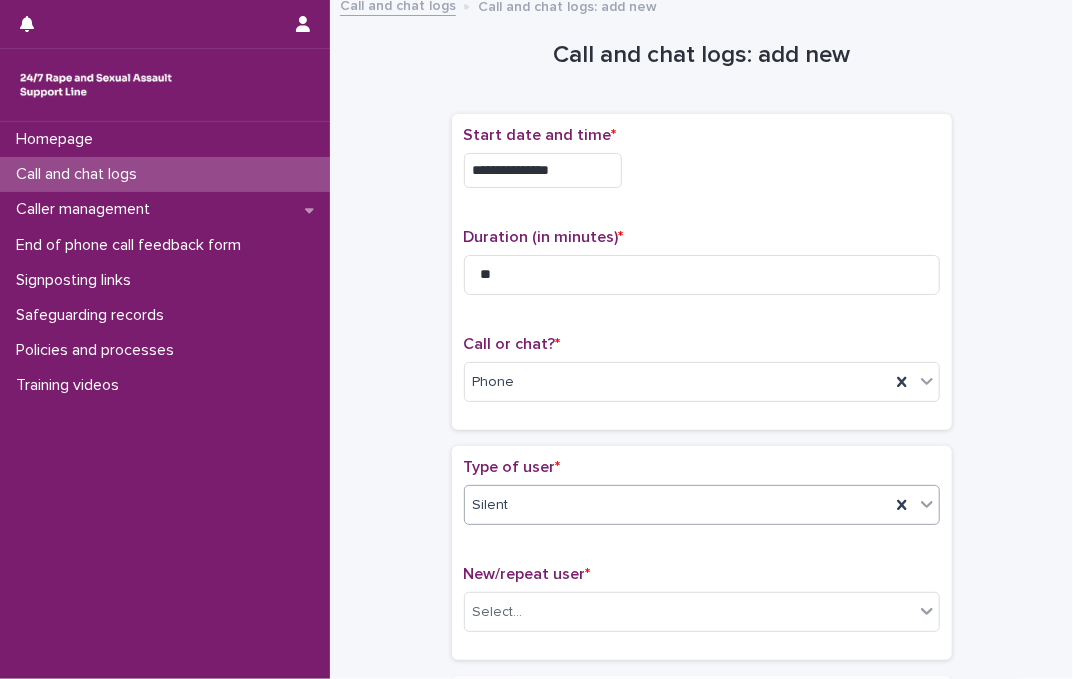 click on "Type of user *" at bounding box center (702, 467) 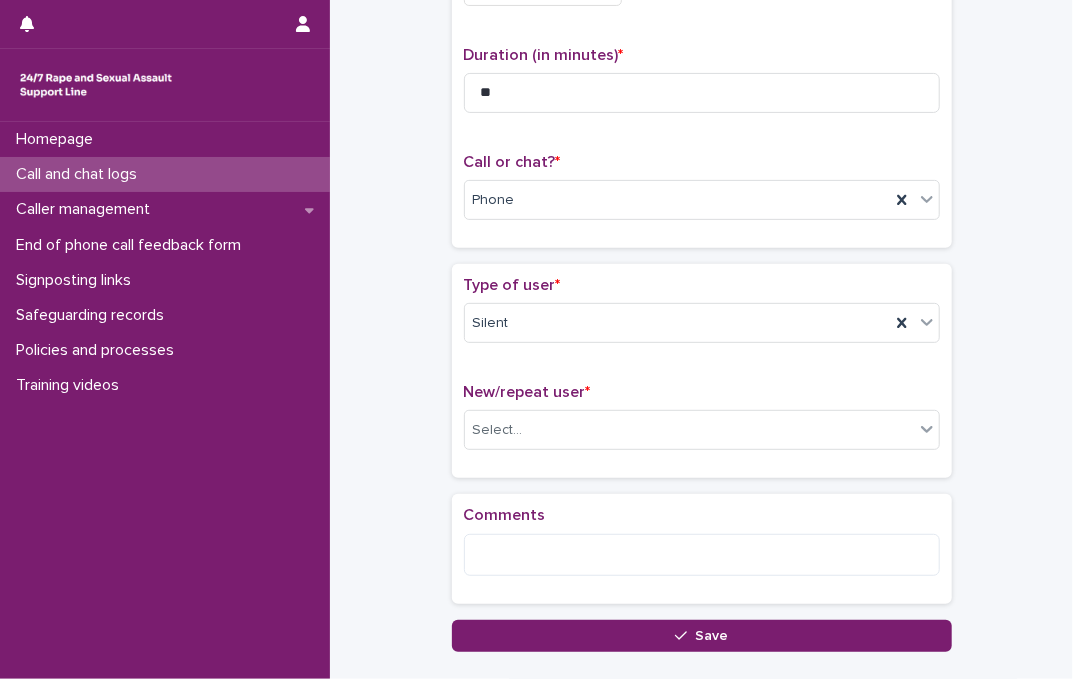 scroll, scrollTop: 284, scrollLeft: 0, axis: vertical 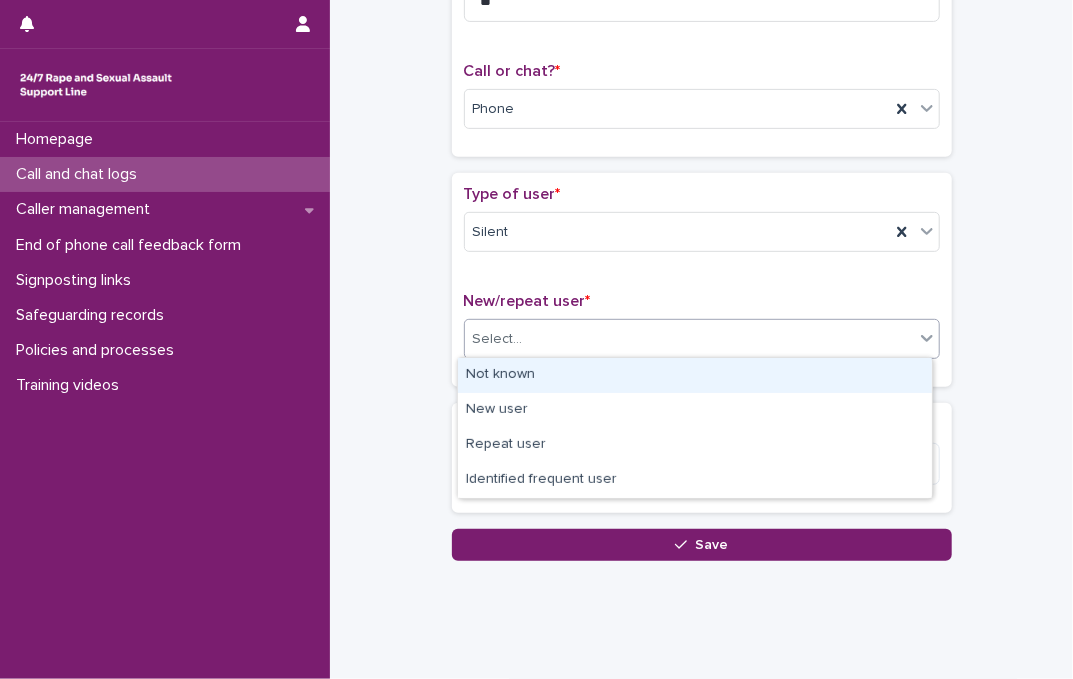 click on "Select..." at bounding box center [689, 339] 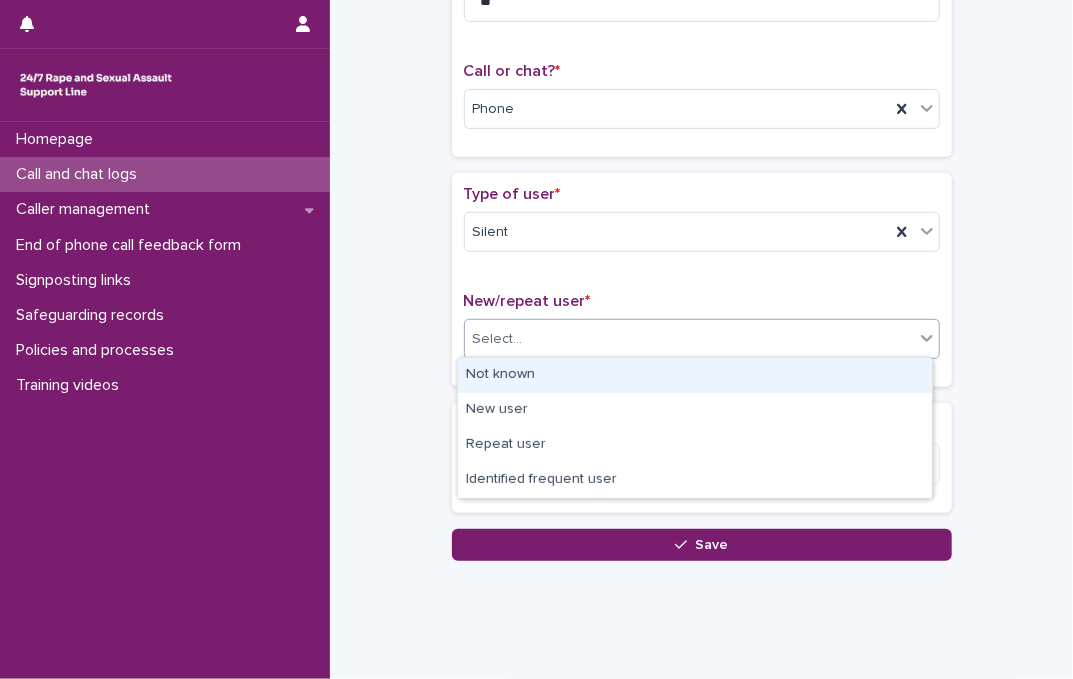 click on "Not known" at bounding box center (695, 375) 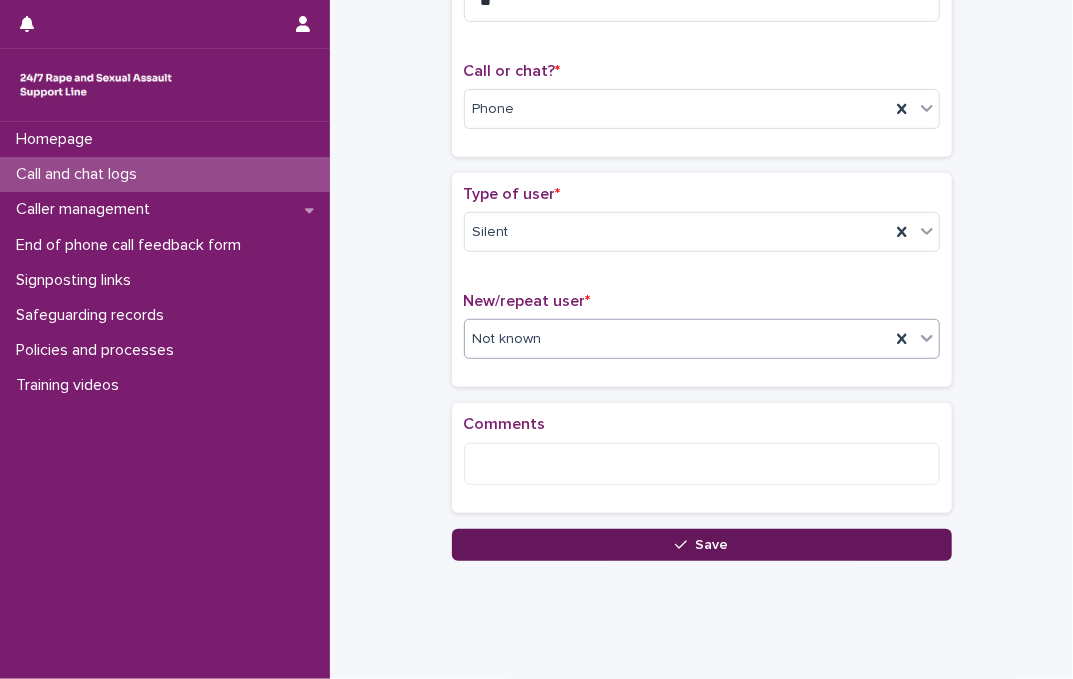 click on "Save" at bounding box center (702, 545) 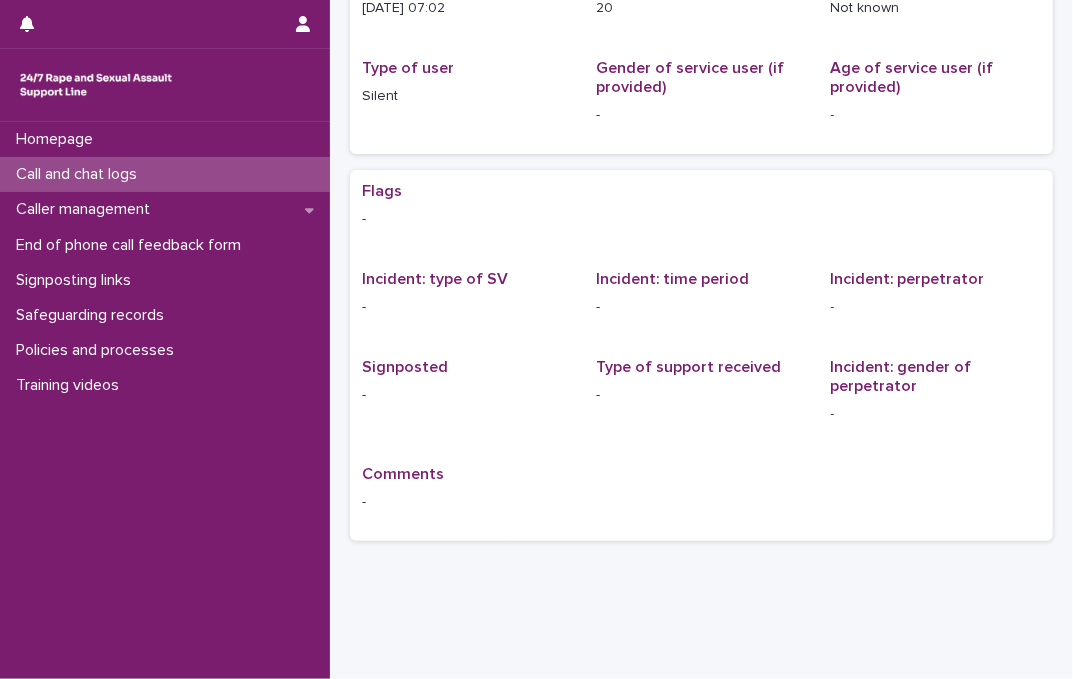 scroll, scrollTop: 0, scrollLeft: 0, axis: both 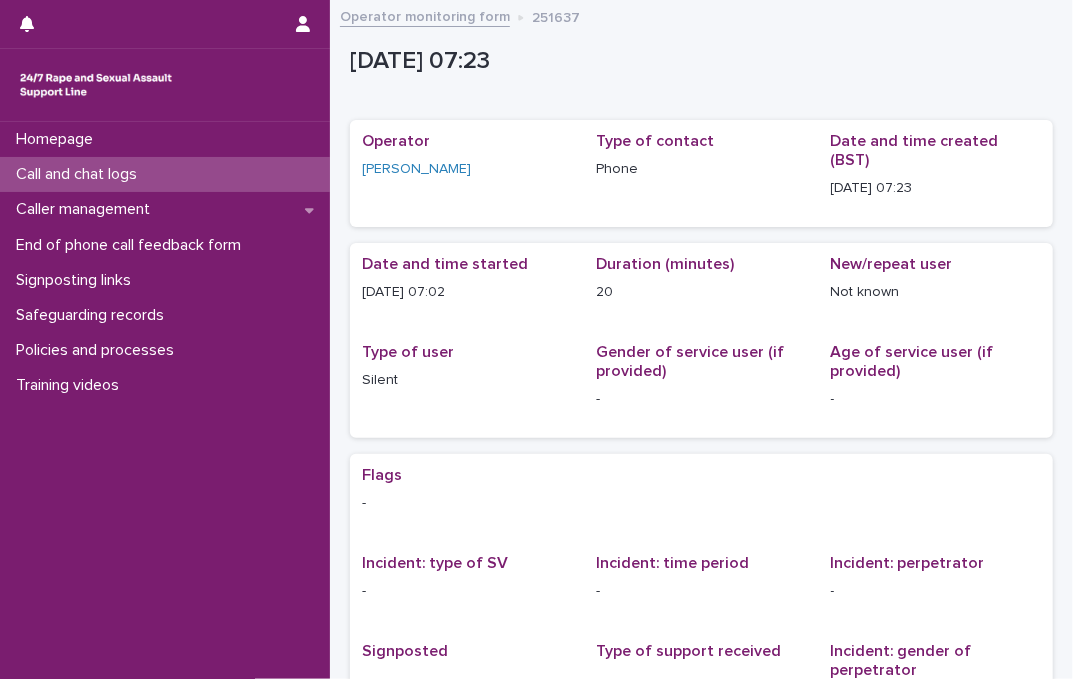 click on "Call and chat logs" at bounding box center (80, 174) 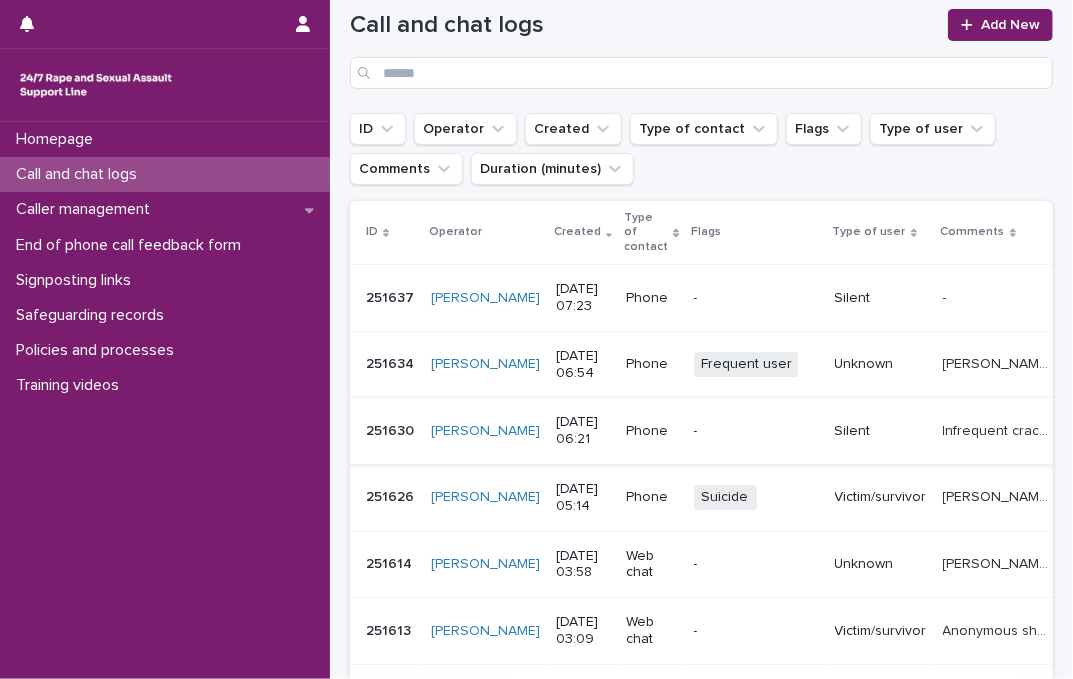 scroll, scrollTop: 0, scrollLeft: 0, axis: both 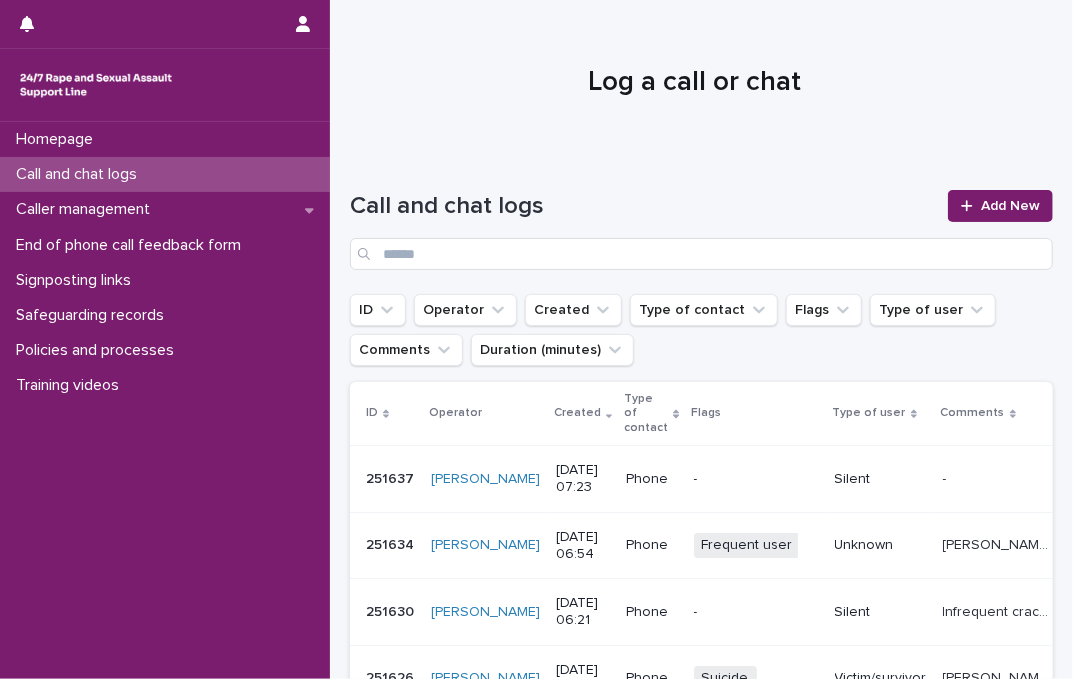 click on "Call and chat logs" at bounding box center [80, 174] 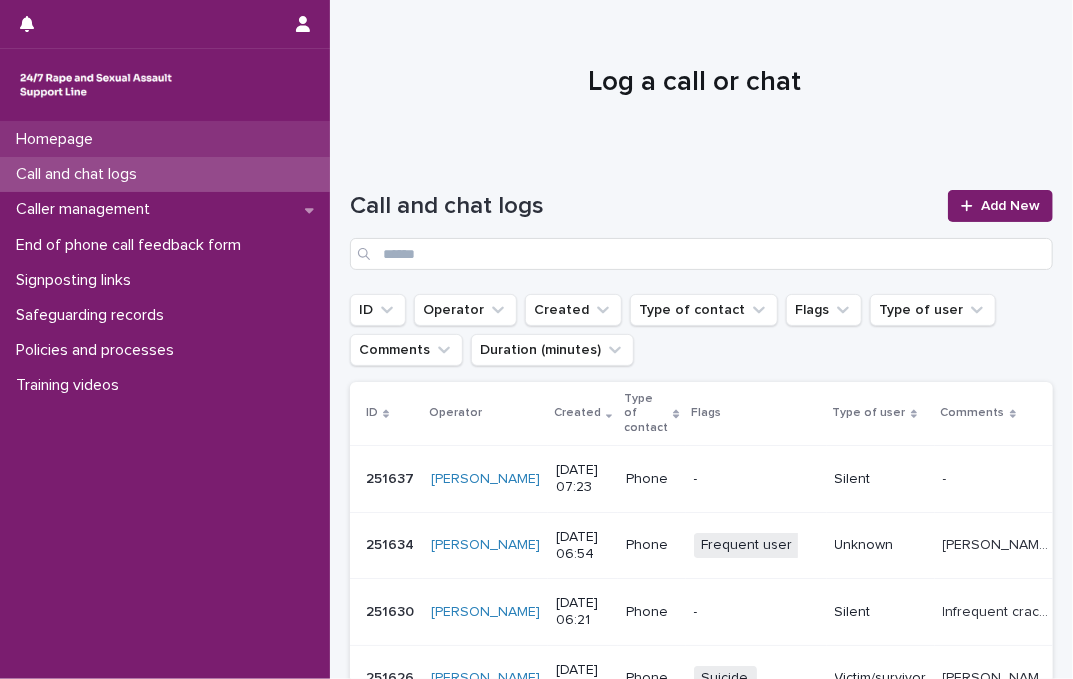 click on "Homepage" at bounding box center (58, 139) 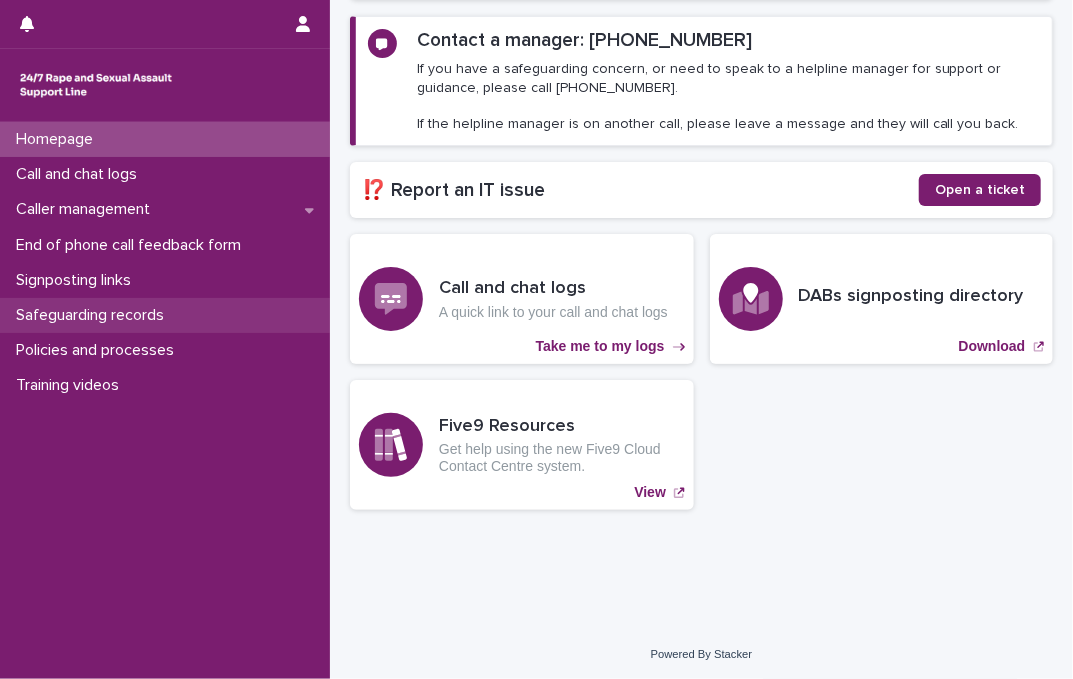 scroll, scrollTop: 0, scrollLeft: 0, axis: both 